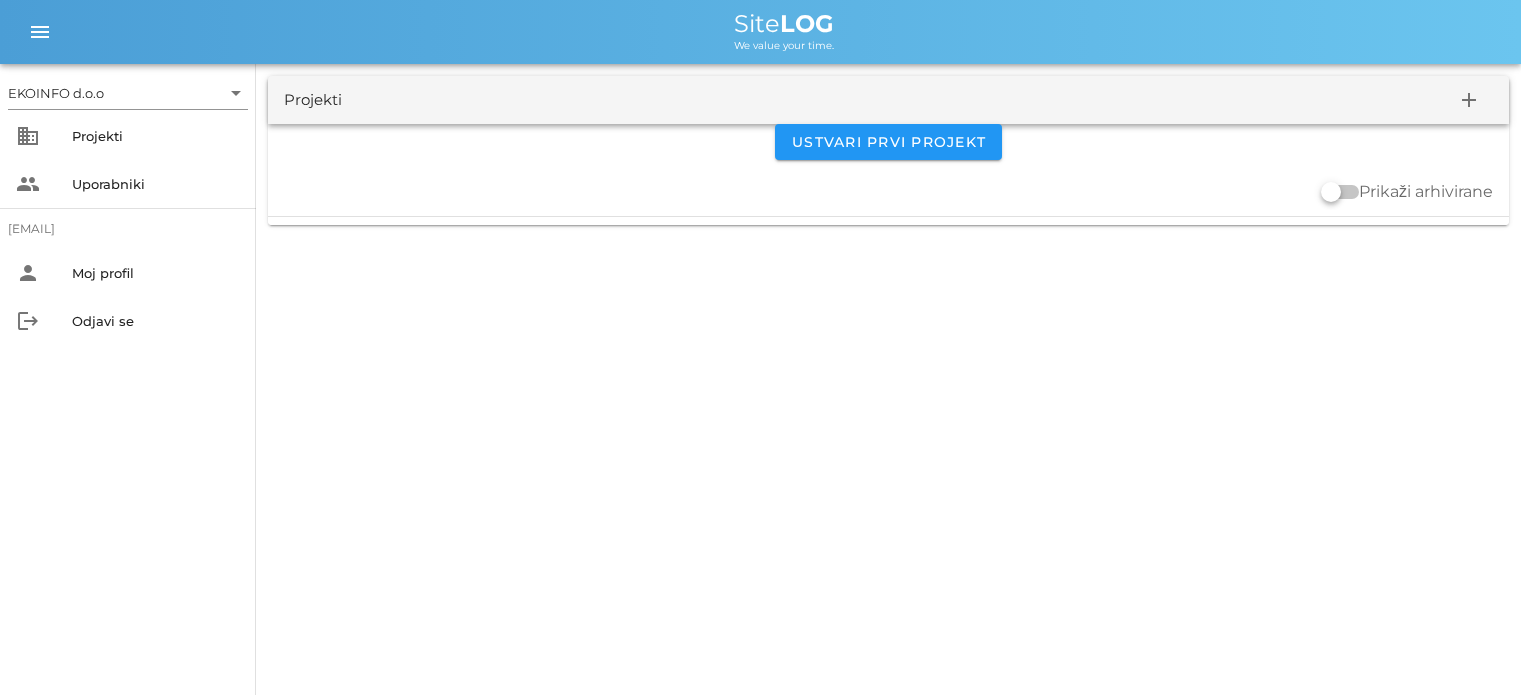 scroll, scrollTop: 0, scrollLeft: 0, axis: both 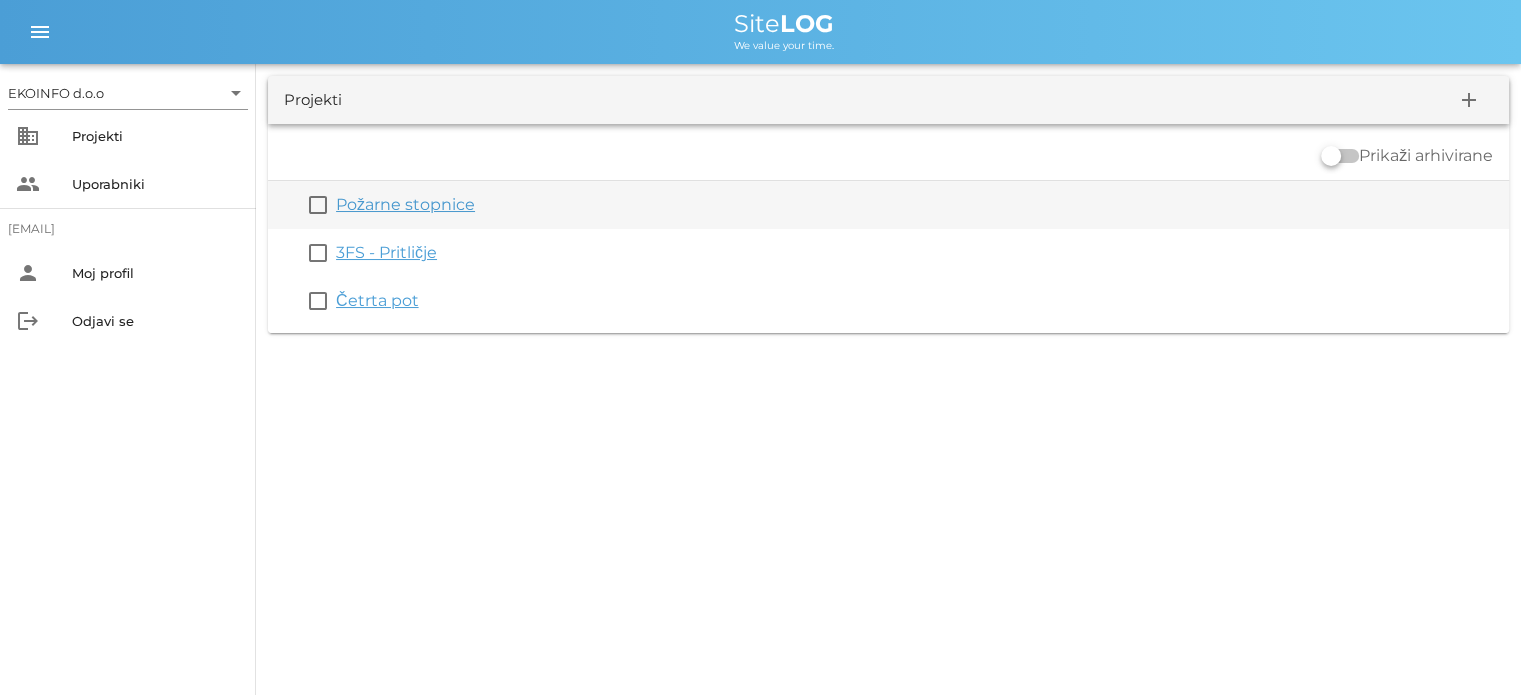 click on "Požarne stopnice" at bounding box center [405, 204] 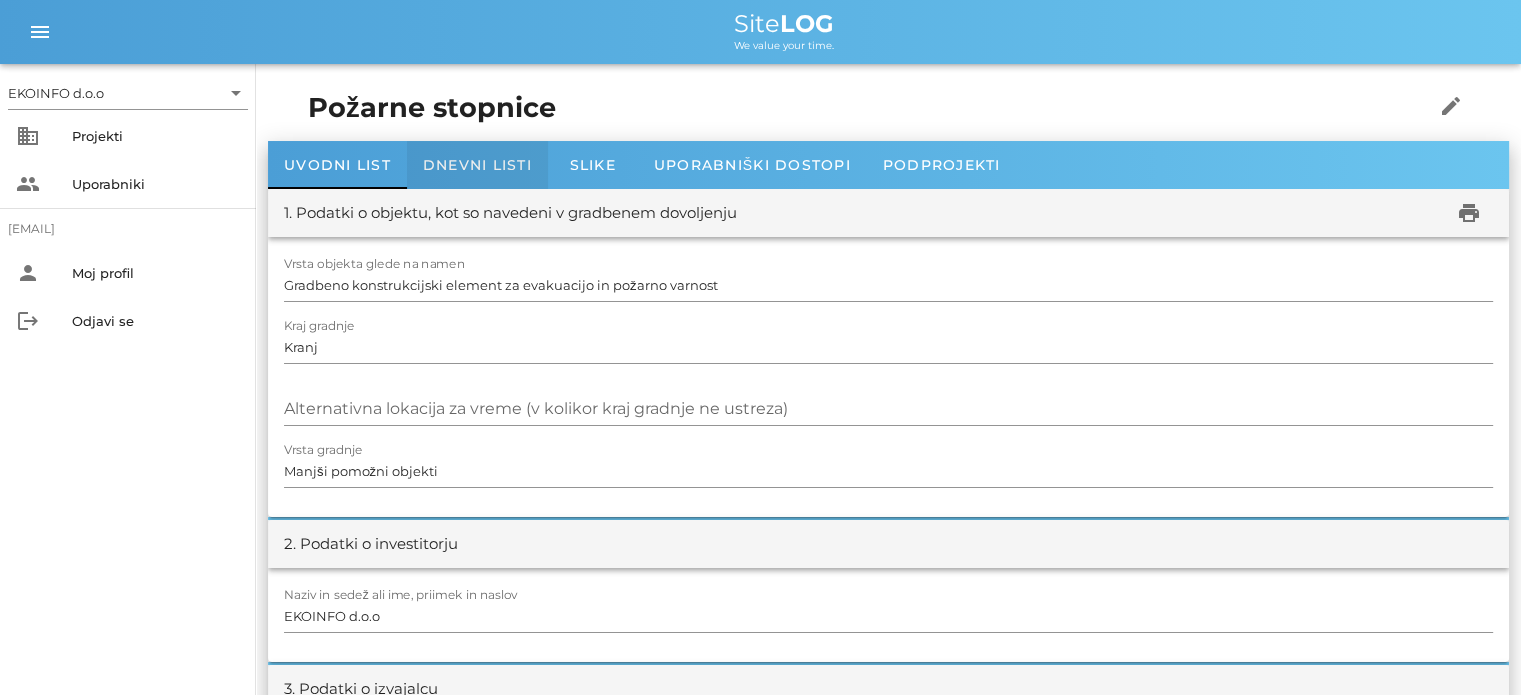 click on "Dnevni listi" at bounding box center [477, 165] 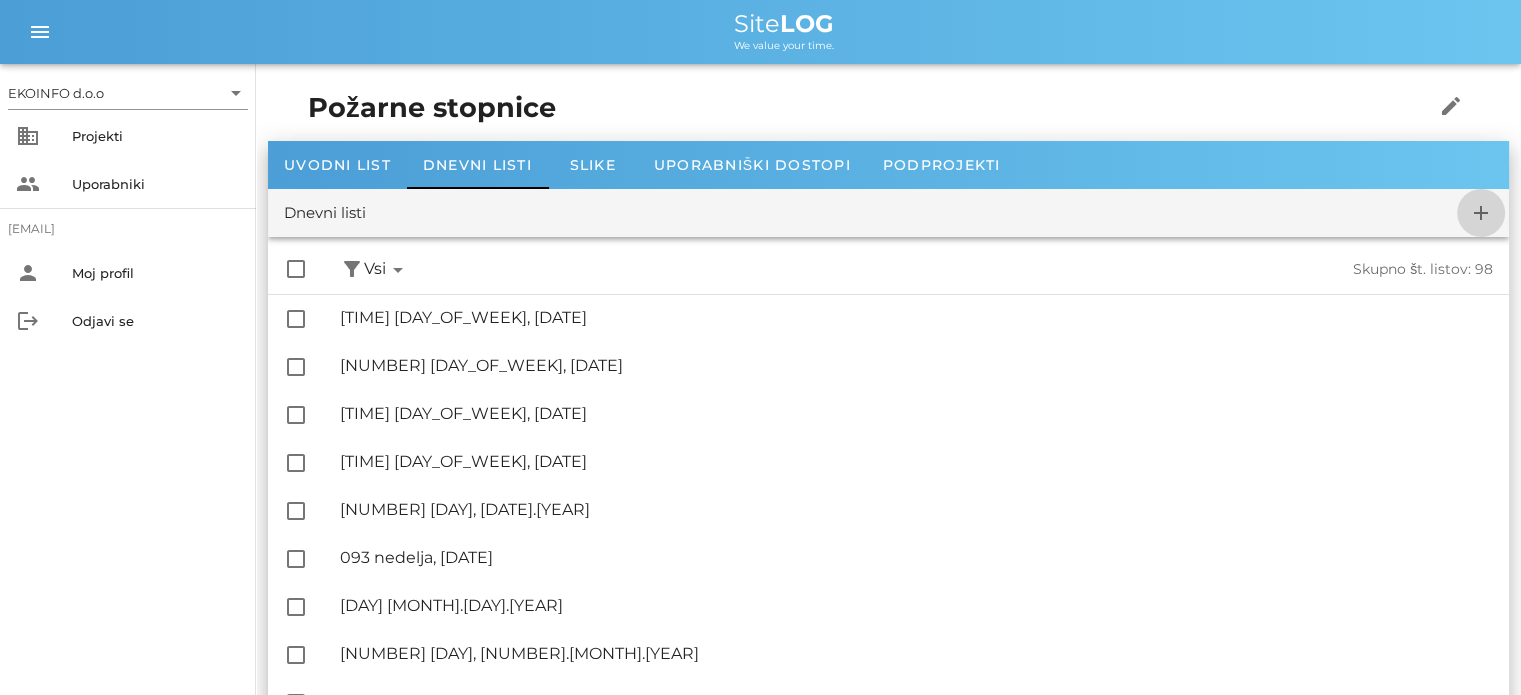 click on "add" at bounding box center [1481, 213] 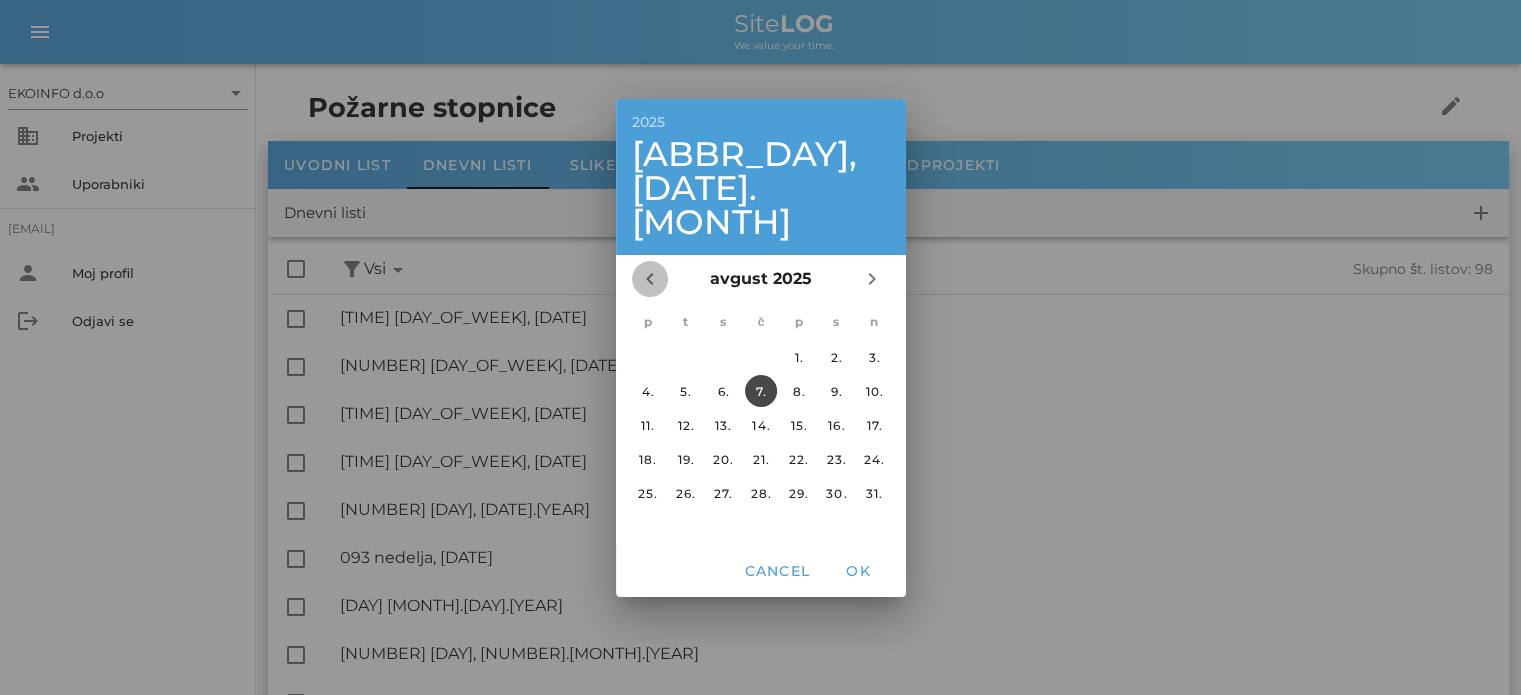 click on "chevron_left" at bounding box center (650, 279) 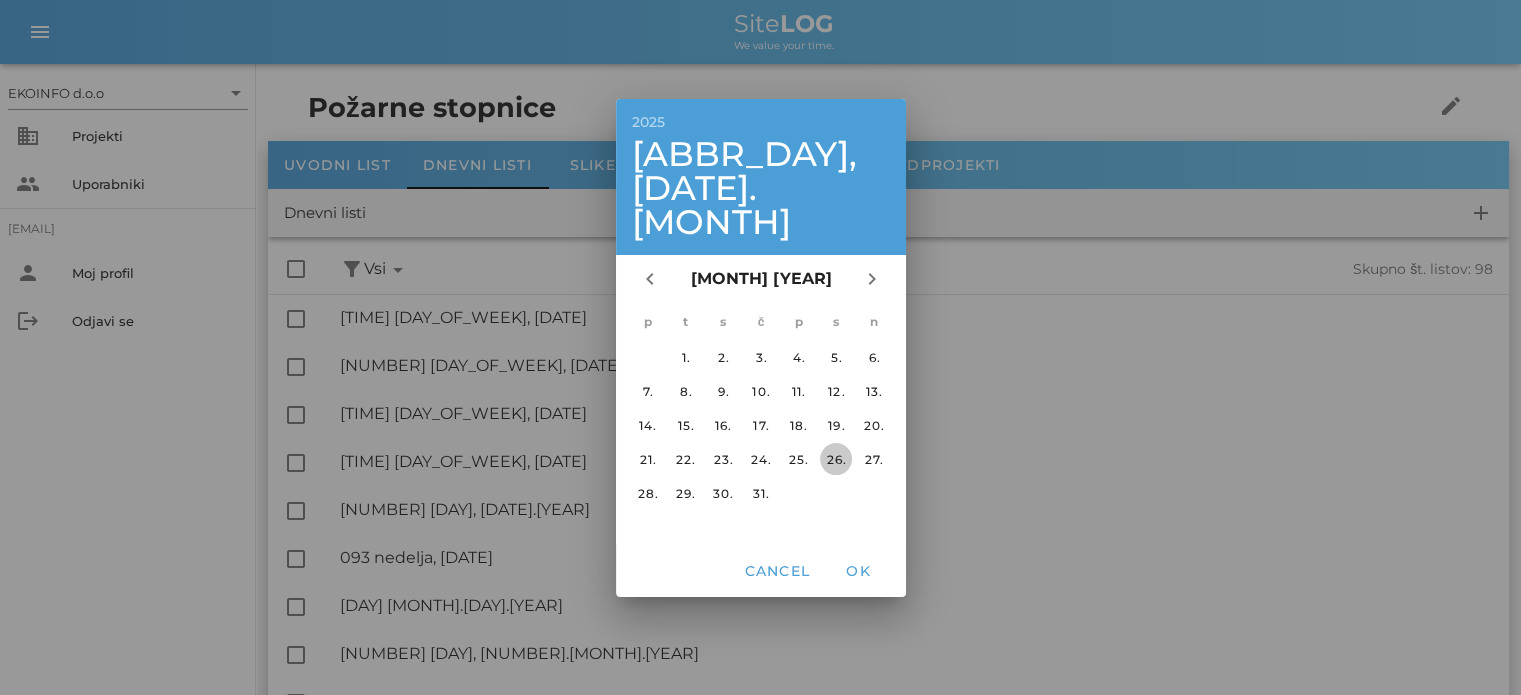 click on "26." at bounding box center (836, 458) 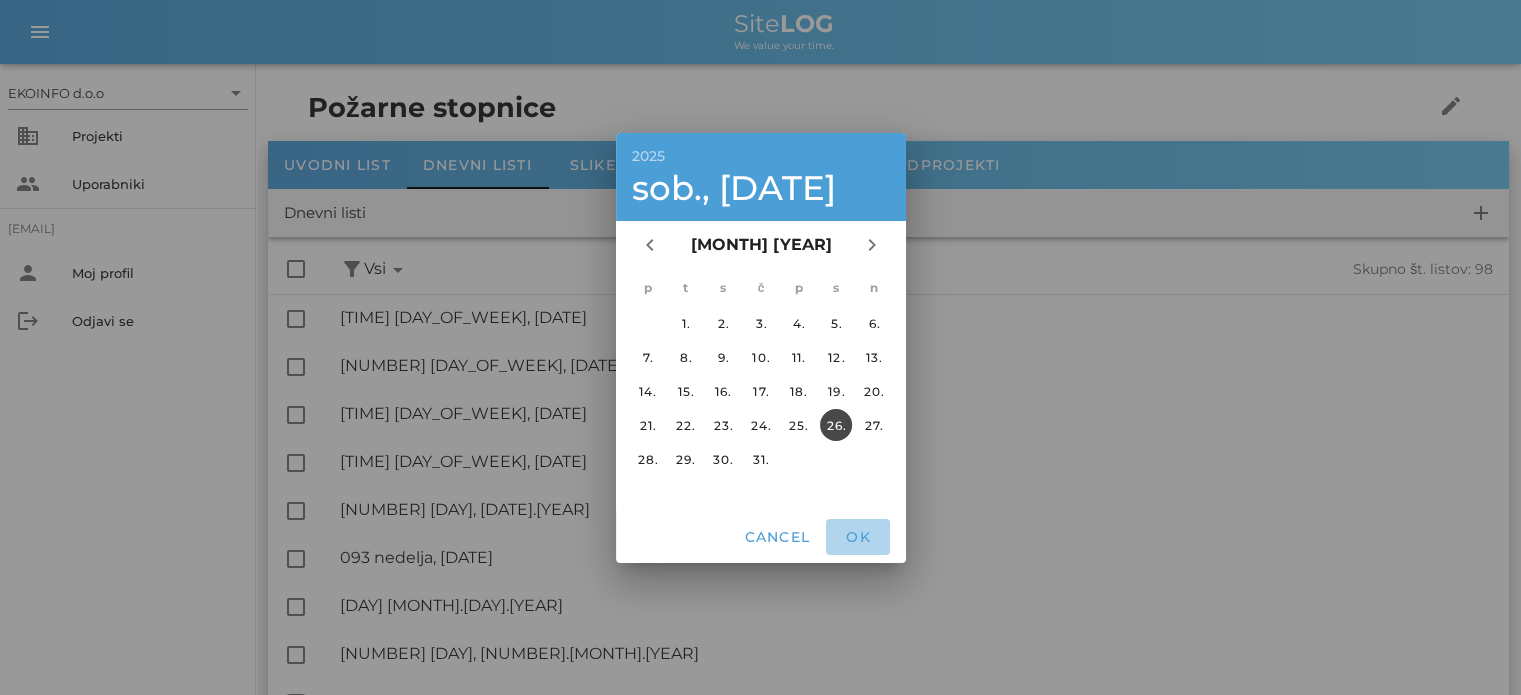 click on "OK" at bounding box center [858, 537] 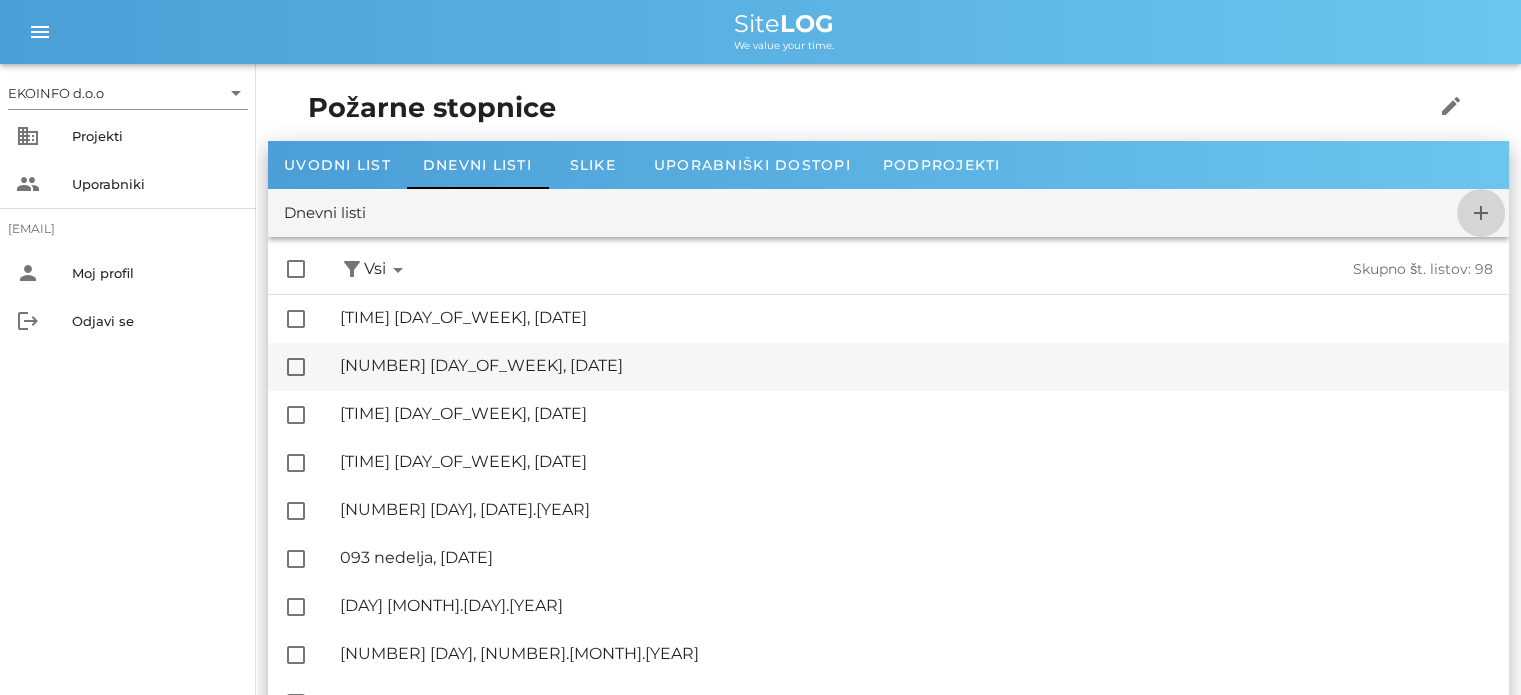 checkbox on "false" 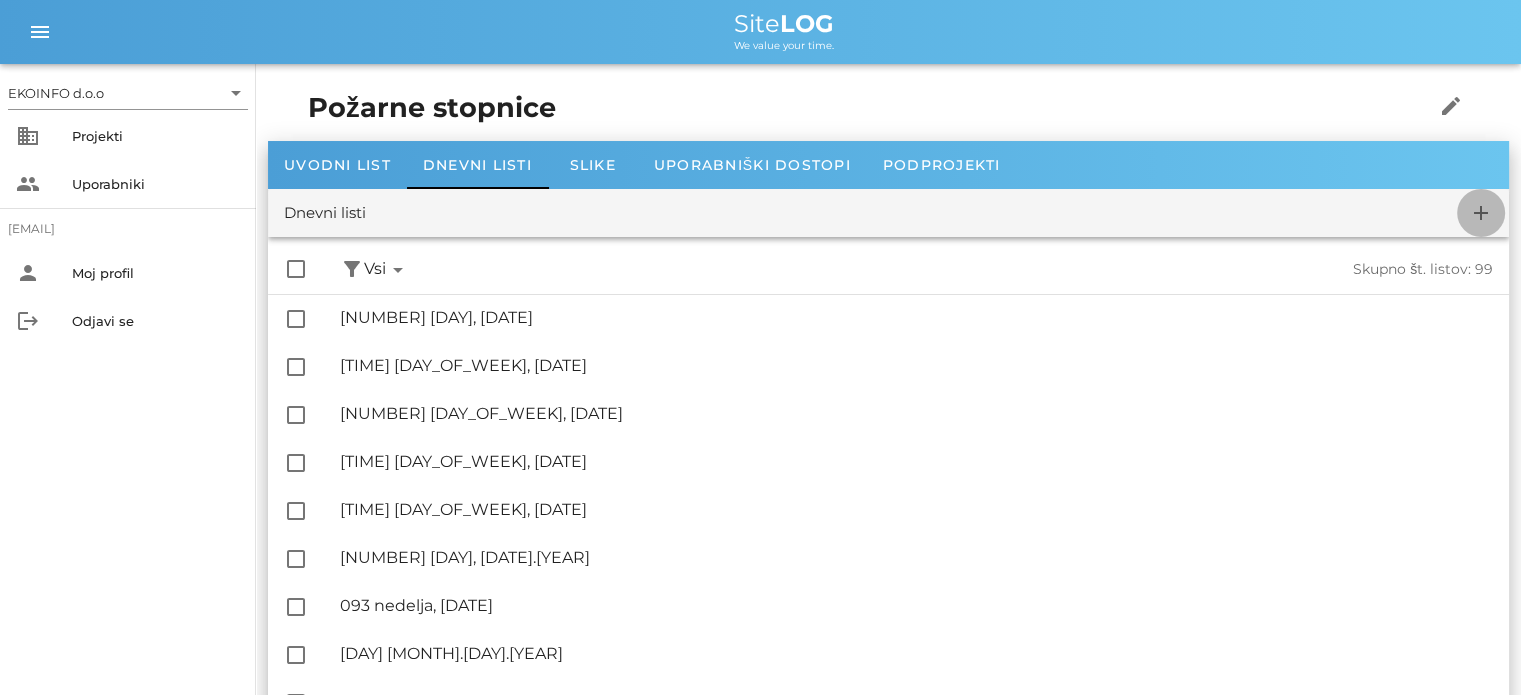 click on "add" at bounding box center (1481, 213) 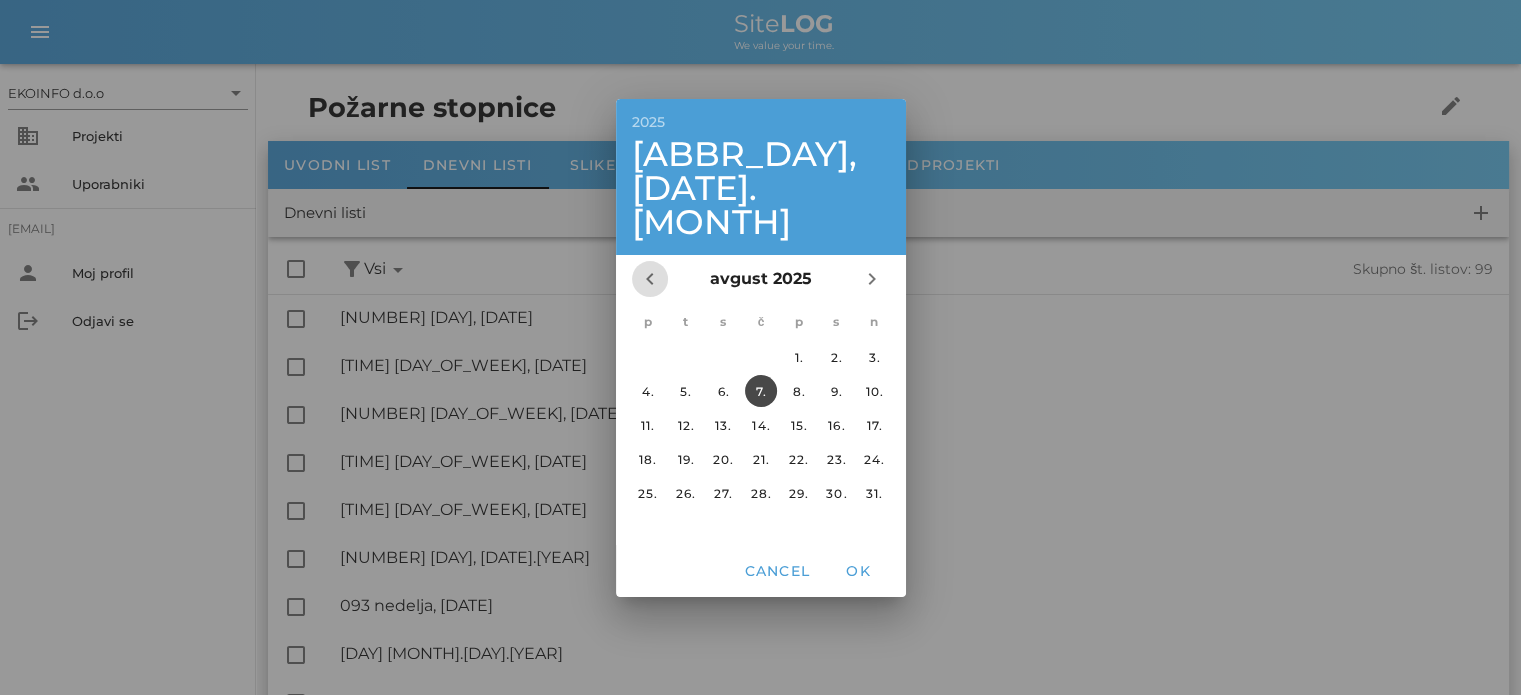 click on "chevron_left" at bounding box center (650, 279) 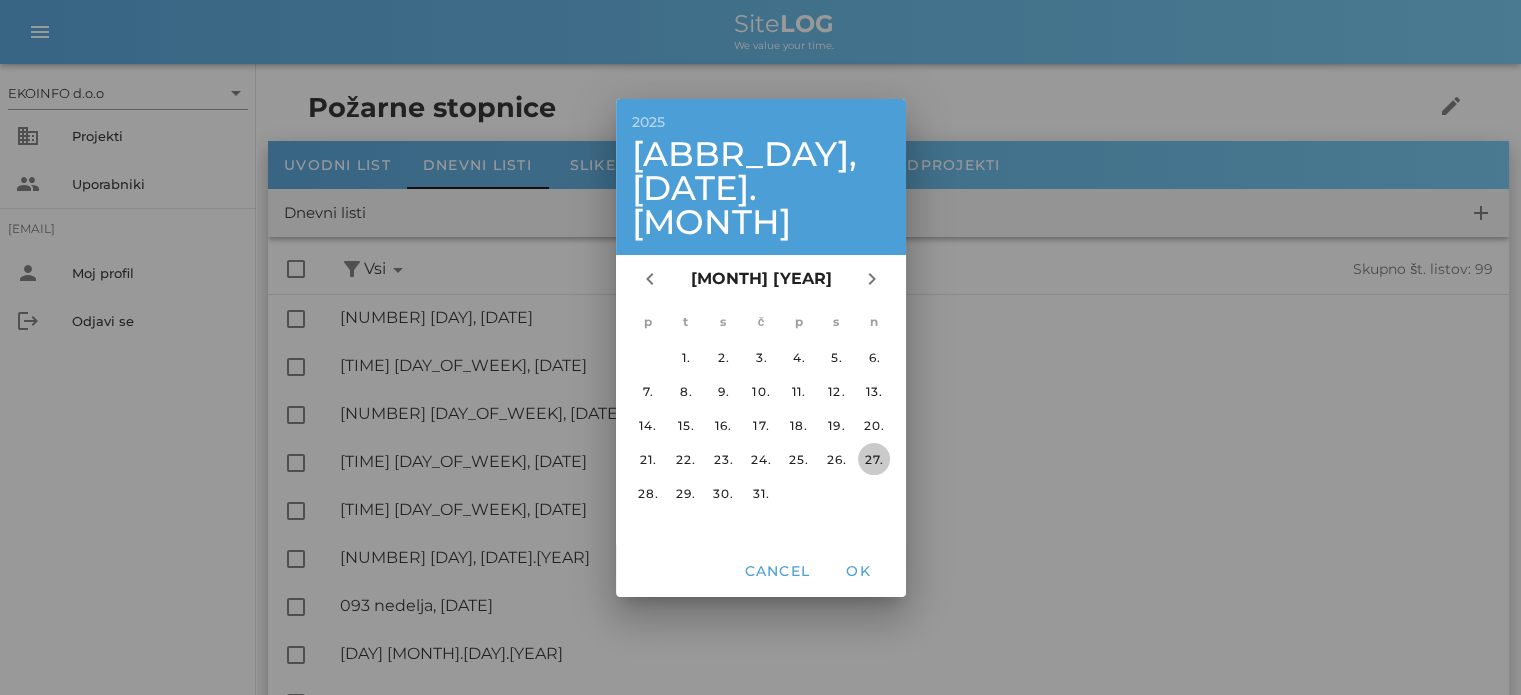 click on "27." at bounding box center [874, 458] 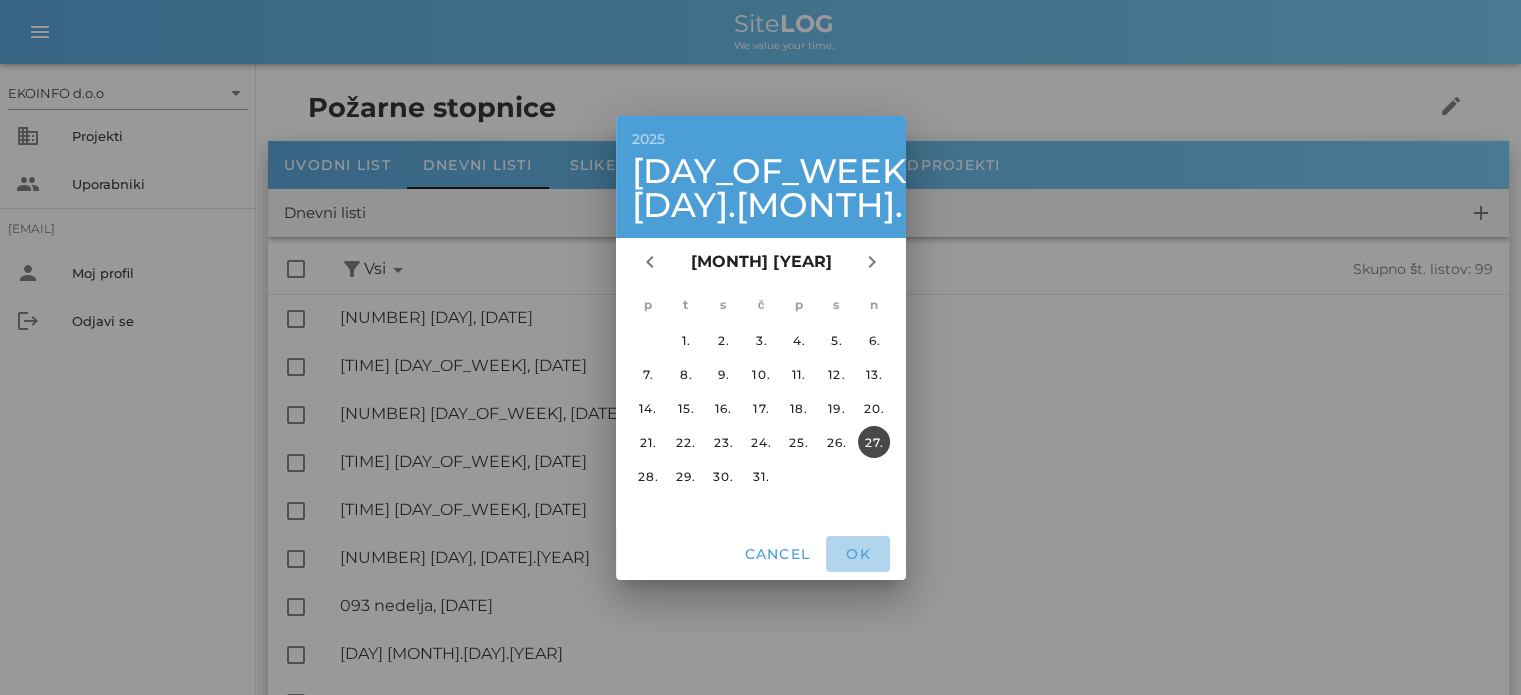 click on "OK" at bounding box center [858, 554] 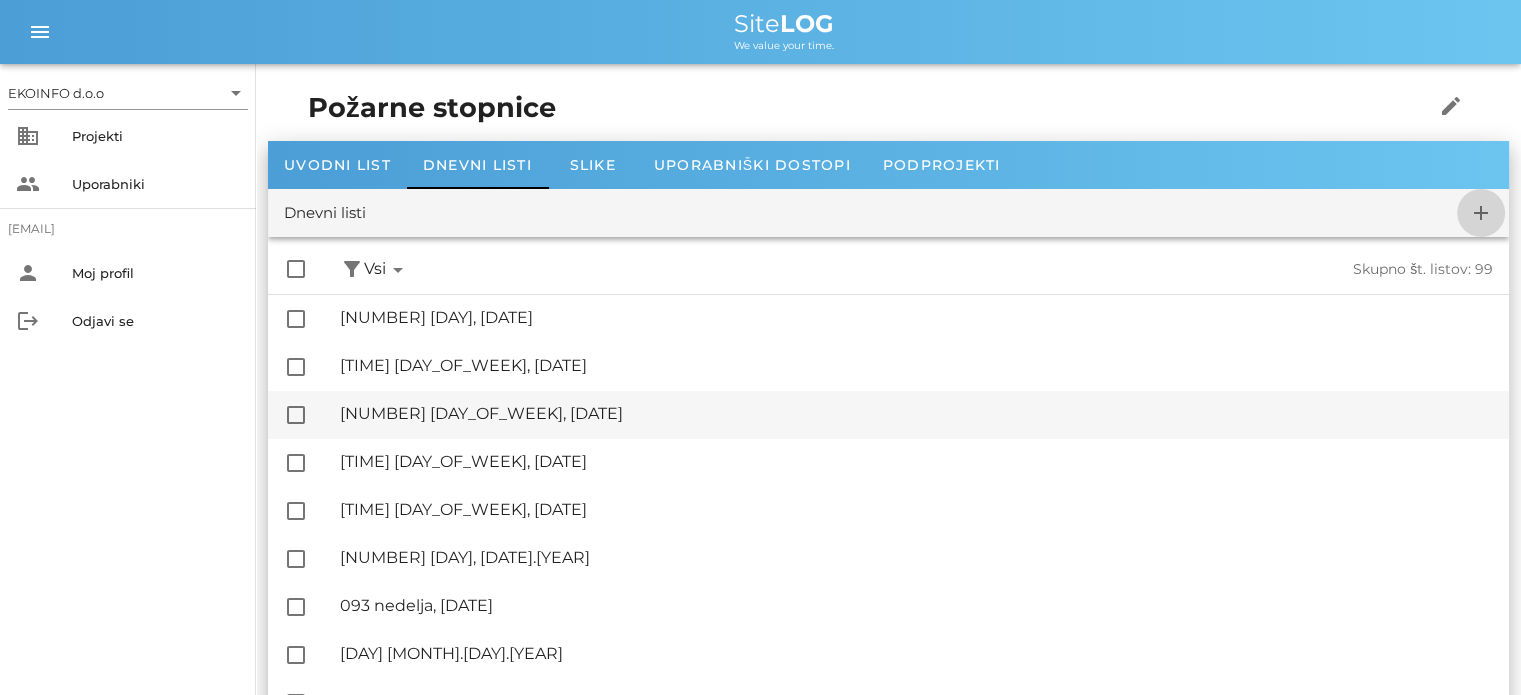 checkbox on "false" 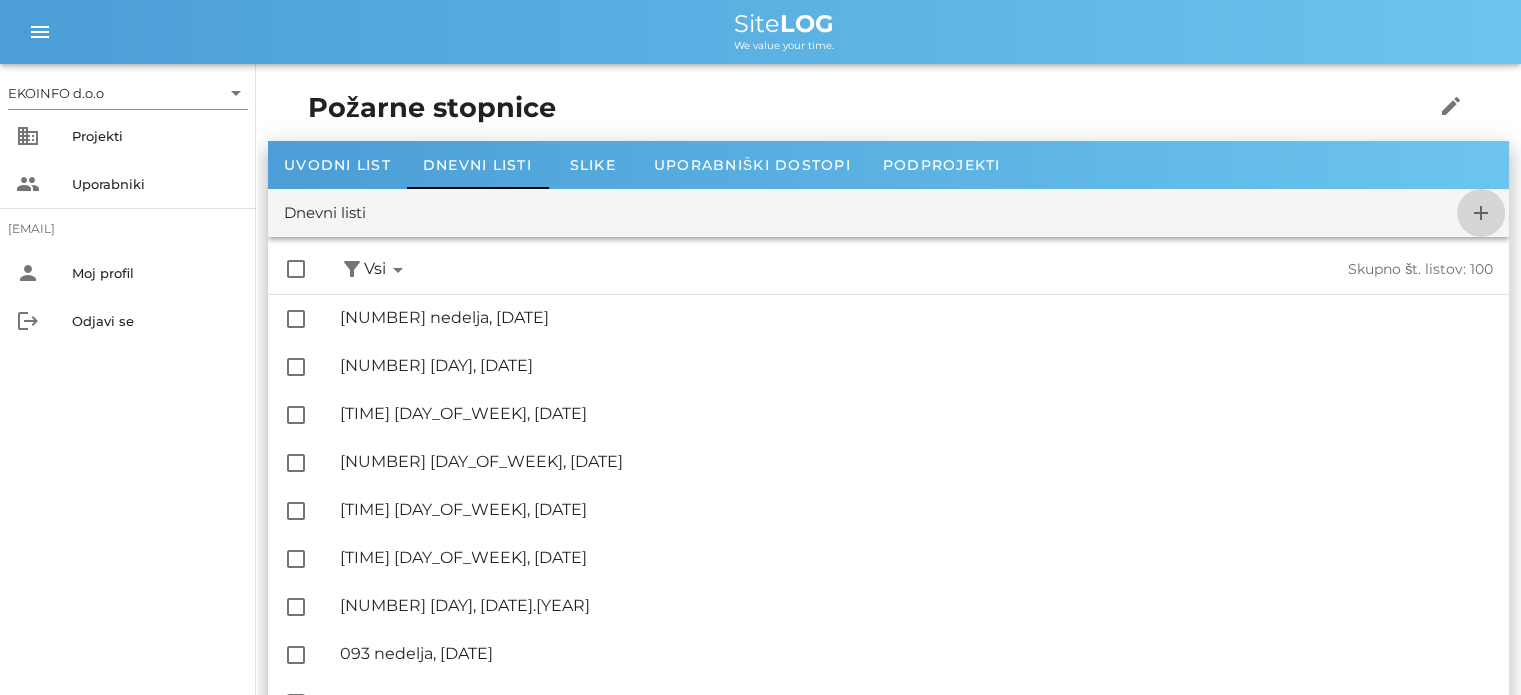 click on "add" at bounding box center (1481, 213) 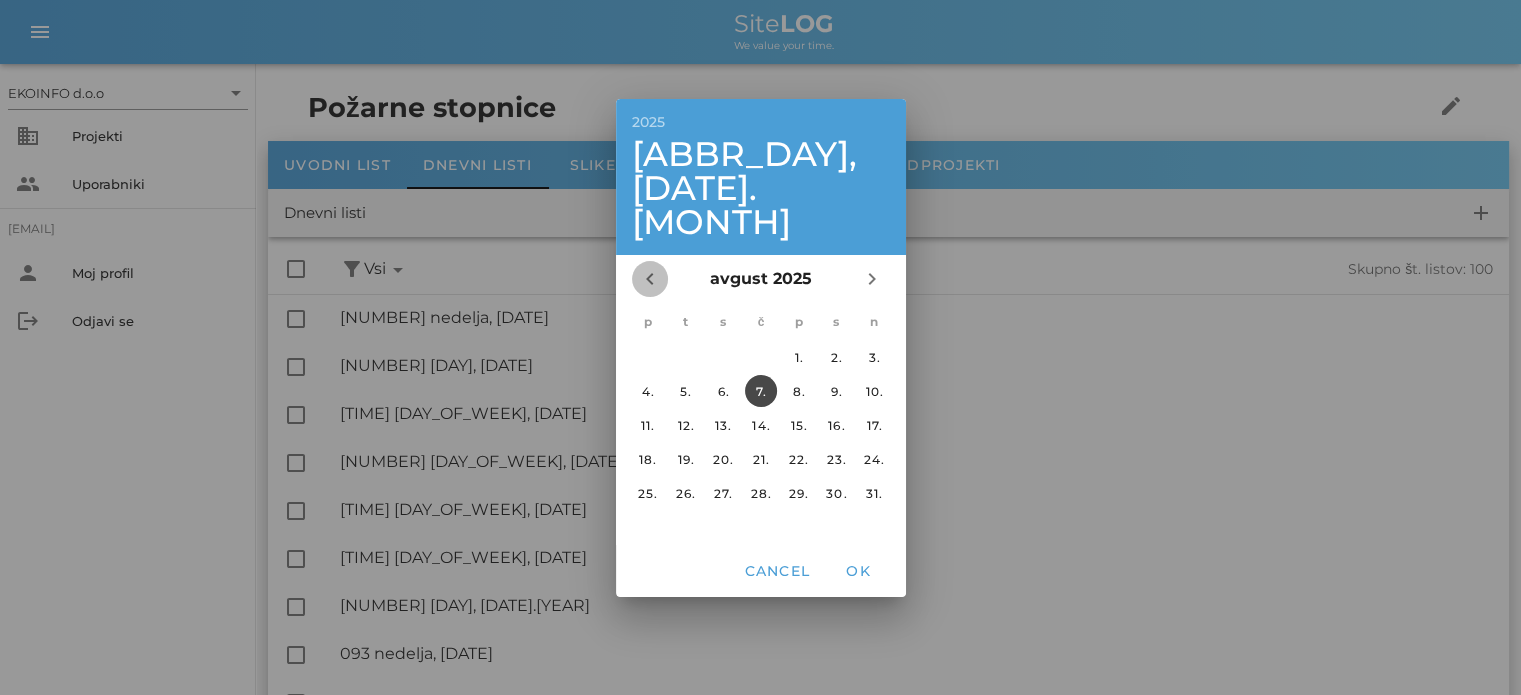 click on "chevron_left" at bounding box center (650, 279) 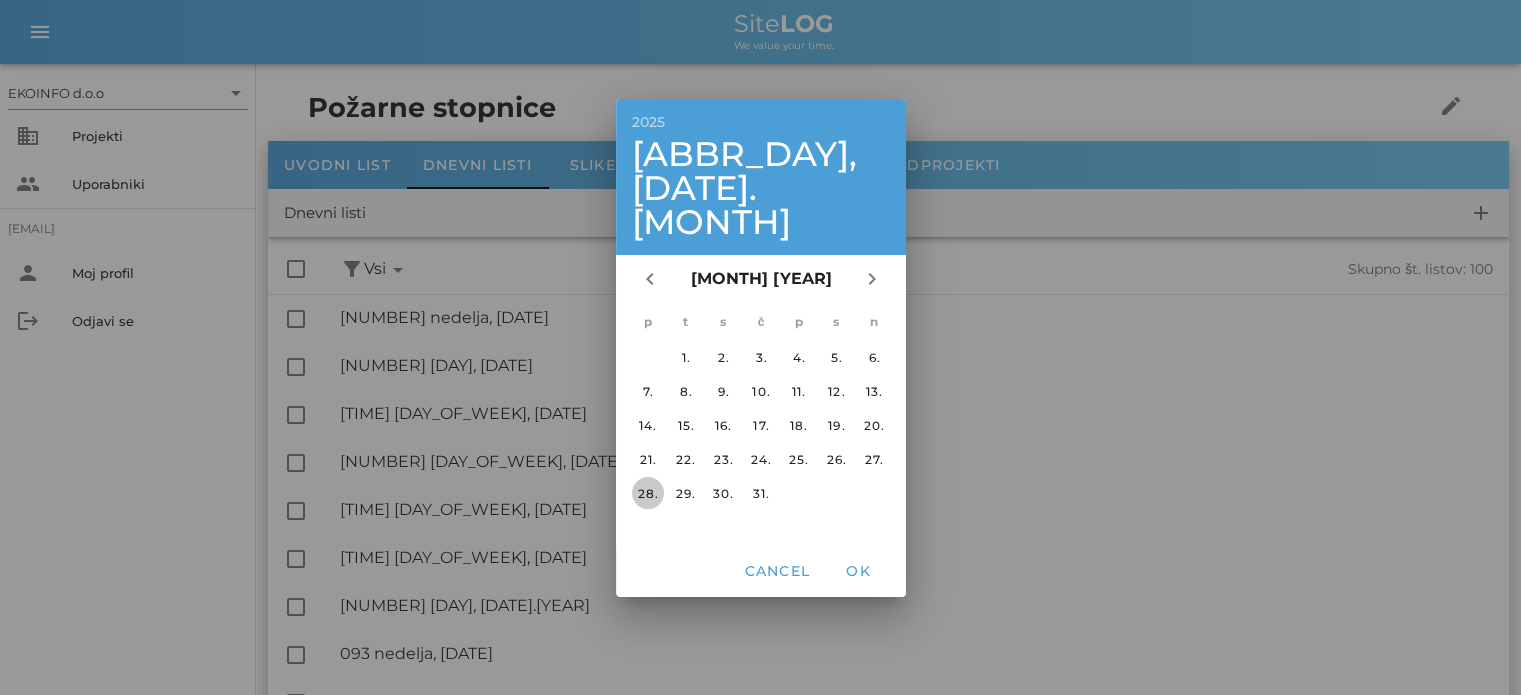click on "28." at bounding box center [647, 492] 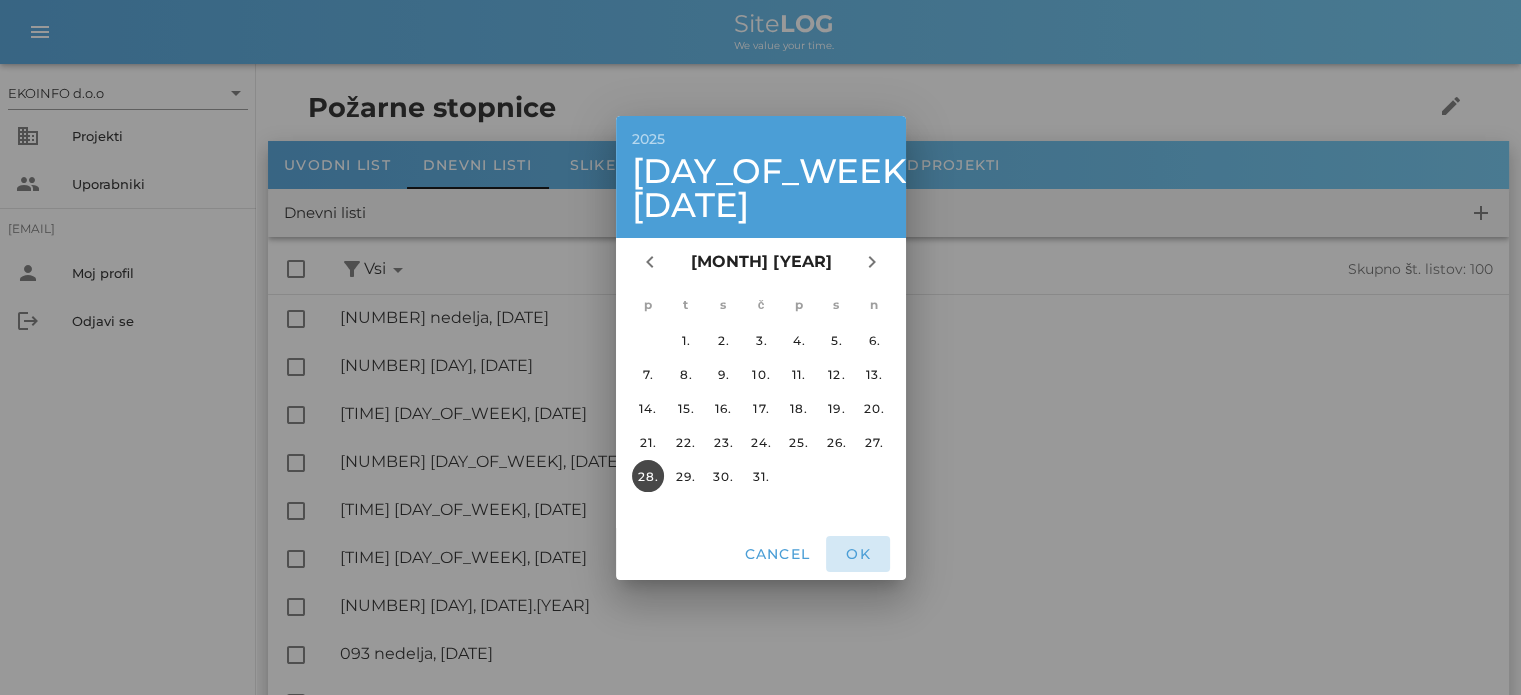 click on "OK" at bounding box center [858, 554] 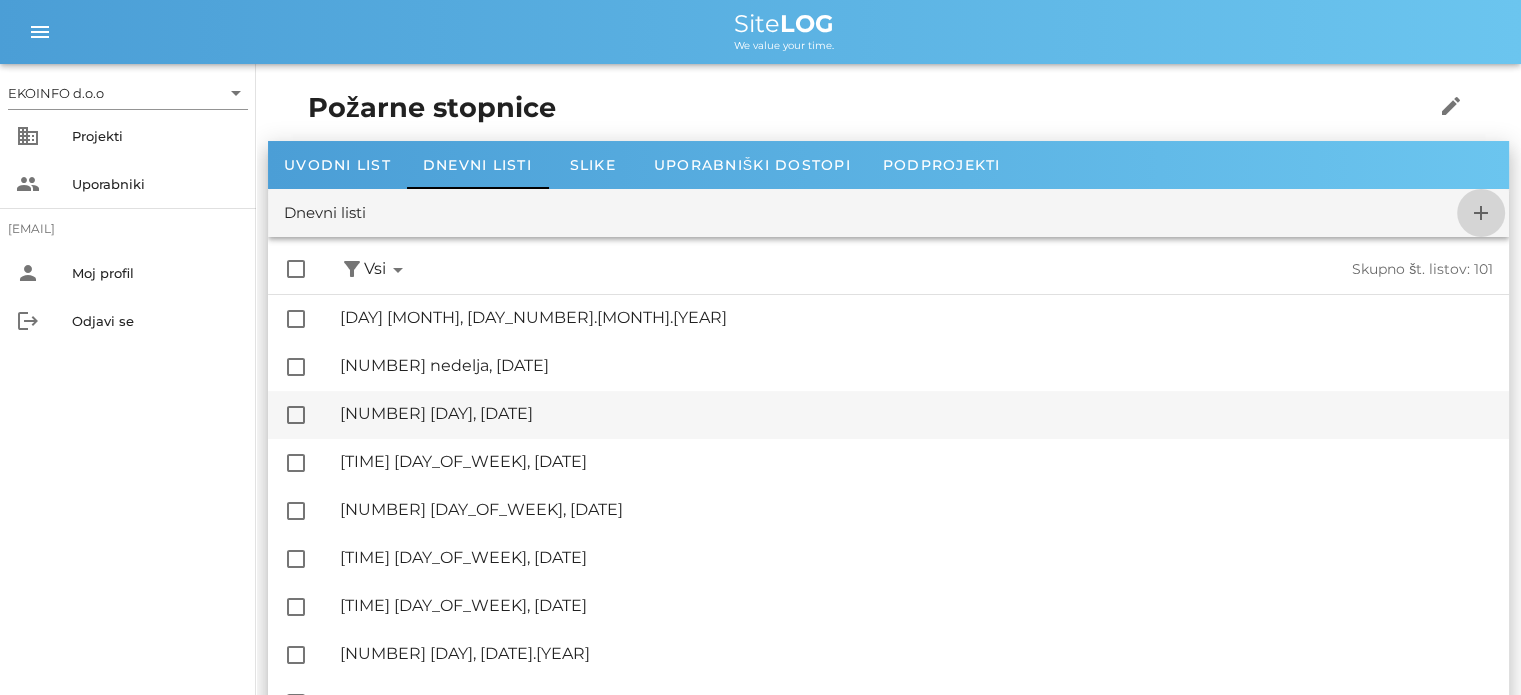 checkbox on "false" 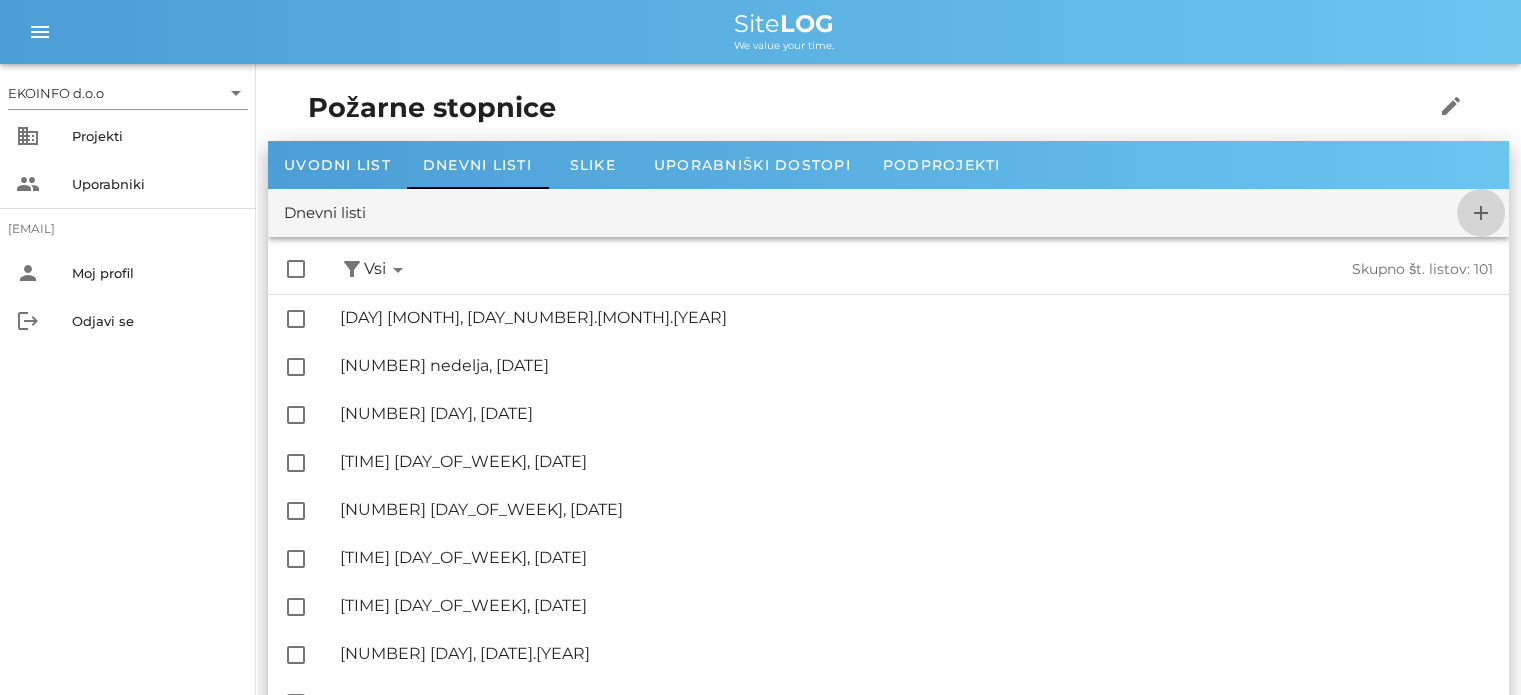 click on "add" at bounding box center (1481, 213) 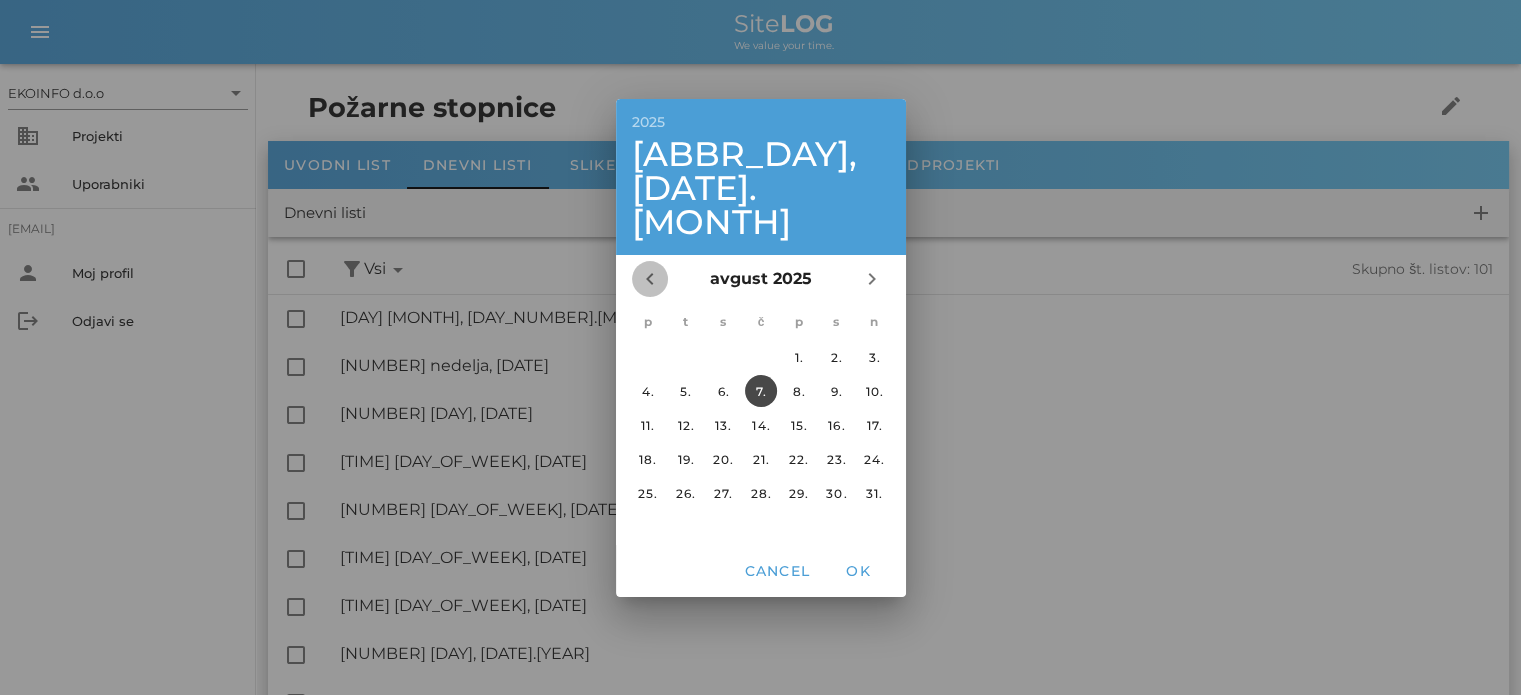 click on "chevron_left" at bounding box center [650, 279] 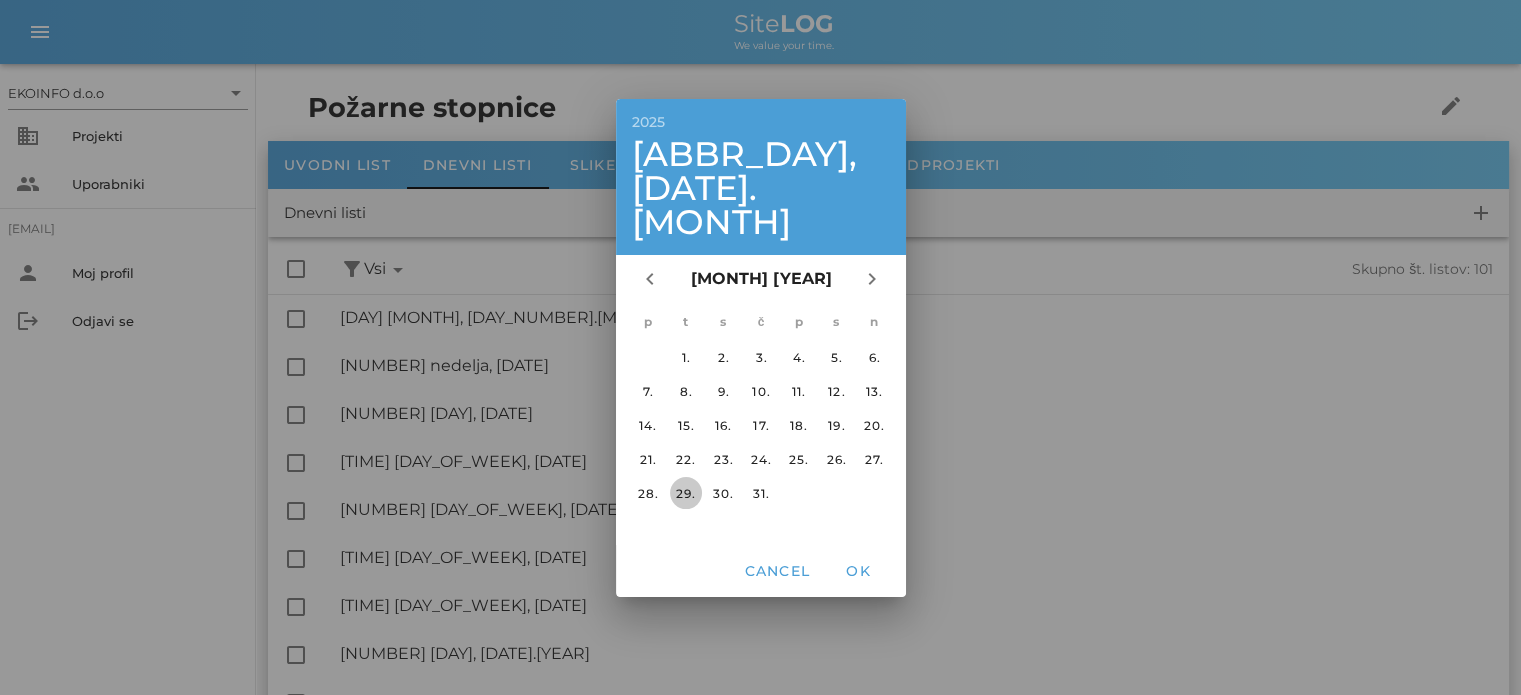 click on "29." at bounding box center [685, 492] 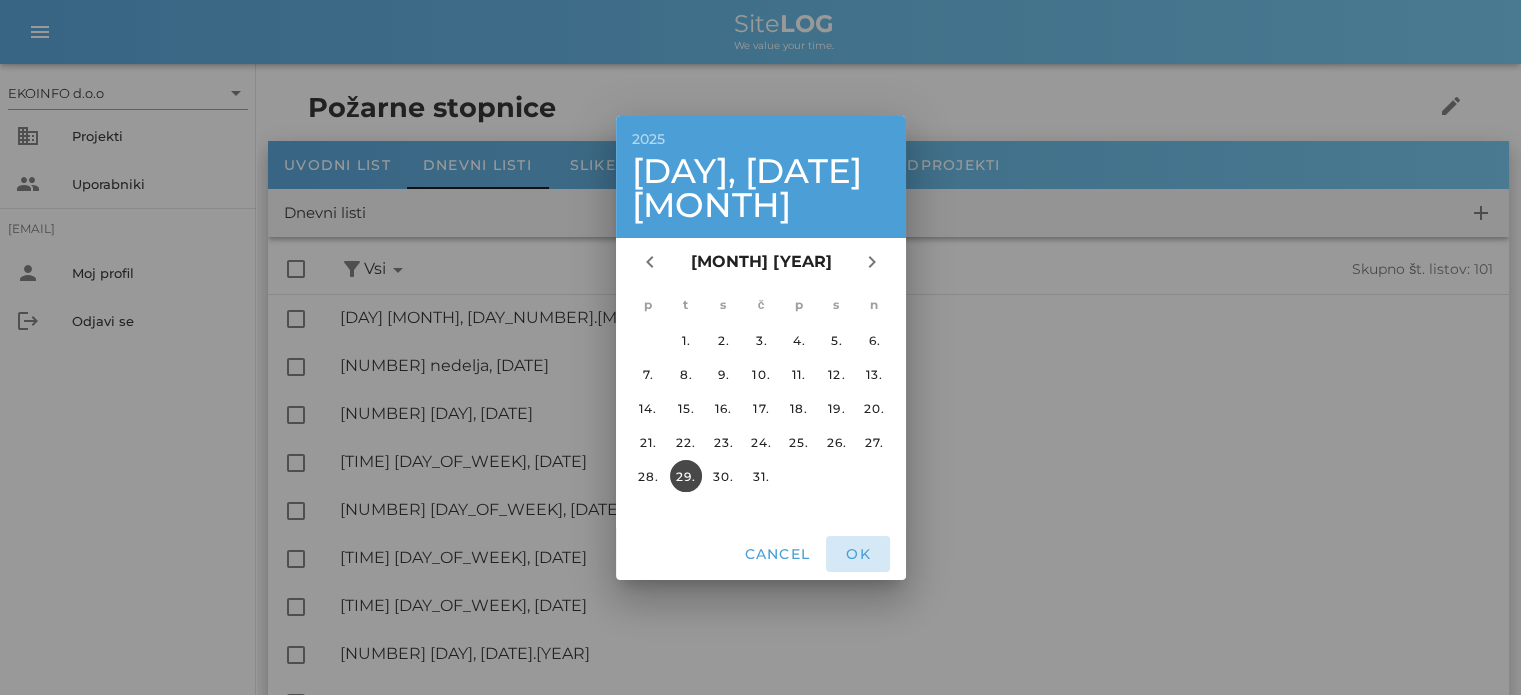 click on "OK" at bounding box center (858, 554) 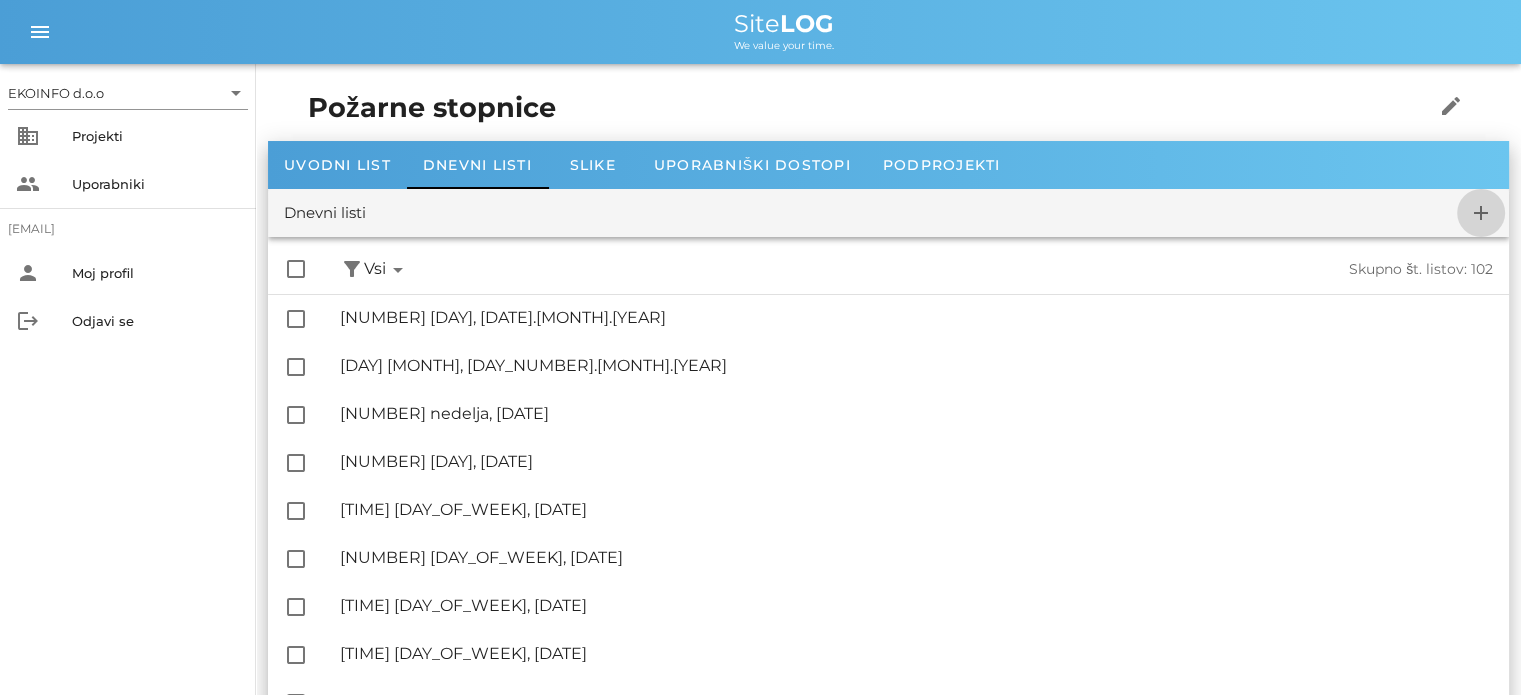 click on "add" at bounding box center (1481, 213) 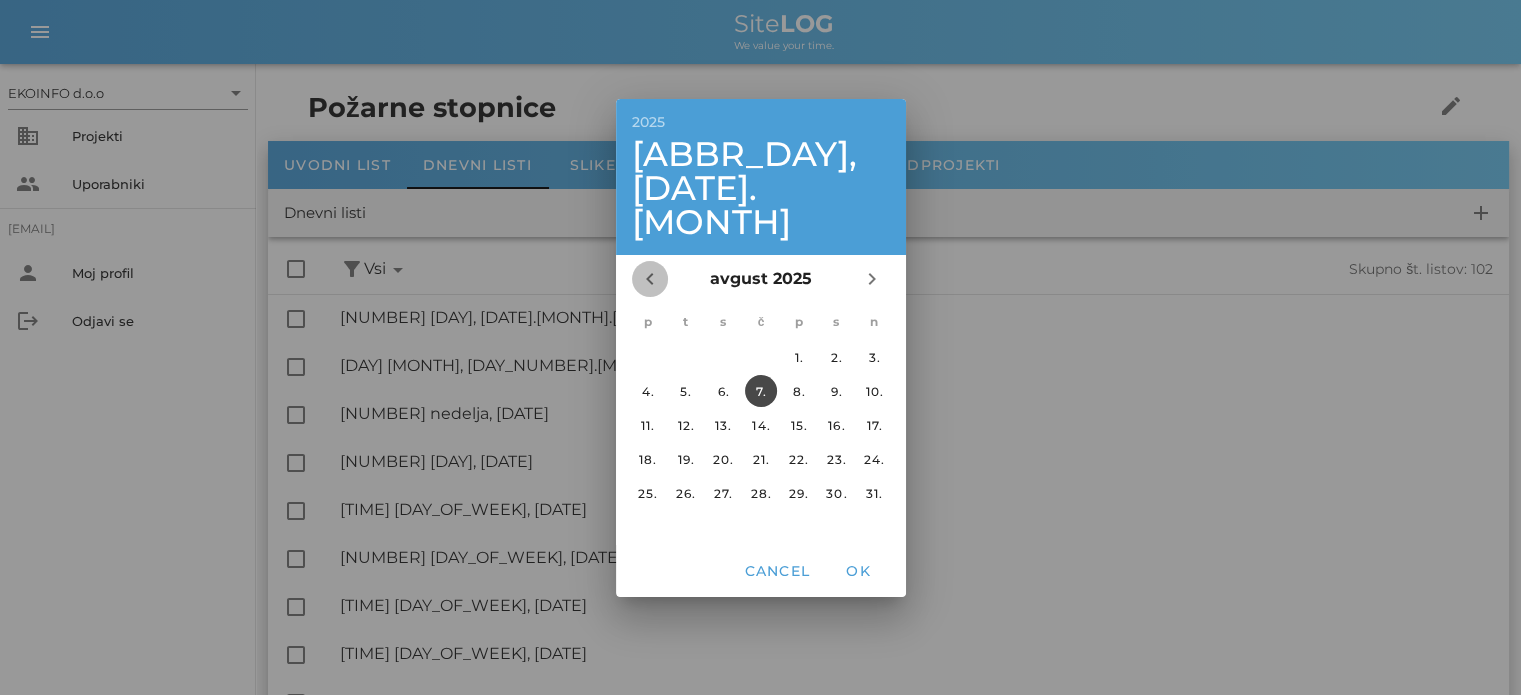 click on "chevron_left" at bounding box center (650, 279) 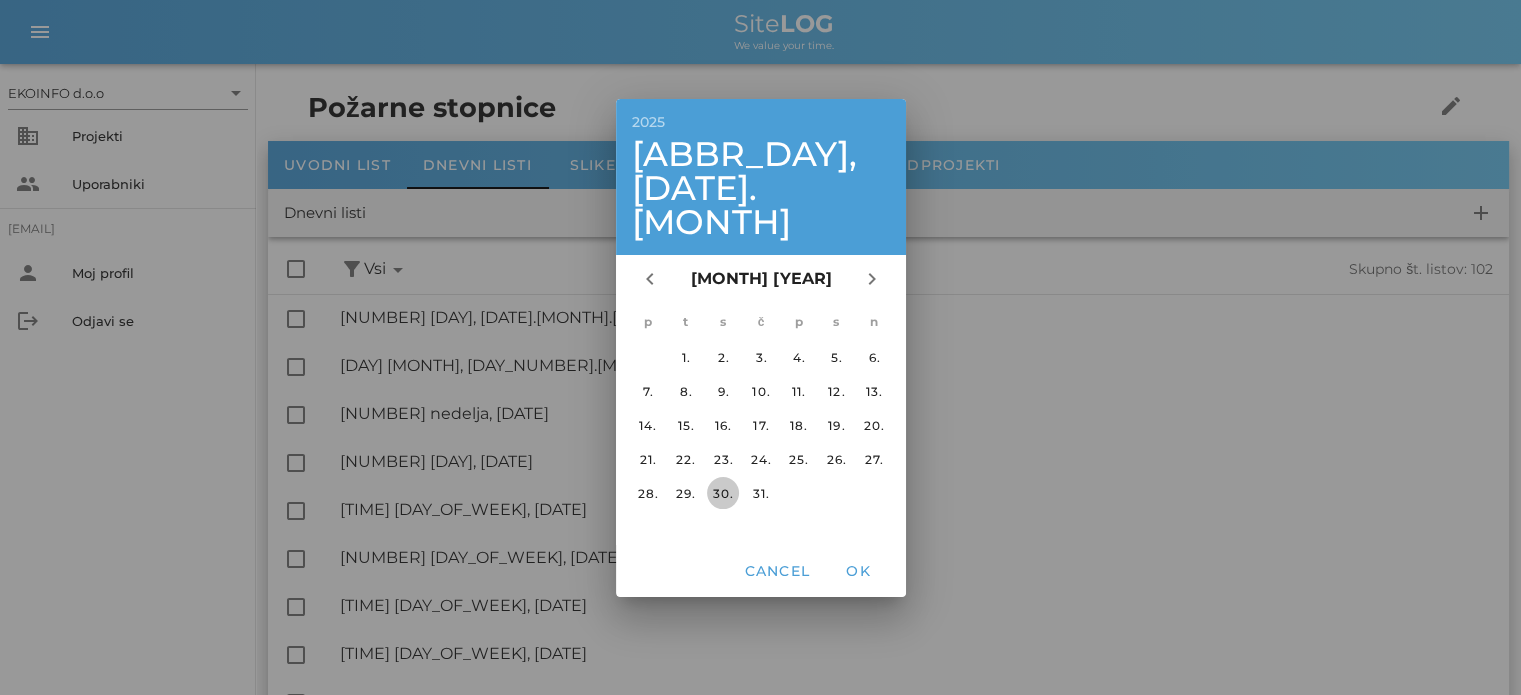 click on "30." at bounding box center (723, 492) 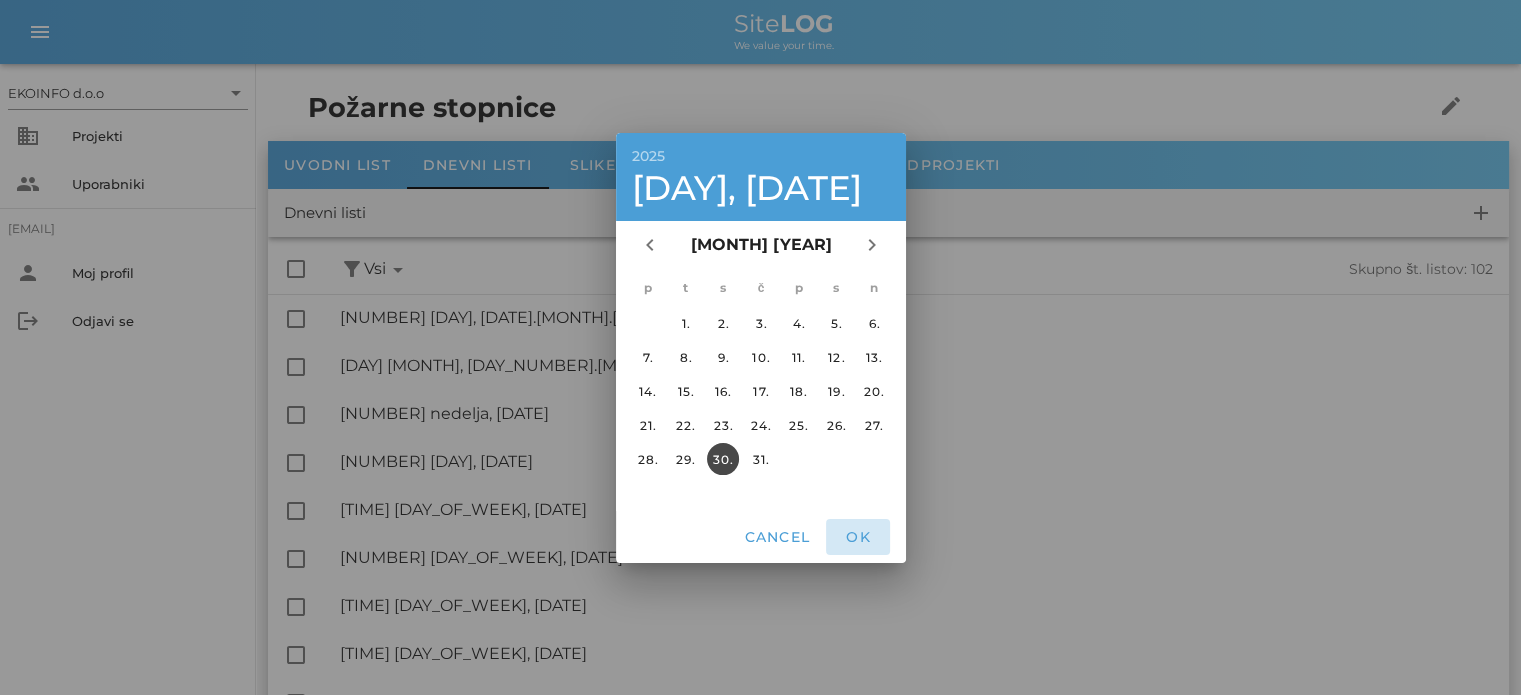 click on "OK" at bounding box center (858, 537) 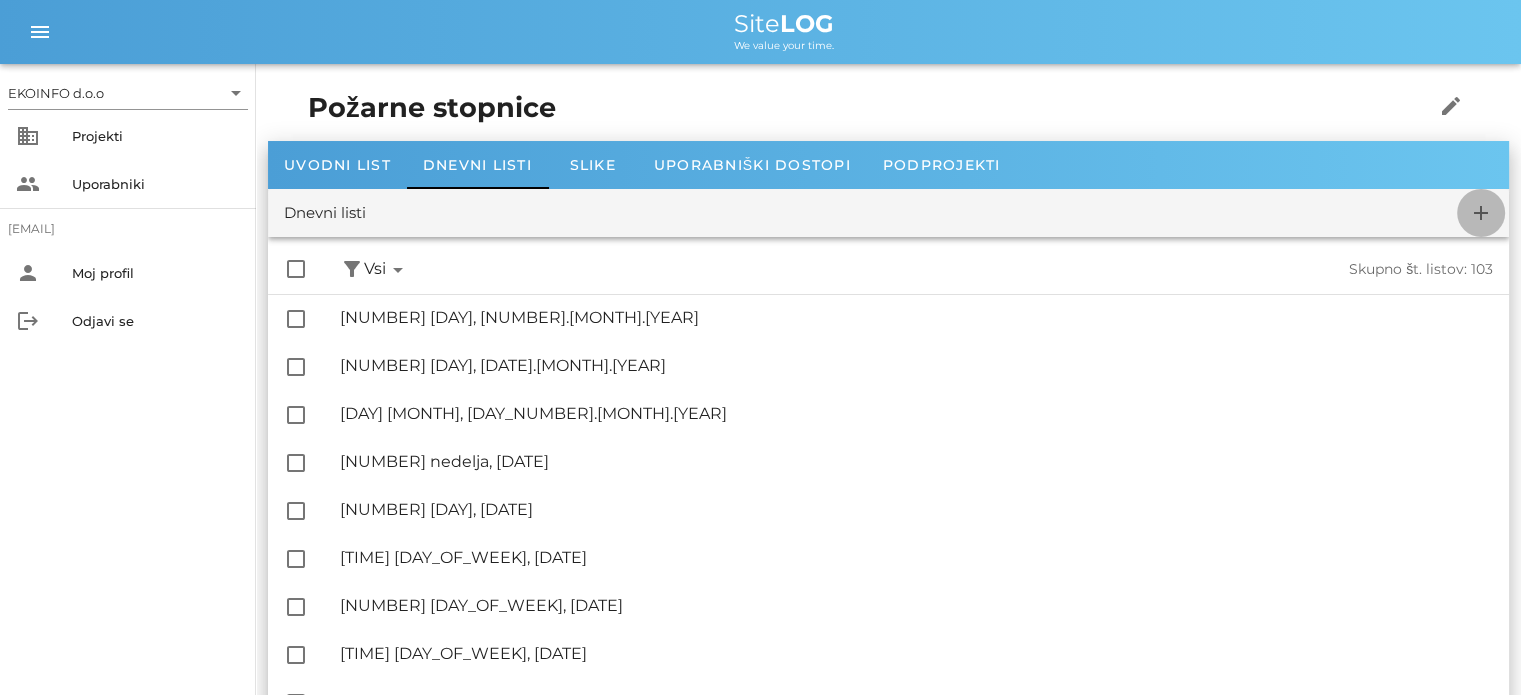 click on "add" at bounding box center [1481, 213] 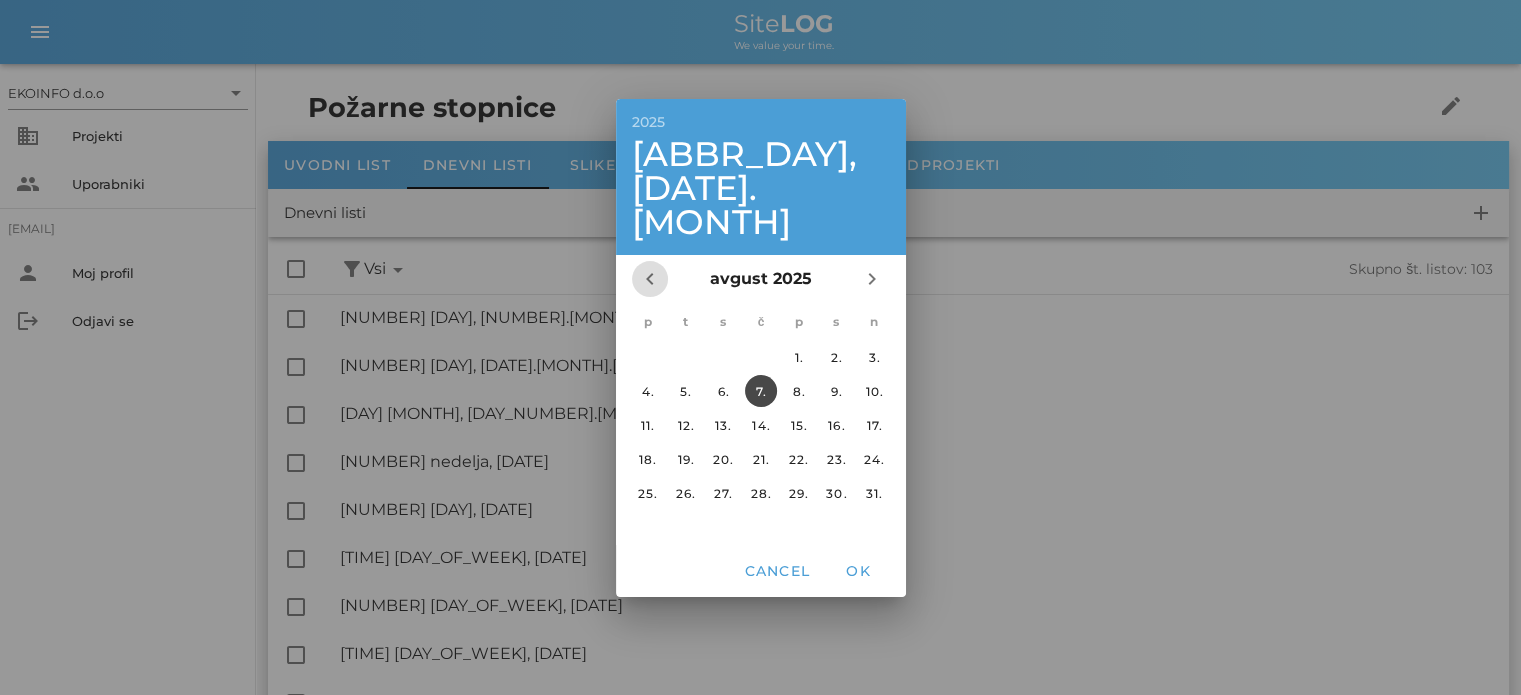 click on "chevron_left" at bounding box center [650, 279] 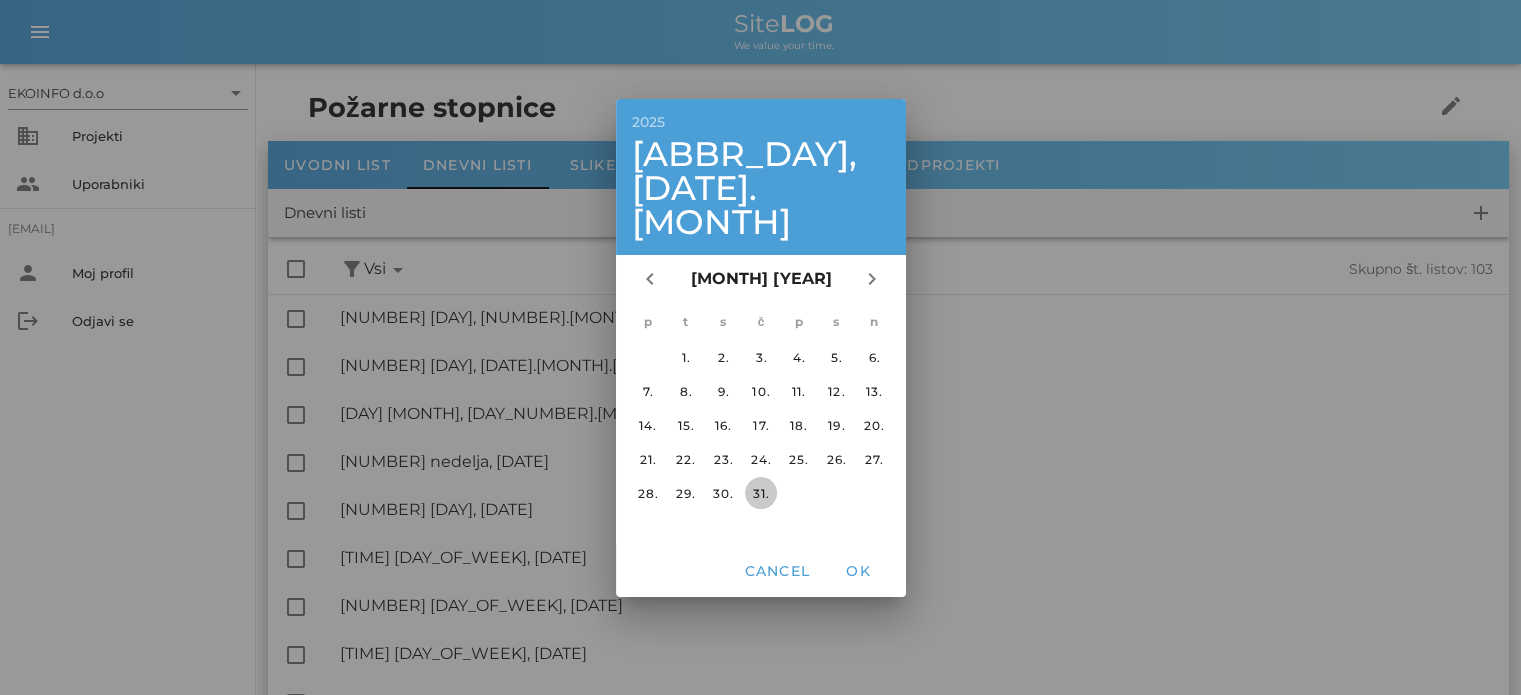 click on "31." at bounding box center (760, 492) 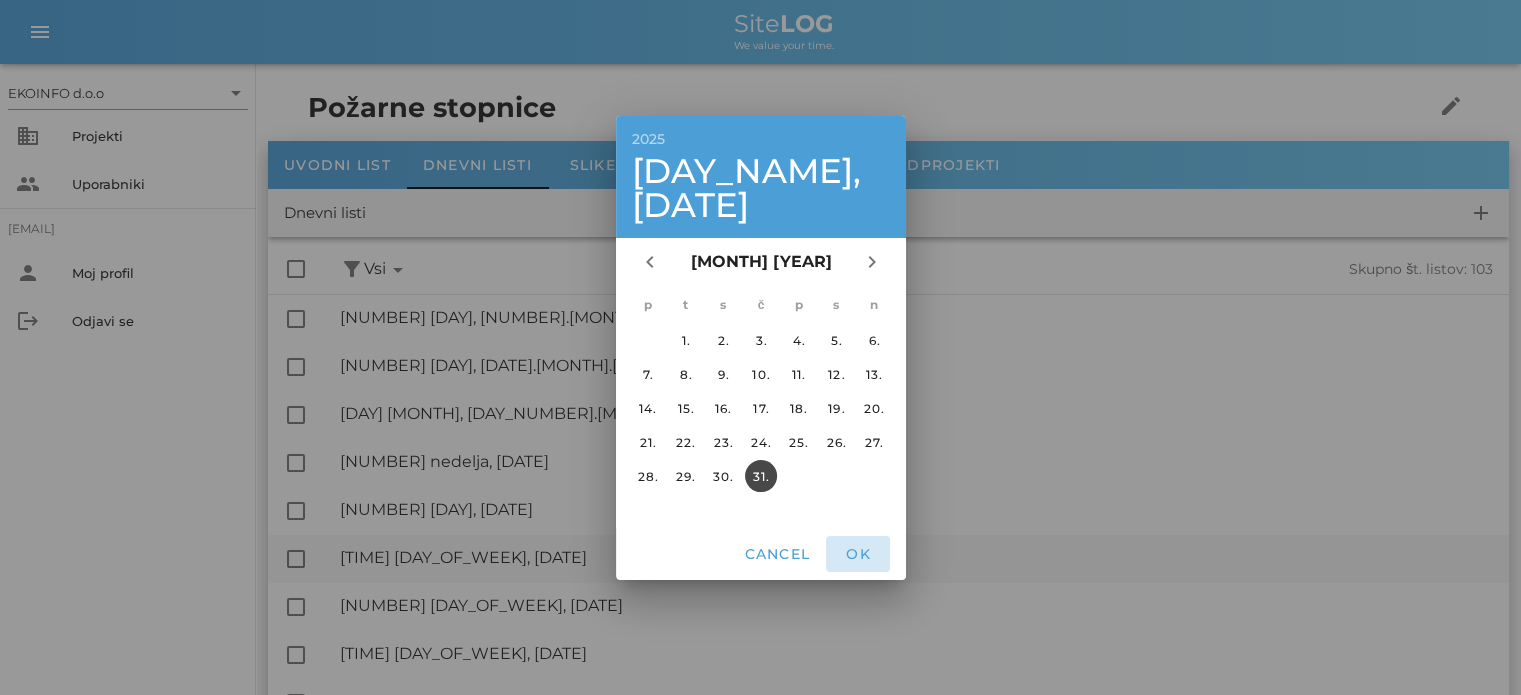 click on "OK" at bounding box center (858, 554) 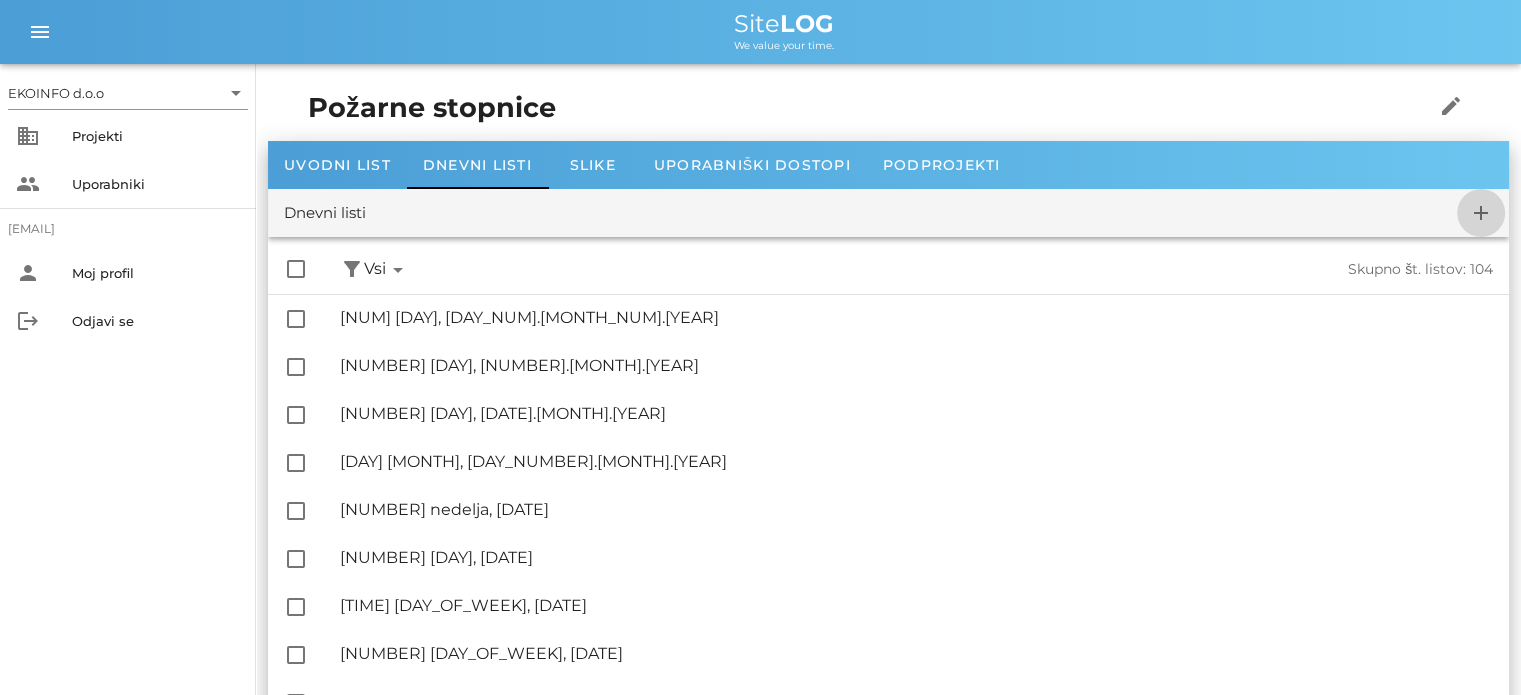 click on "add" at bounding box center [1481, 213] 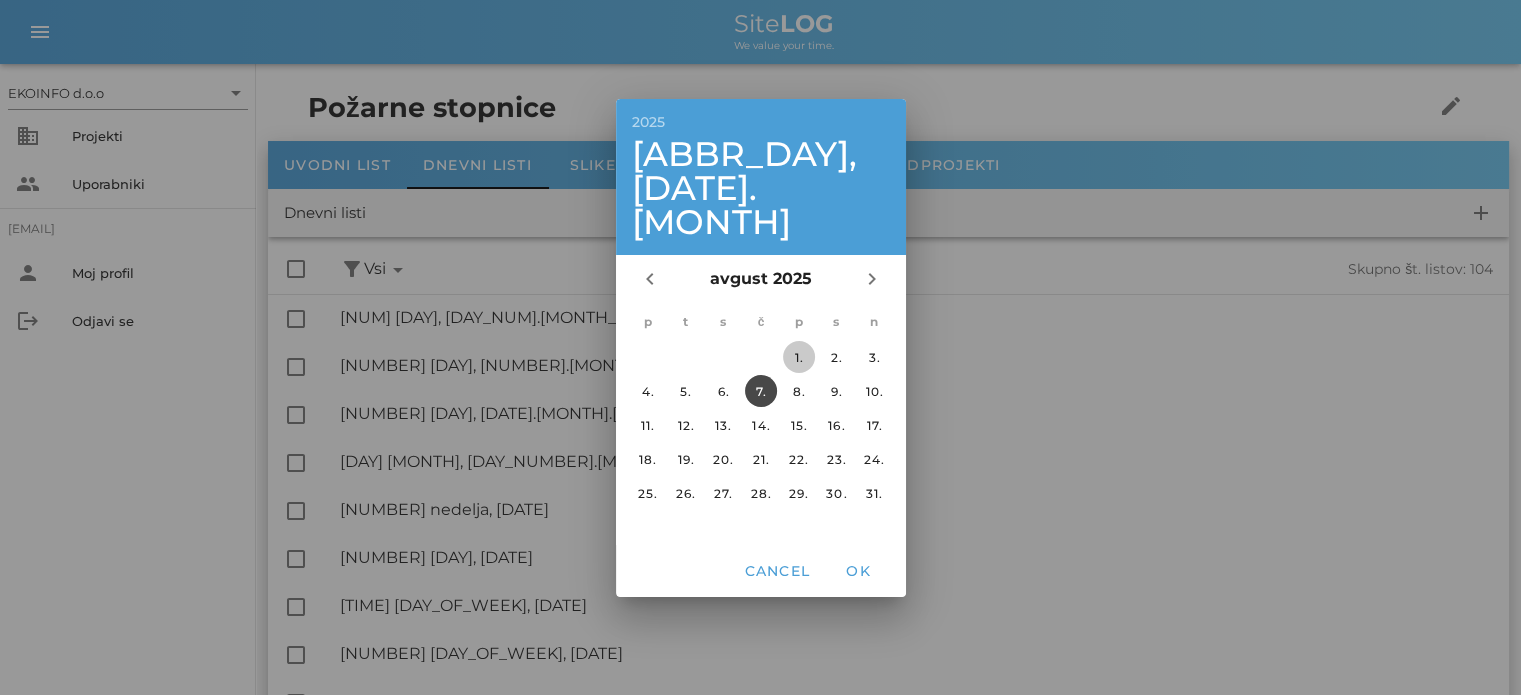 click on "1." at bounding box center (798, 356) 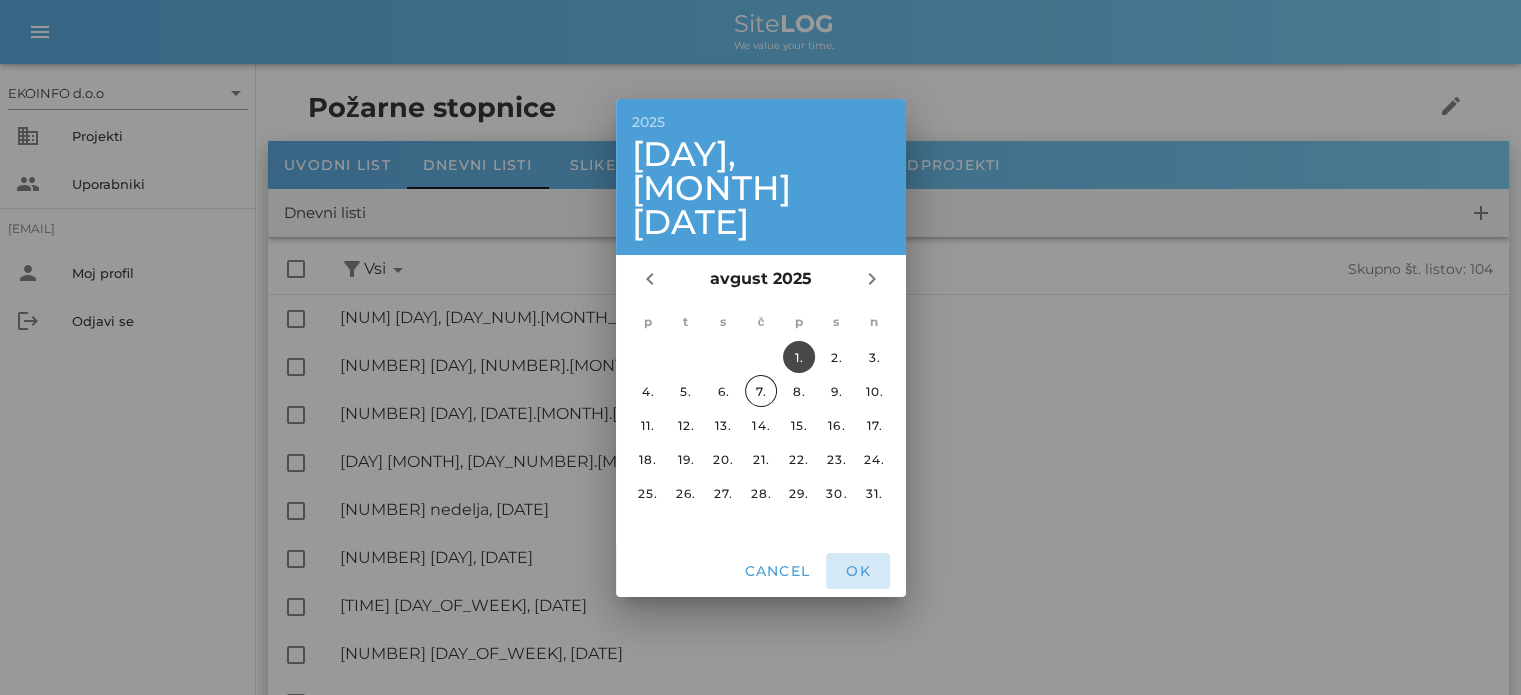 click on "OK" at bounding box center [858, 571] 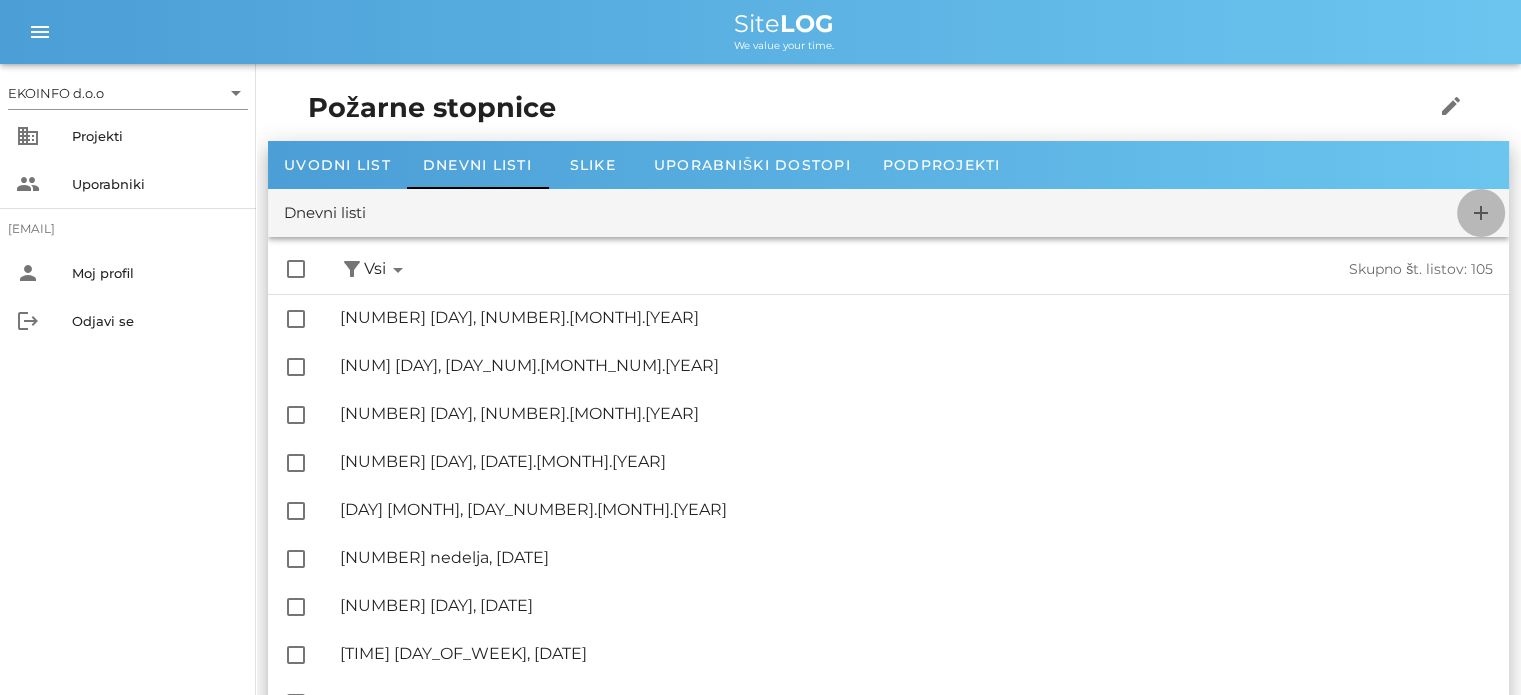 click on "add" at bounding box center [1481, 213] 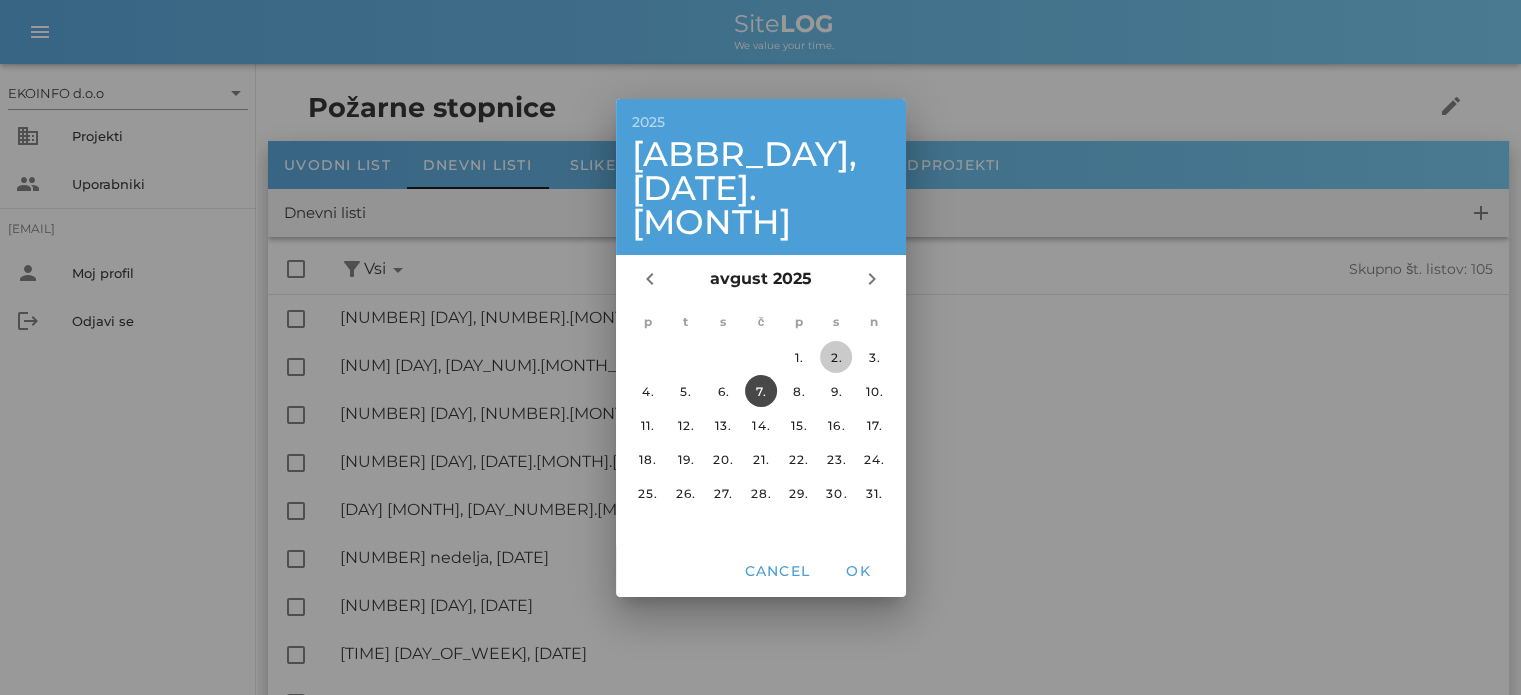 click on "2." at bounding box center [836, 356] 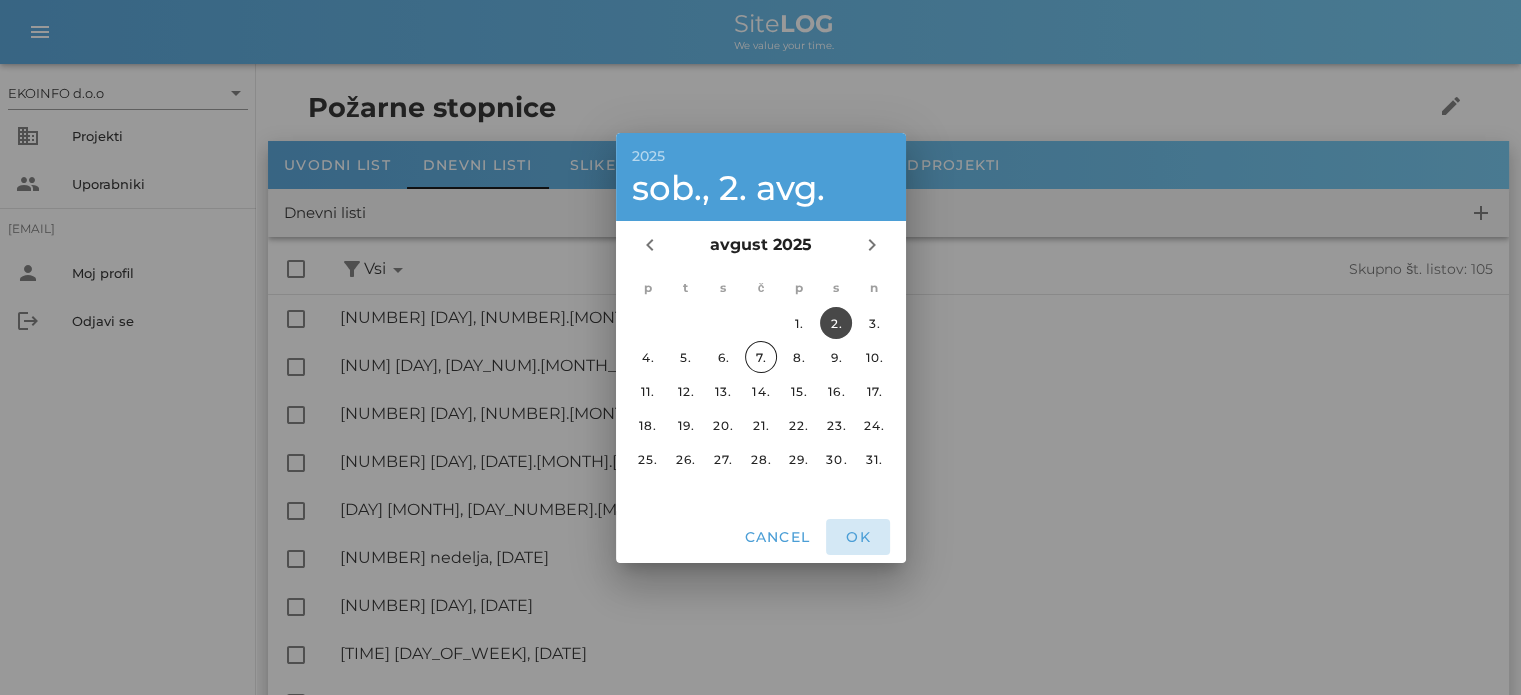 click on "OK" at bounding box center (858, 537) 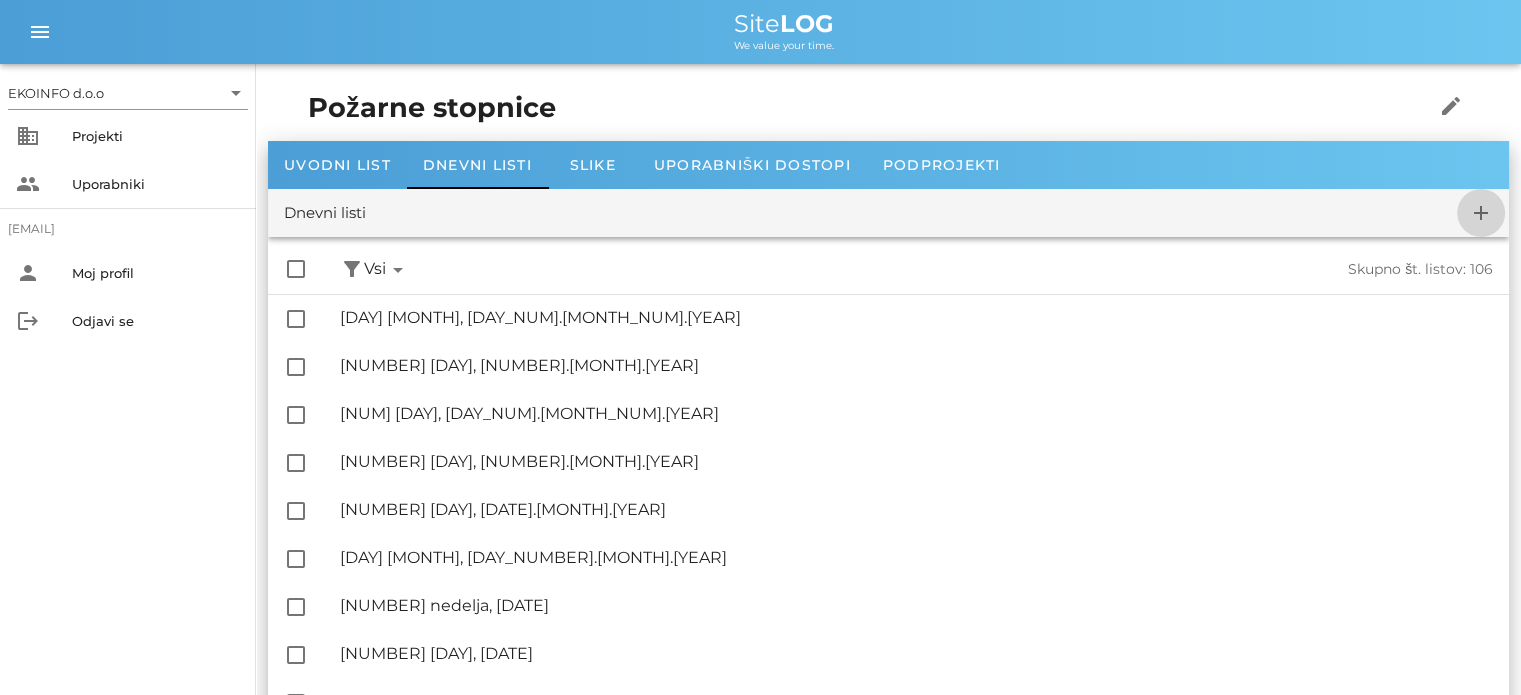 click on "add" at bounding box center [1481, 213] 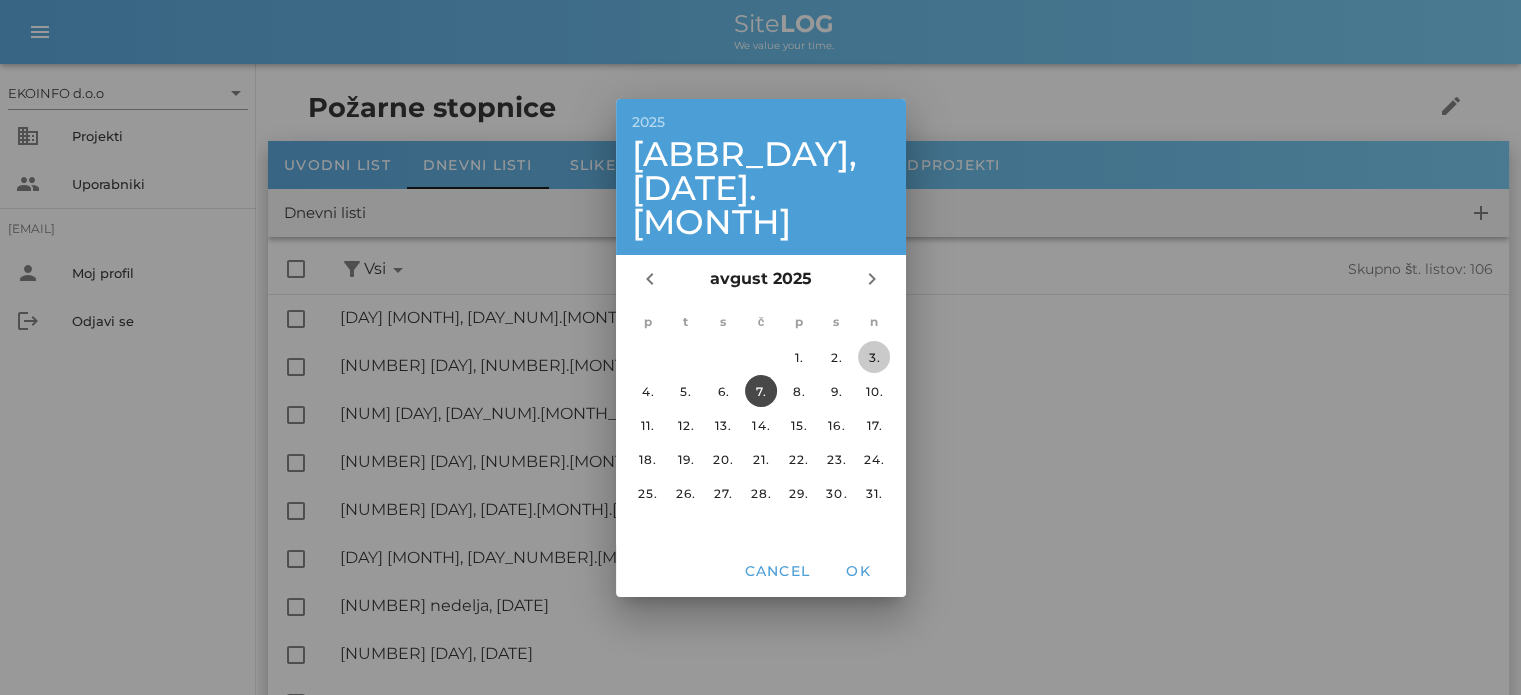 click on "3." at bounding box center (874, 356) 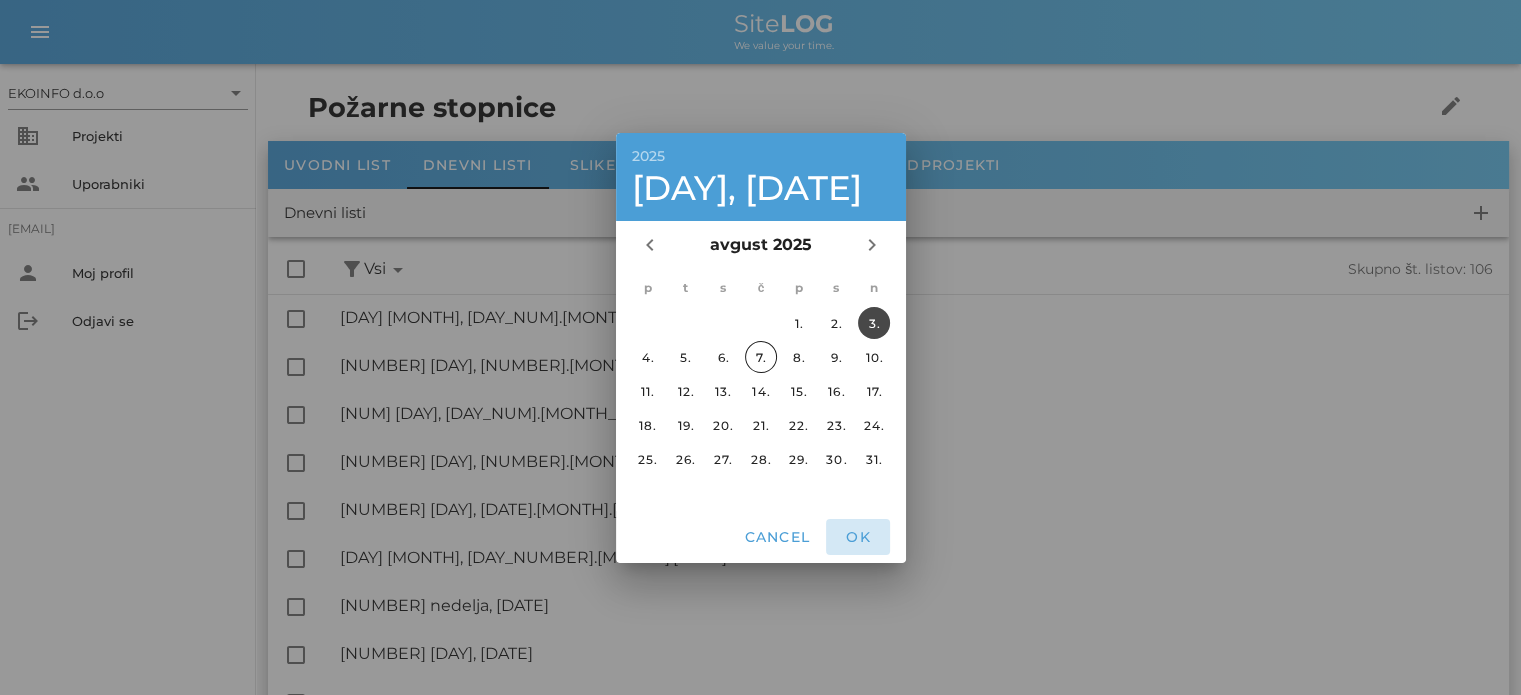 click on "OK" at bounding box center (858, 537) 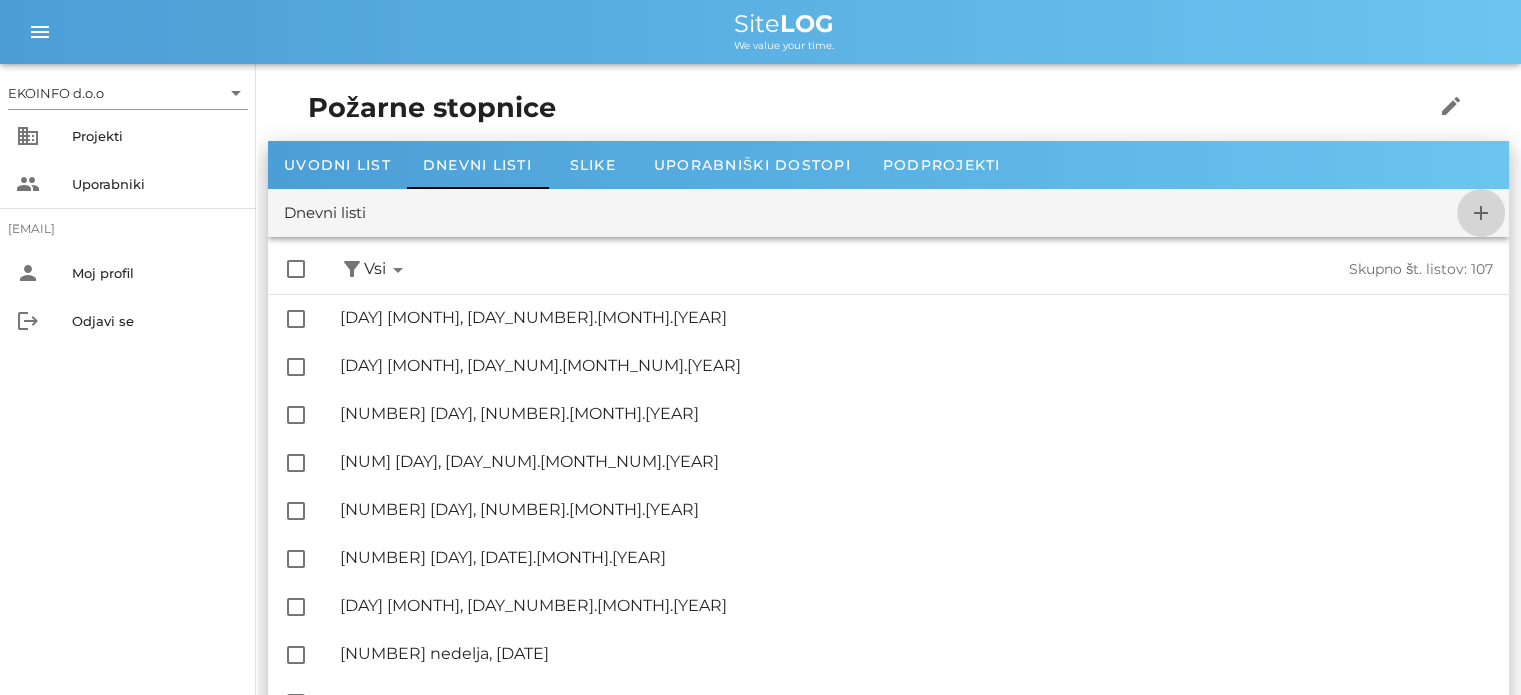 click on "add" at bounding box center (1481, 213) 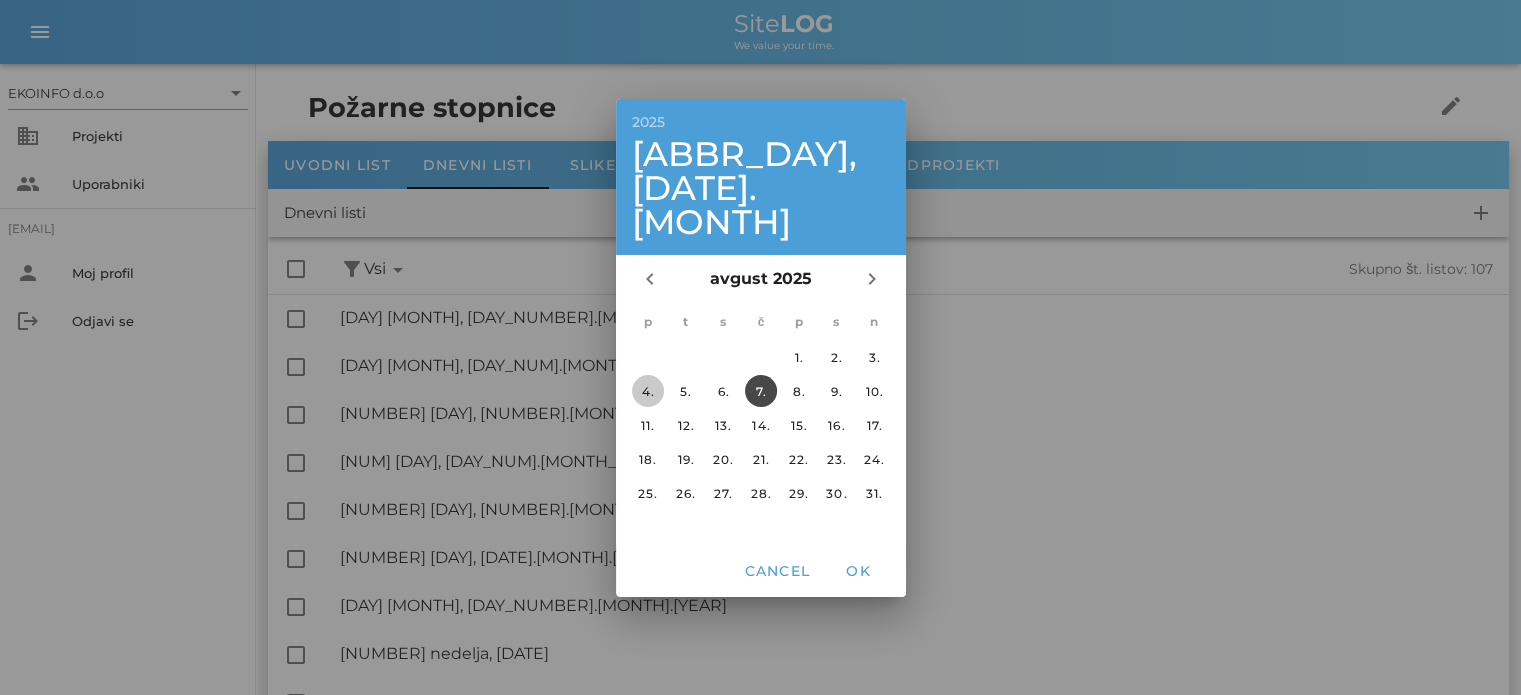 click on "4." at bounding box center (647, 390) 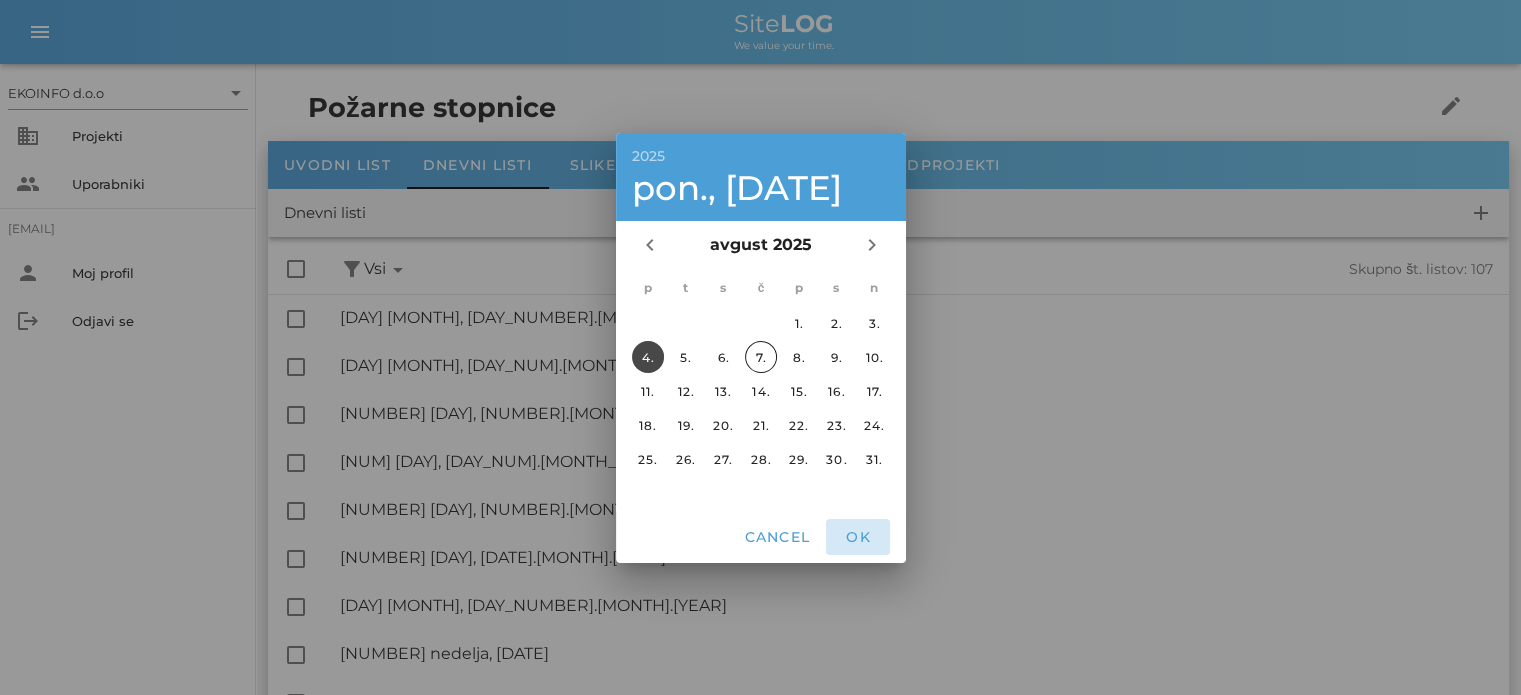 click on "OK" at bounding box center [858, 537] 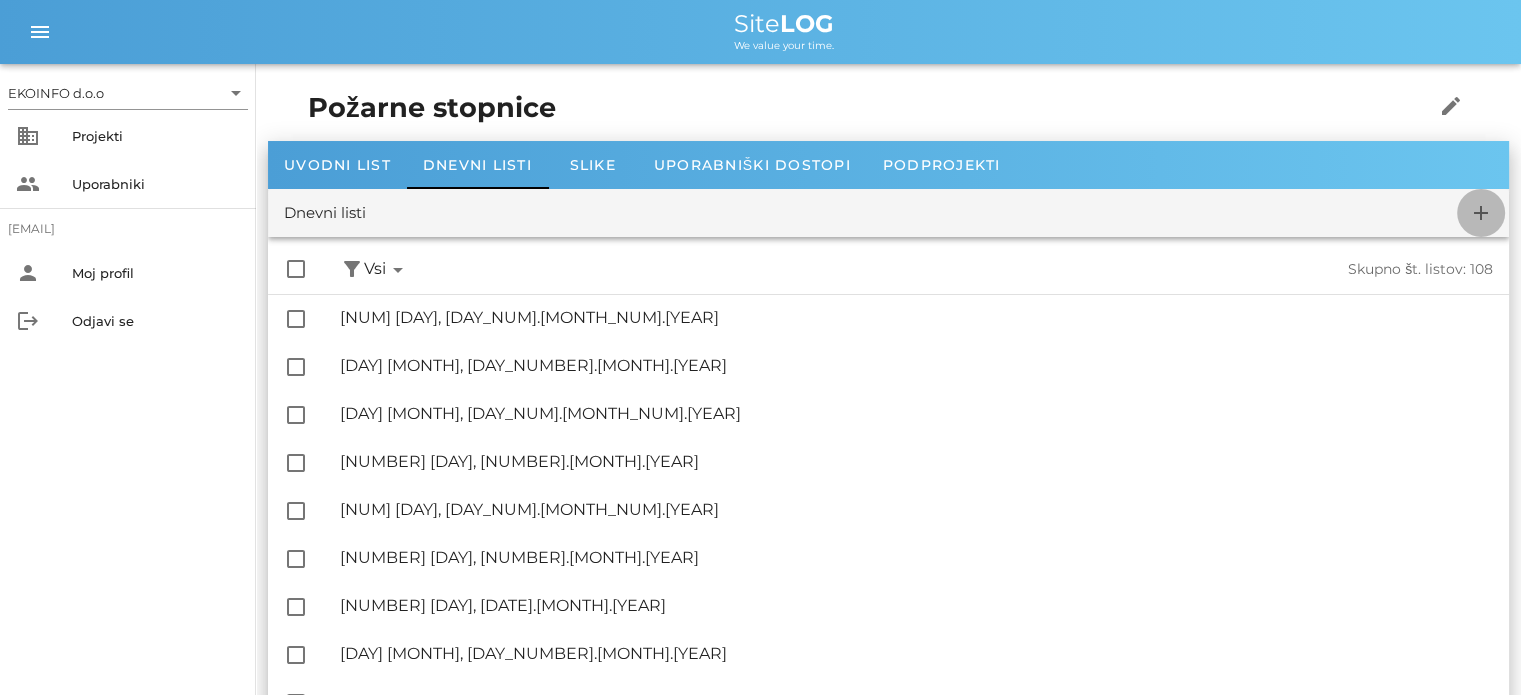 click on "add" at bounding box center (1481, 213) 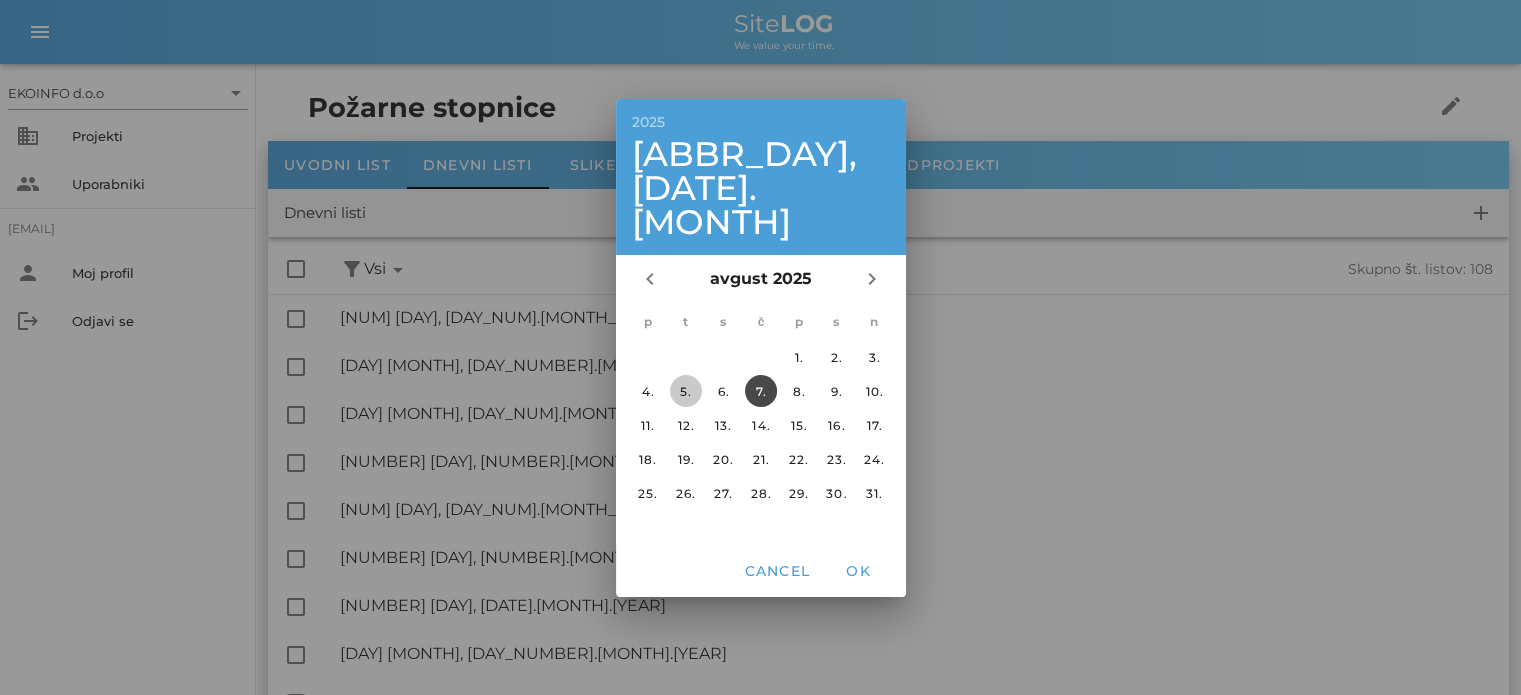 click on "5." at bounding box center (685, 390) 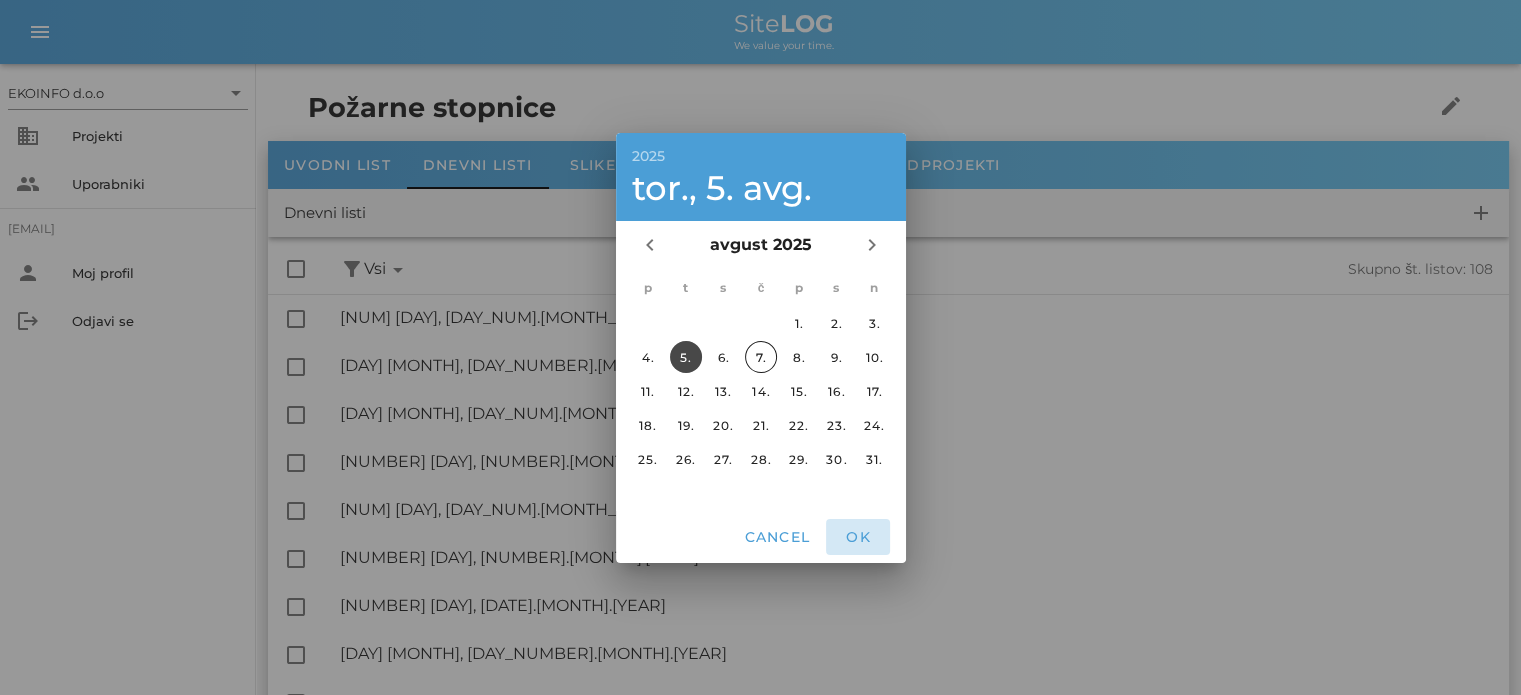 click on "OK" at bounding box center (858, 537) 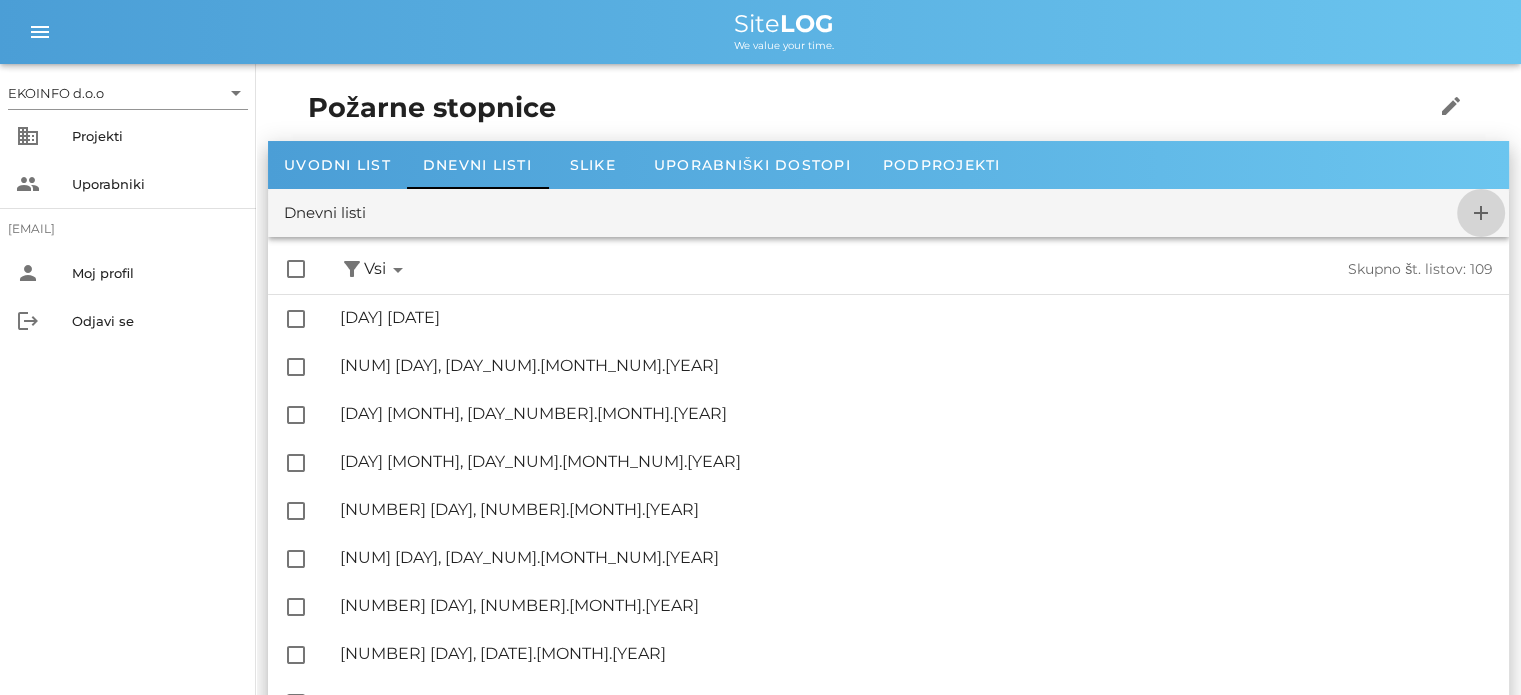 click on "add" at bounding box center (1481, 213) 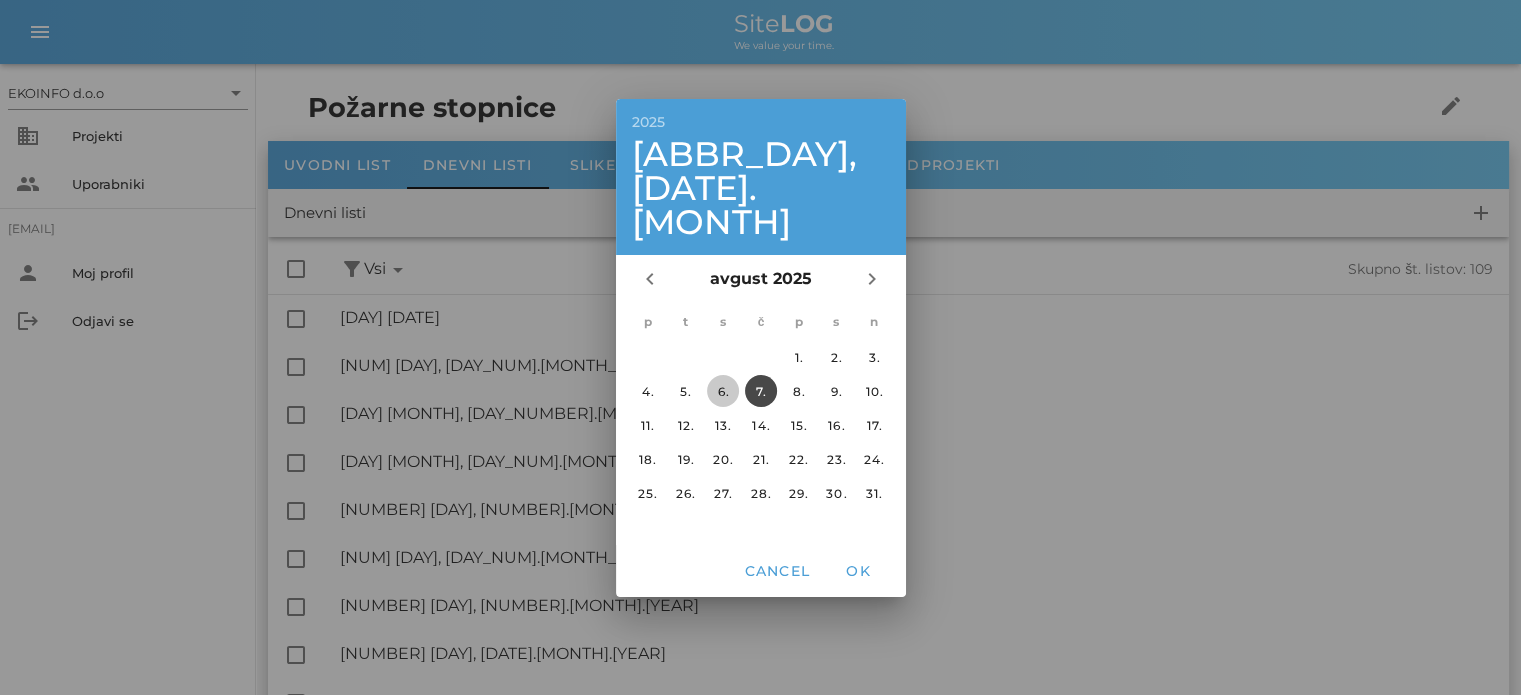 click on "6." at bounding box center (723, 390) 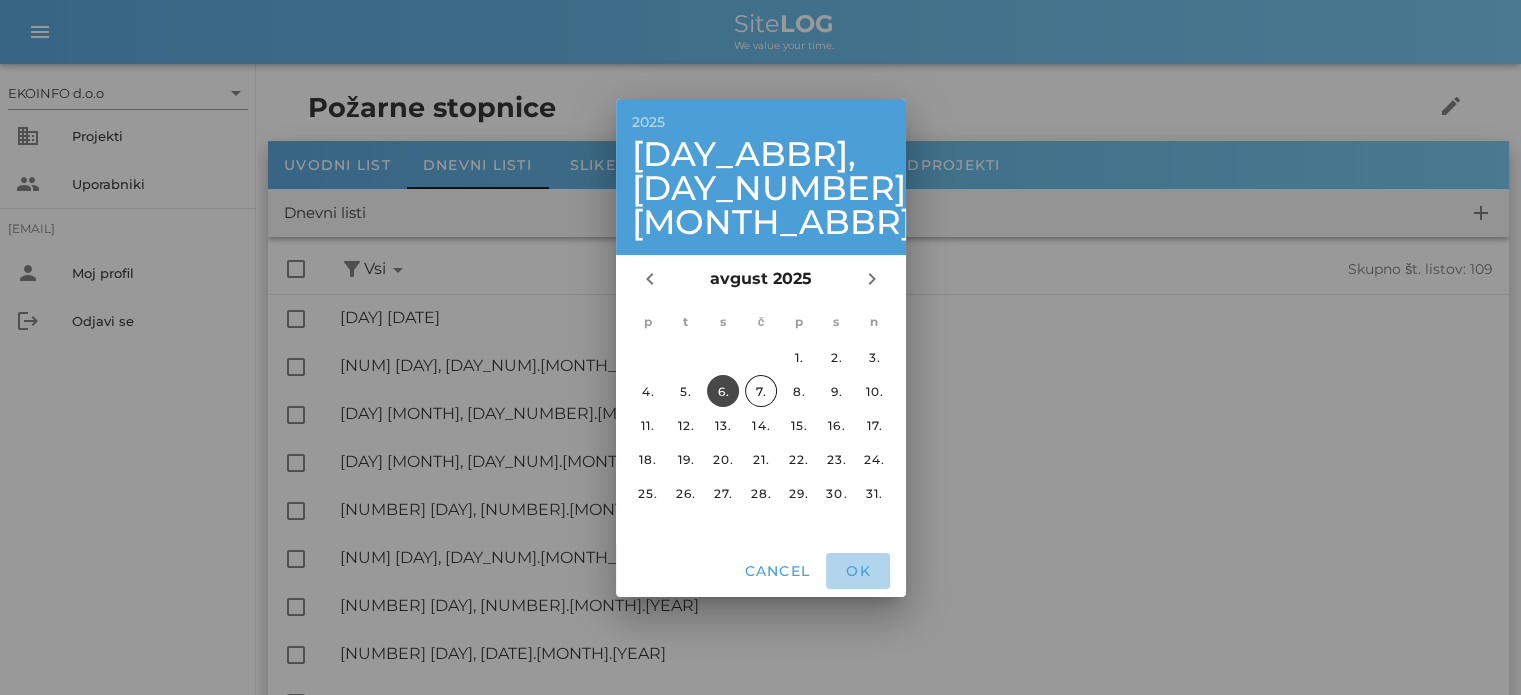 click on "OK" at bounding box center (858, 571) 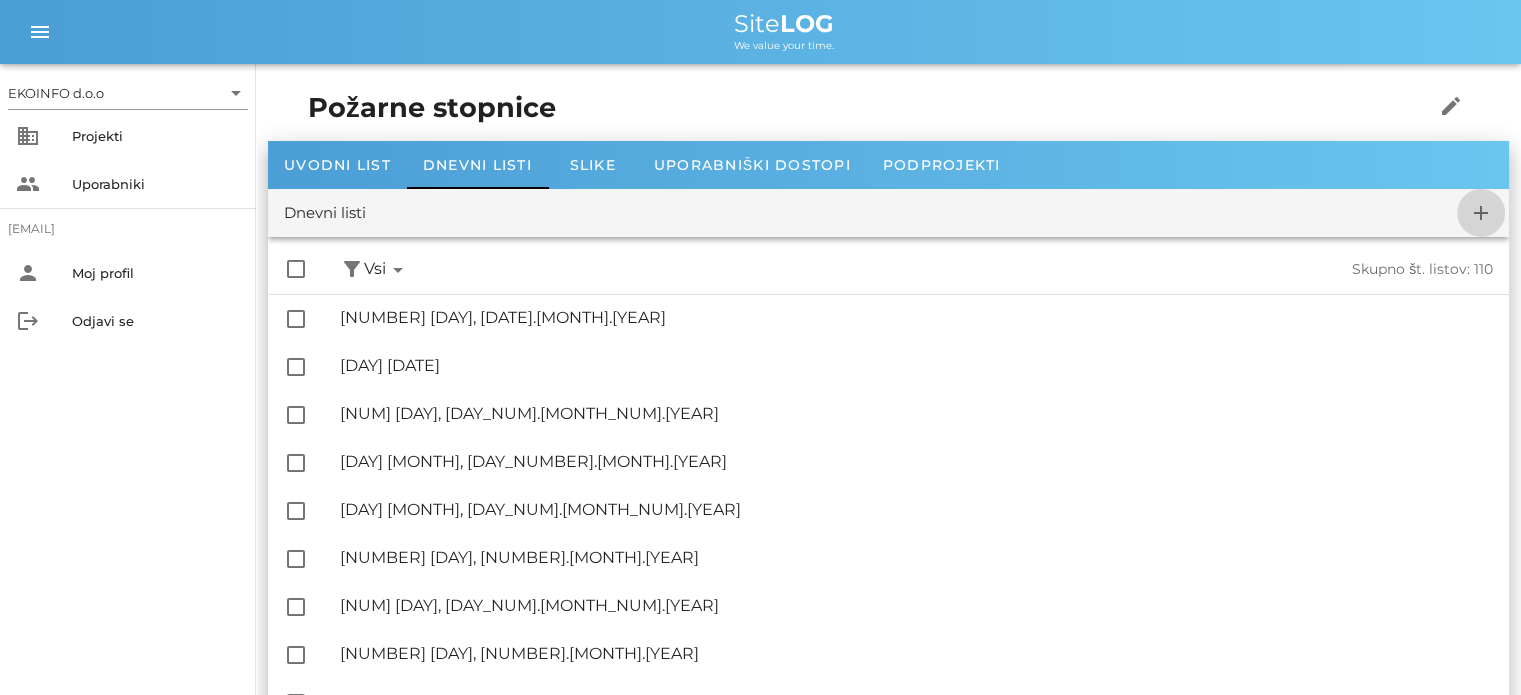 click on "add" at bounding box center (1481, 213) 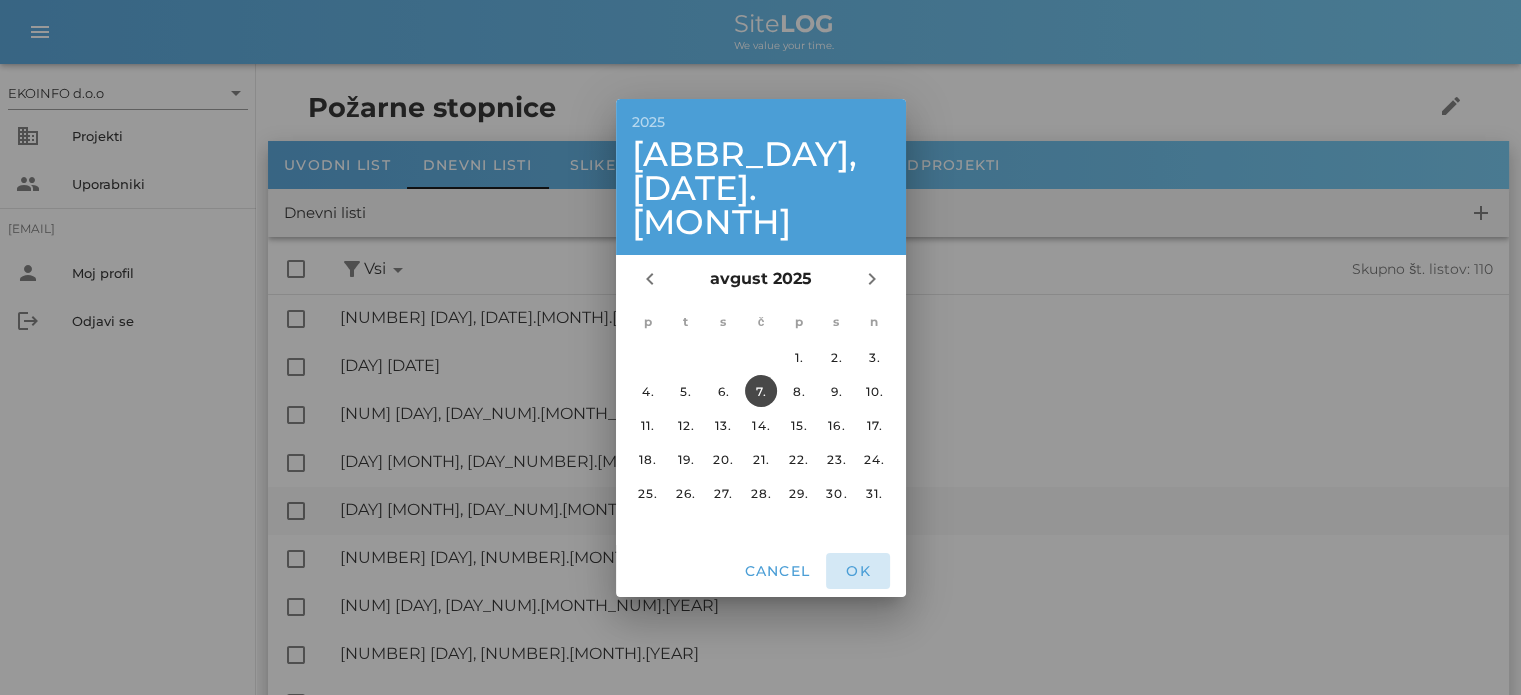 click on "OK" at bounding box center [858, 571] 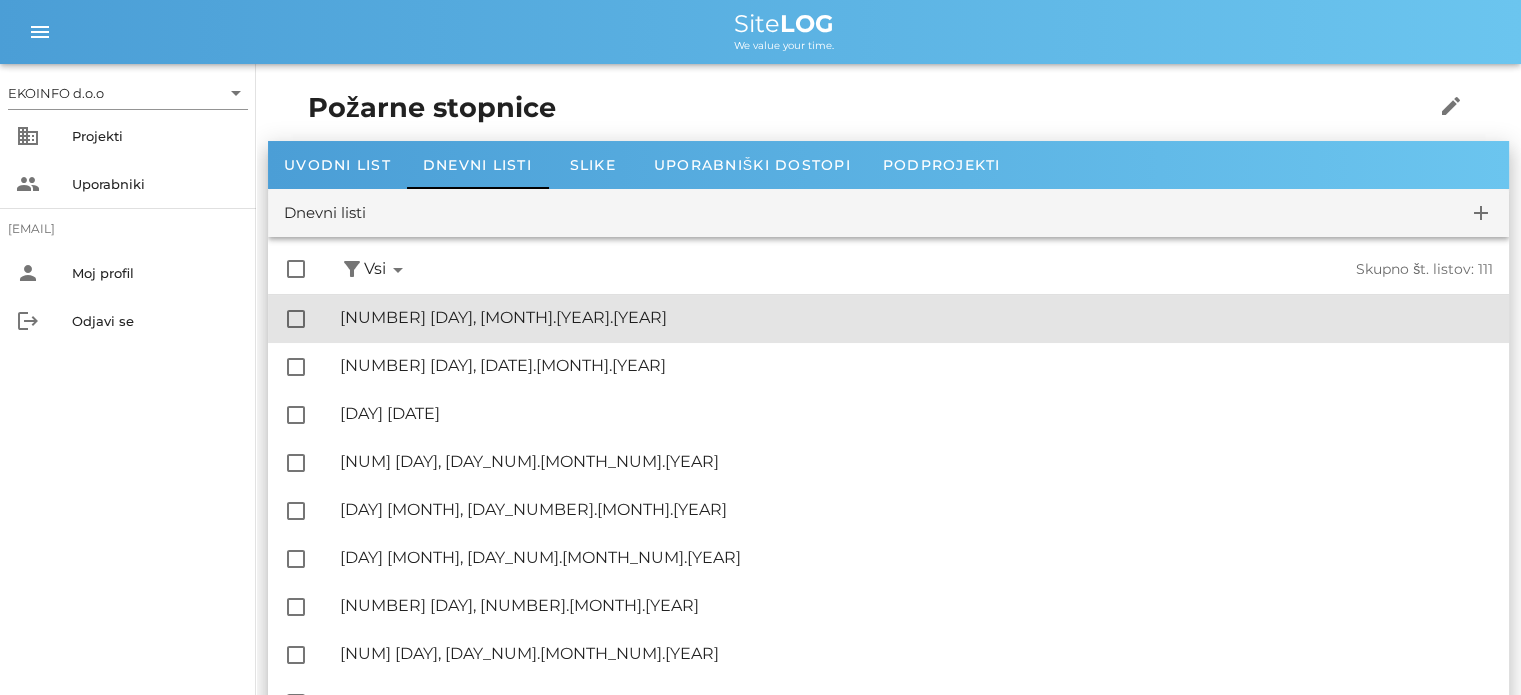 click on "🔏  [NUMBER] [DAY], [DATE]" at bounding box center [916, 317] 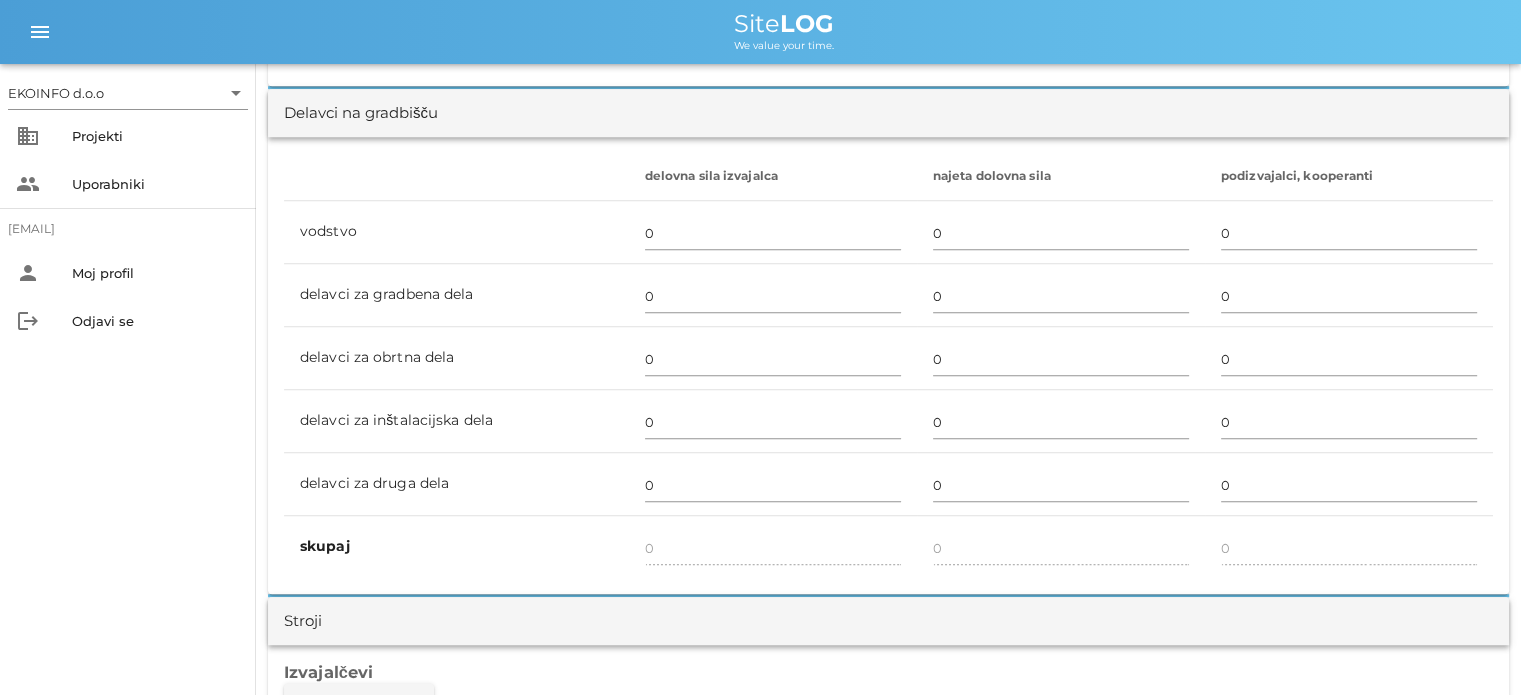 scroll, scrollTop: 1200, scrollLeft: 0, axis: vertical 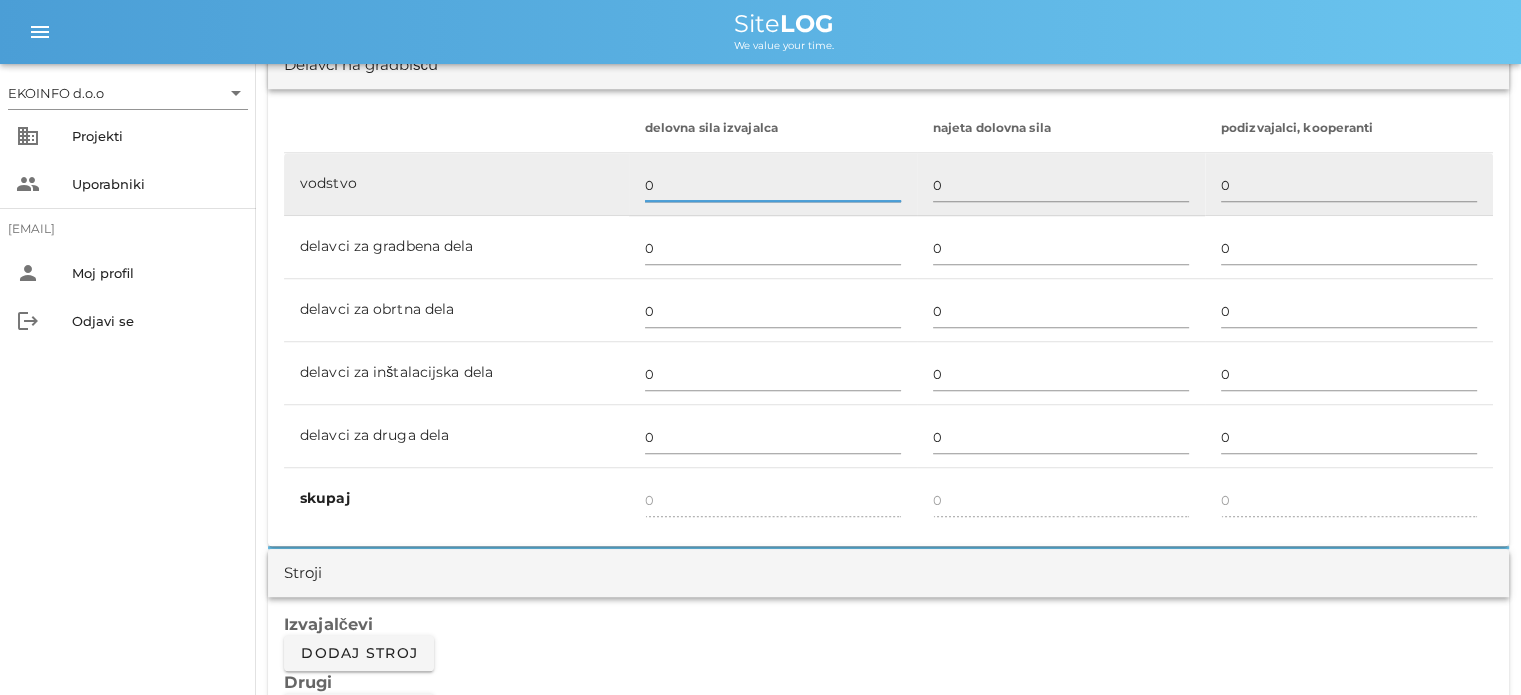 click on "0" at bounding box center (773, 185) 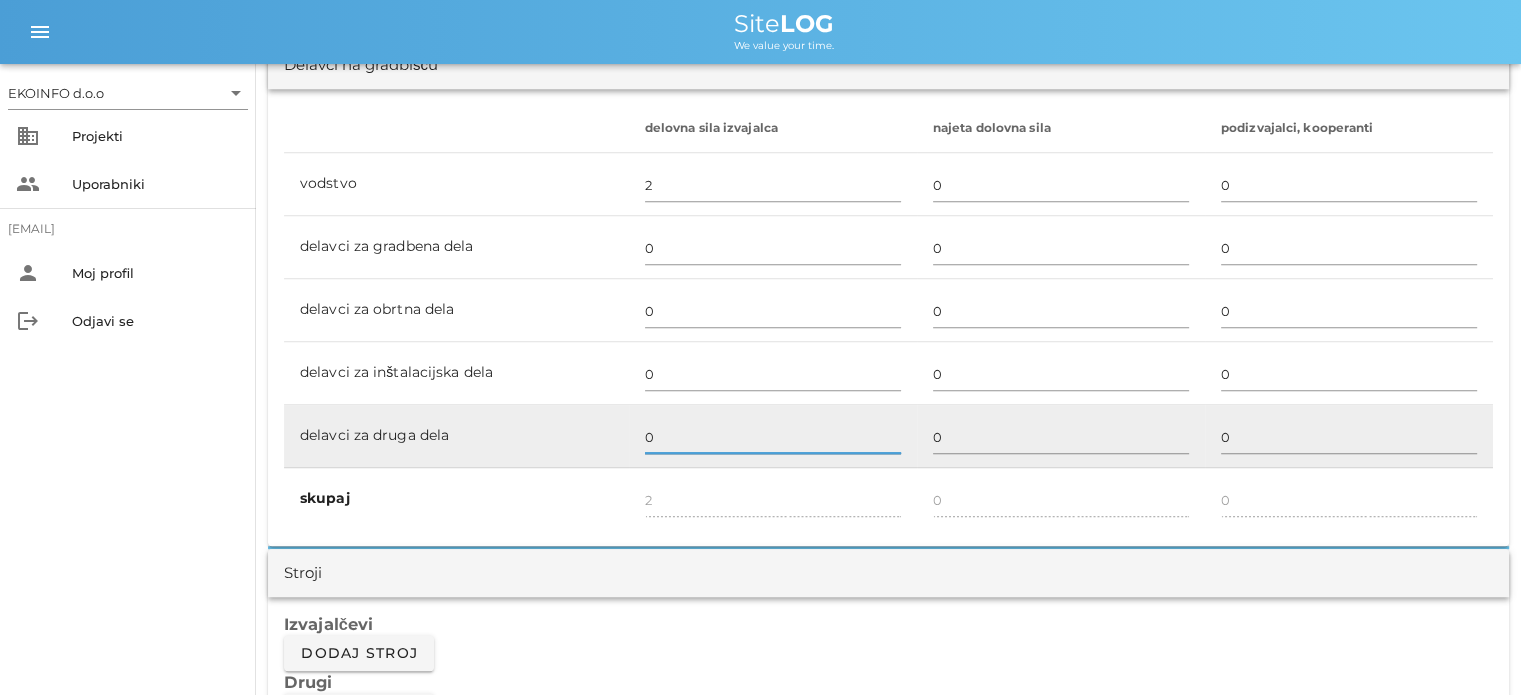 click on "0" at bounding box center [773, 437] 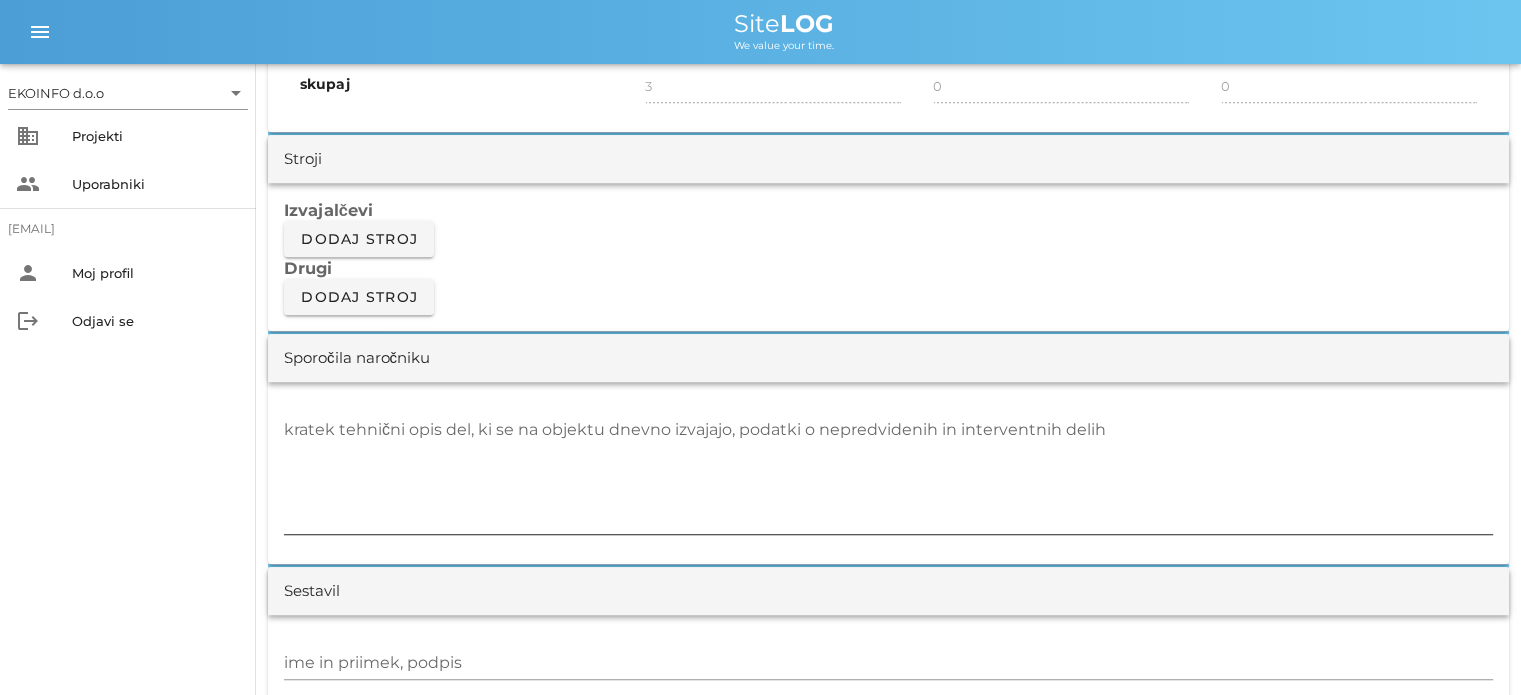 scroll, scrollTop: 1700, scrollLeft: 0, axis: vertical 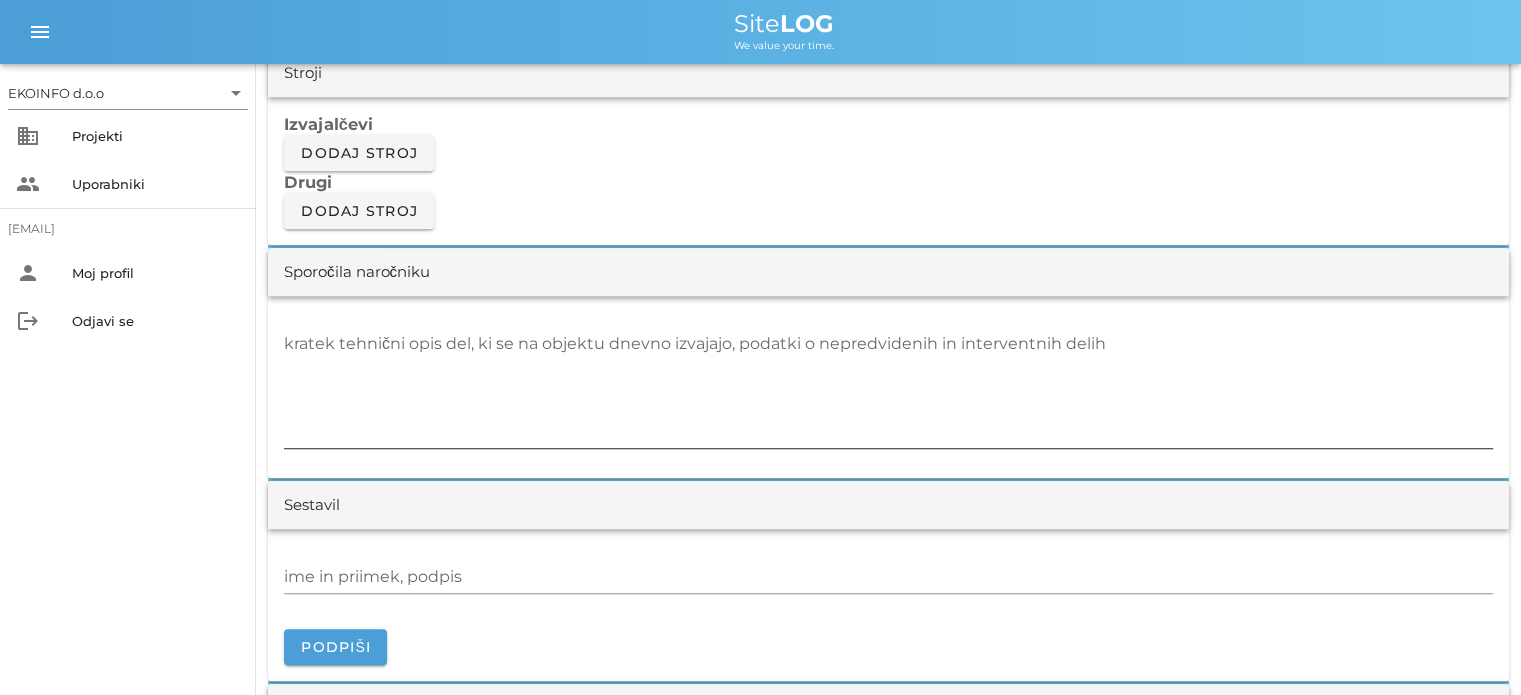 click on "kratek tehnični opis del, ki se na objektu dnevno izvajajo, podatki o nepredvidenih in interventnih delih" at bounding box center [888, 388] 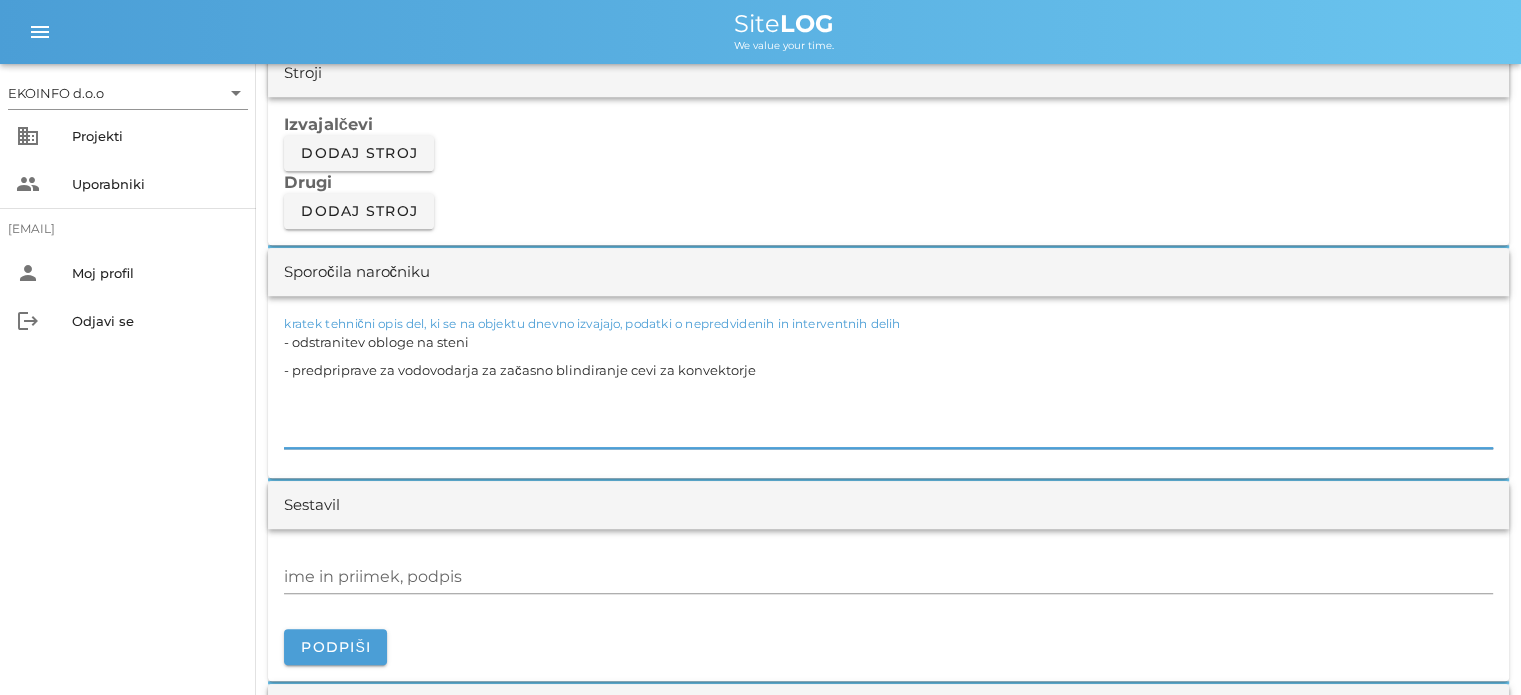 click on "- odstranitev obloge na steni
- predpriprave za vodovodarja za začasno blindiranje cevi za konvektorje" at bounding box center [888, 388] 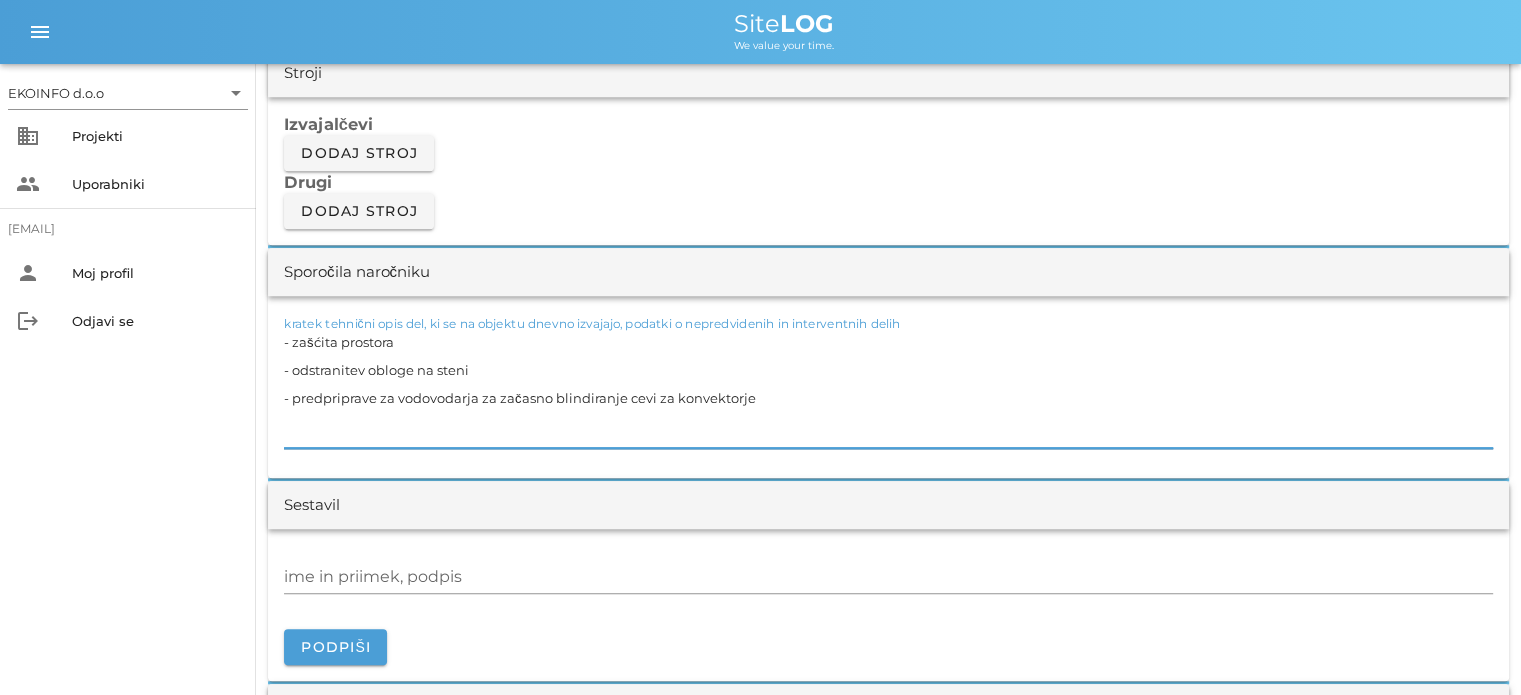 click on "- zašćita prostora
- odstranitev obloge na steni
- predpriprave za vodovodarja za začasno blindiranje cevi za konvektorje" at bounding box center (888, 388) 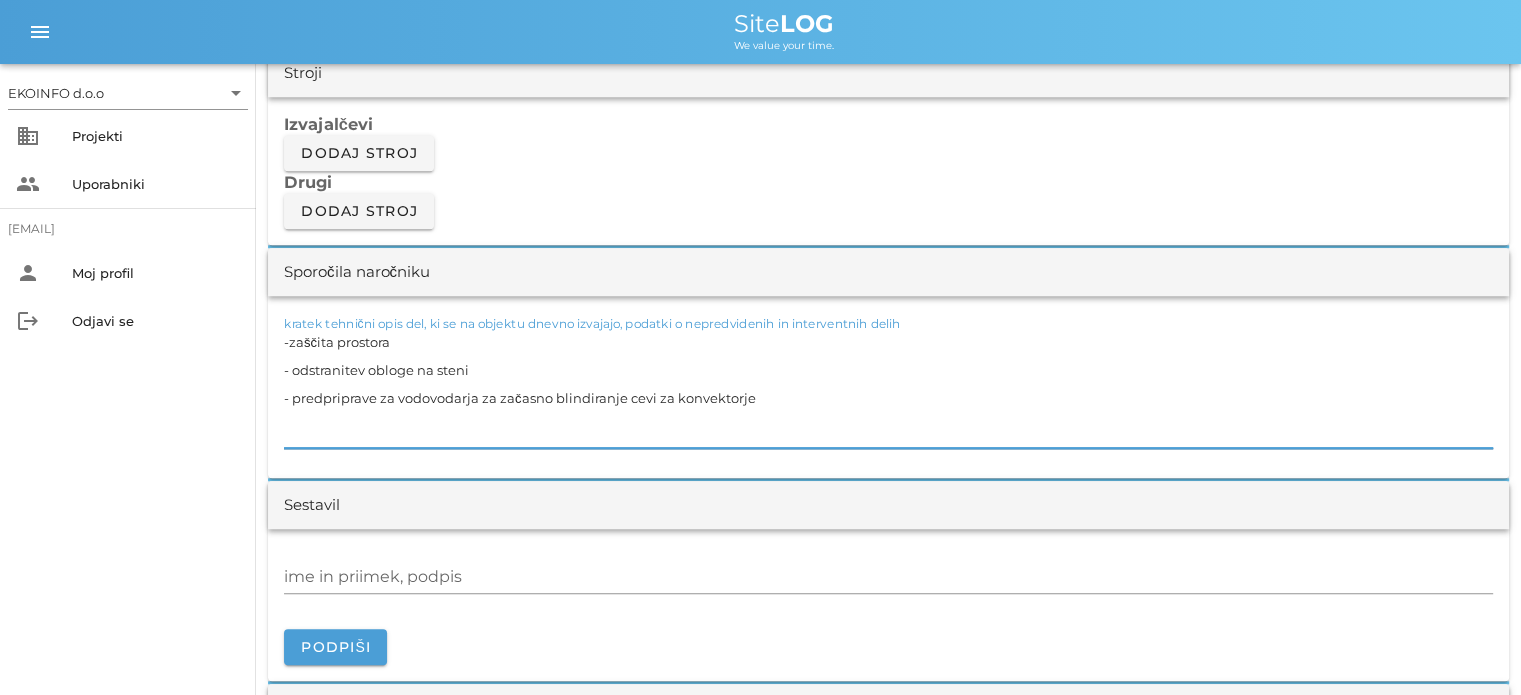click on "-zaščita prostora
- odstranitev obloge na steni
- predpriprave za vodovodarja za začasno blindiranje cevi za konvektorje" at bounding box center [888, 388] 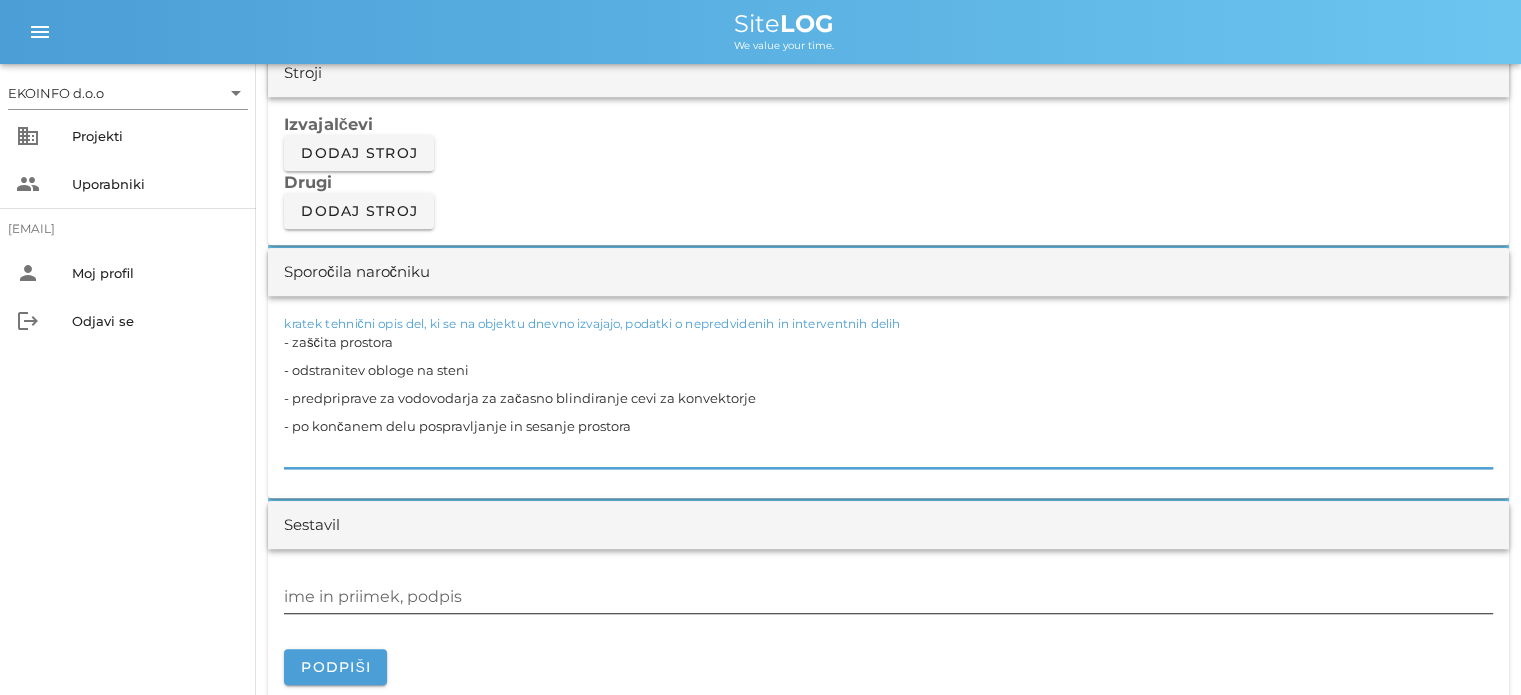 click on "ime in priimek, podpis" at bounding box center (888, 597) 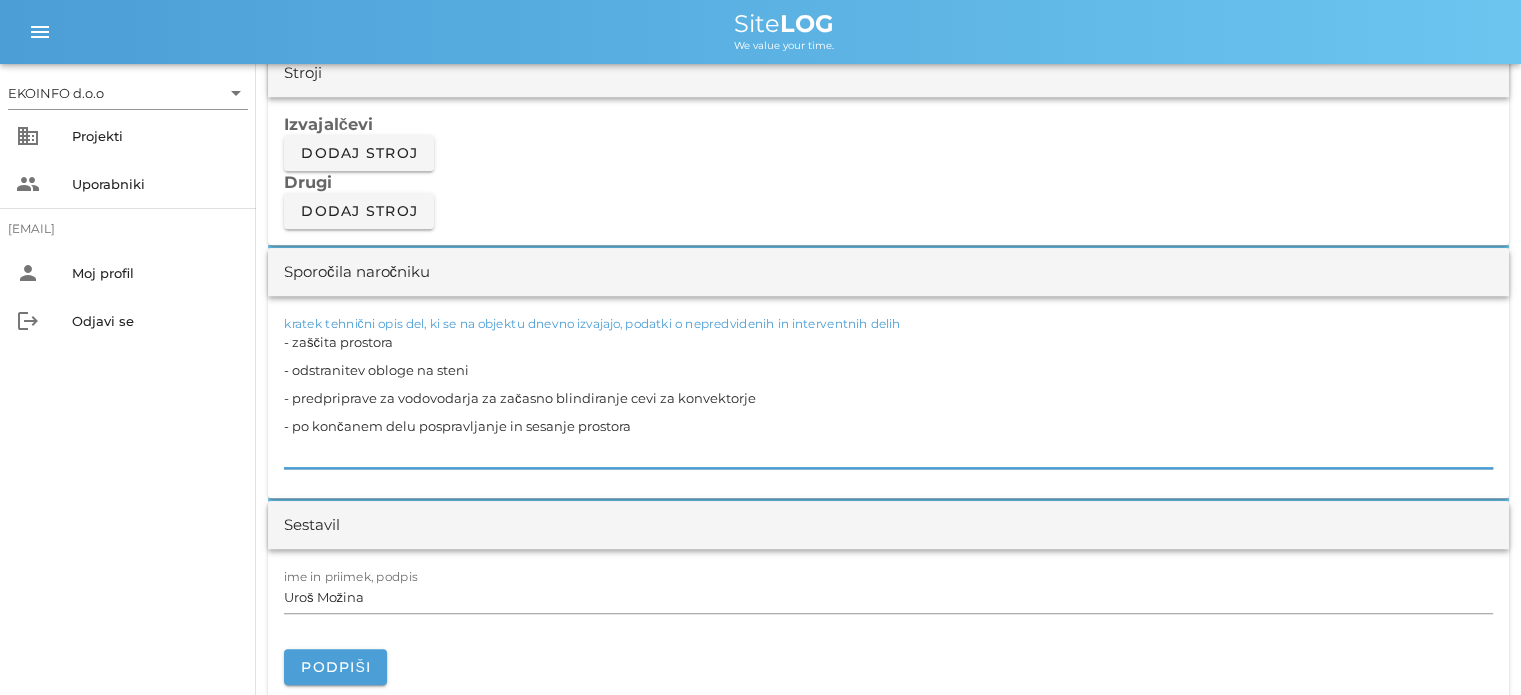 click on "- zaščita prostora
- odstranitev obloge na steni
- predpriprave za vodovodarja za začasno blindiranje cevi za konvektorje
- po končanem delu pospravljanje in sesanje prostora" at bounding box center (888, 398) 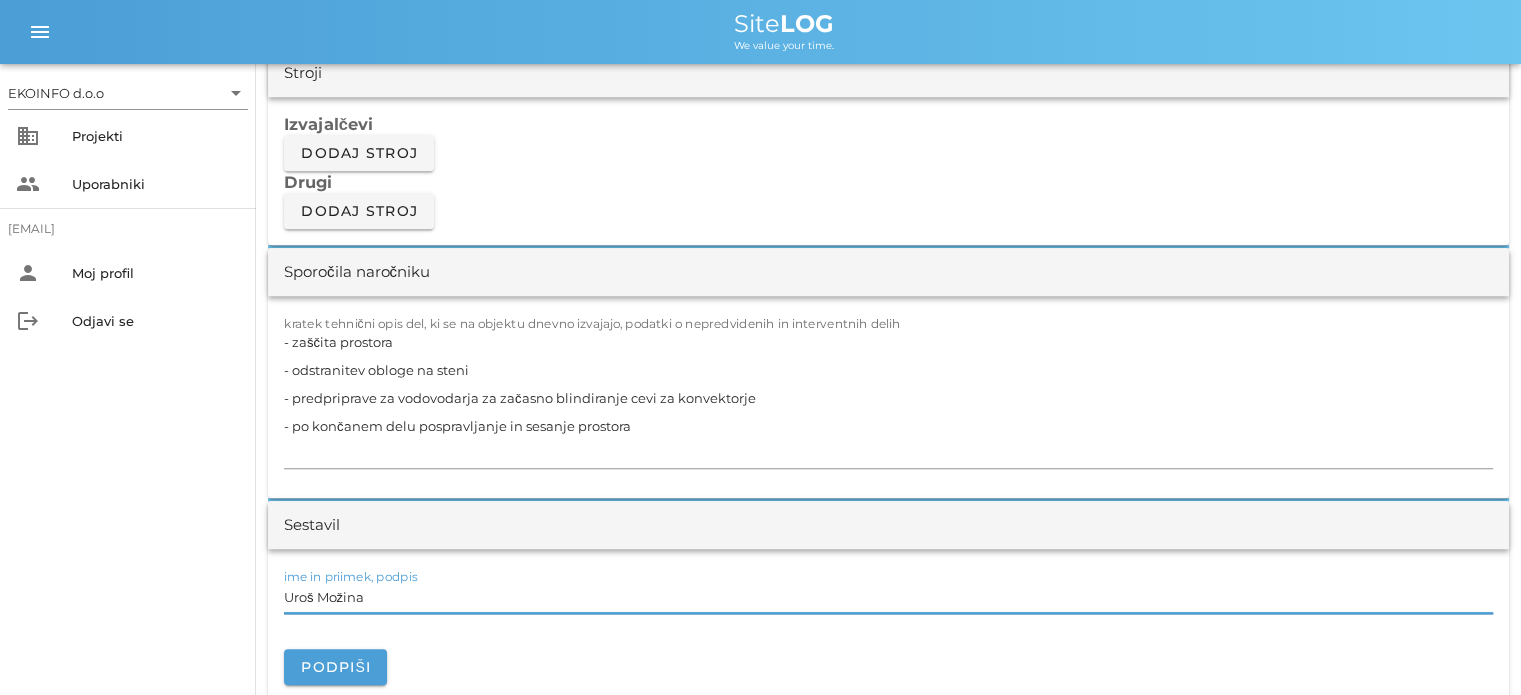 click on "Uroš Možina" at bounding box center (888, 597) 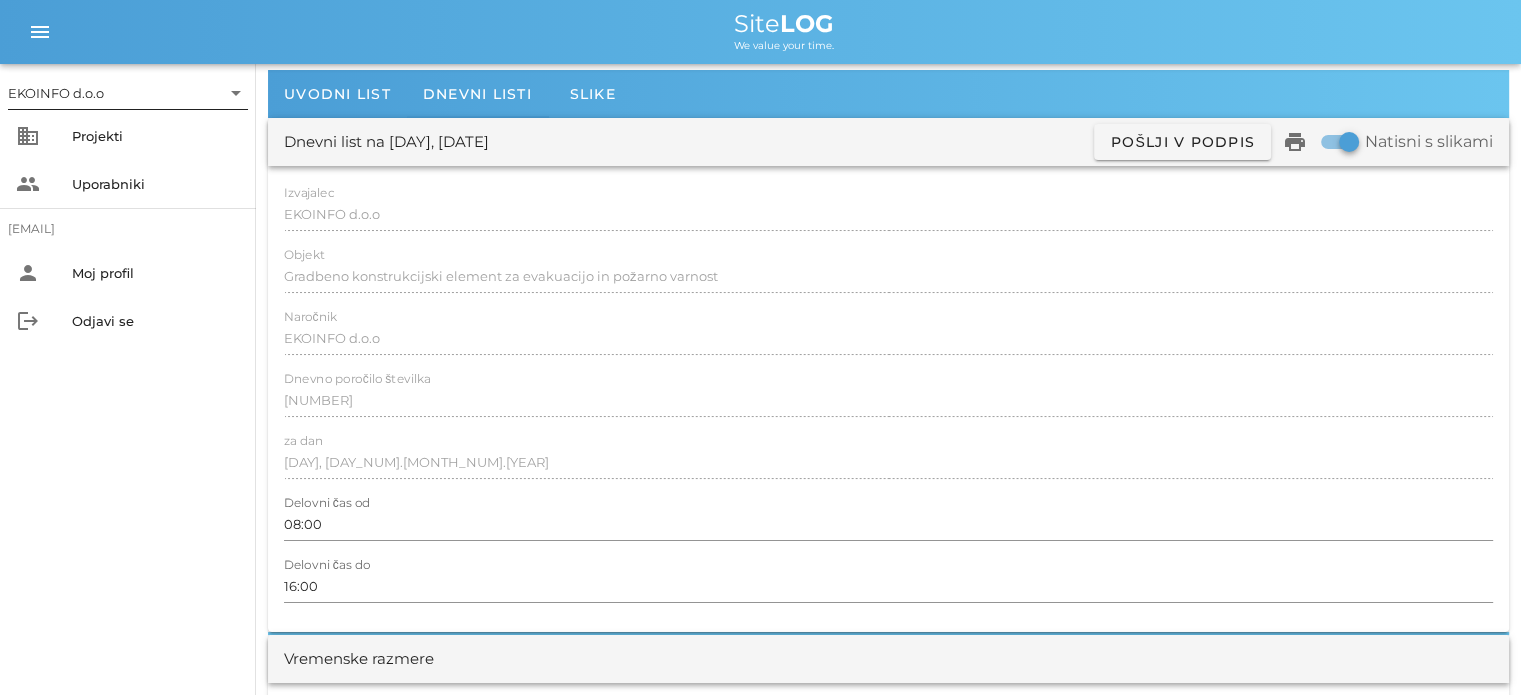 scroll, scrollTop: 0, scrollLeft: 0, axis: both 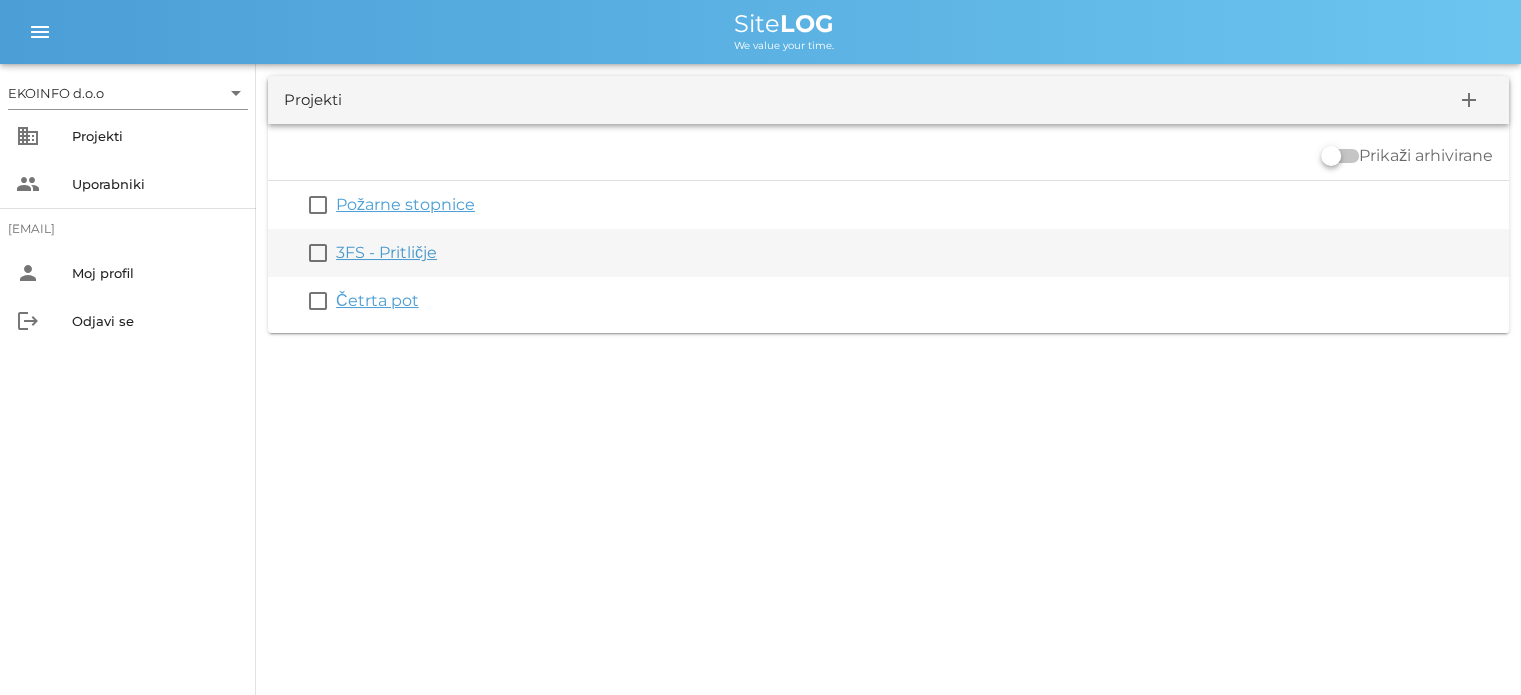 click on "3FS - Pritličje" at bounding box center (386, 252) 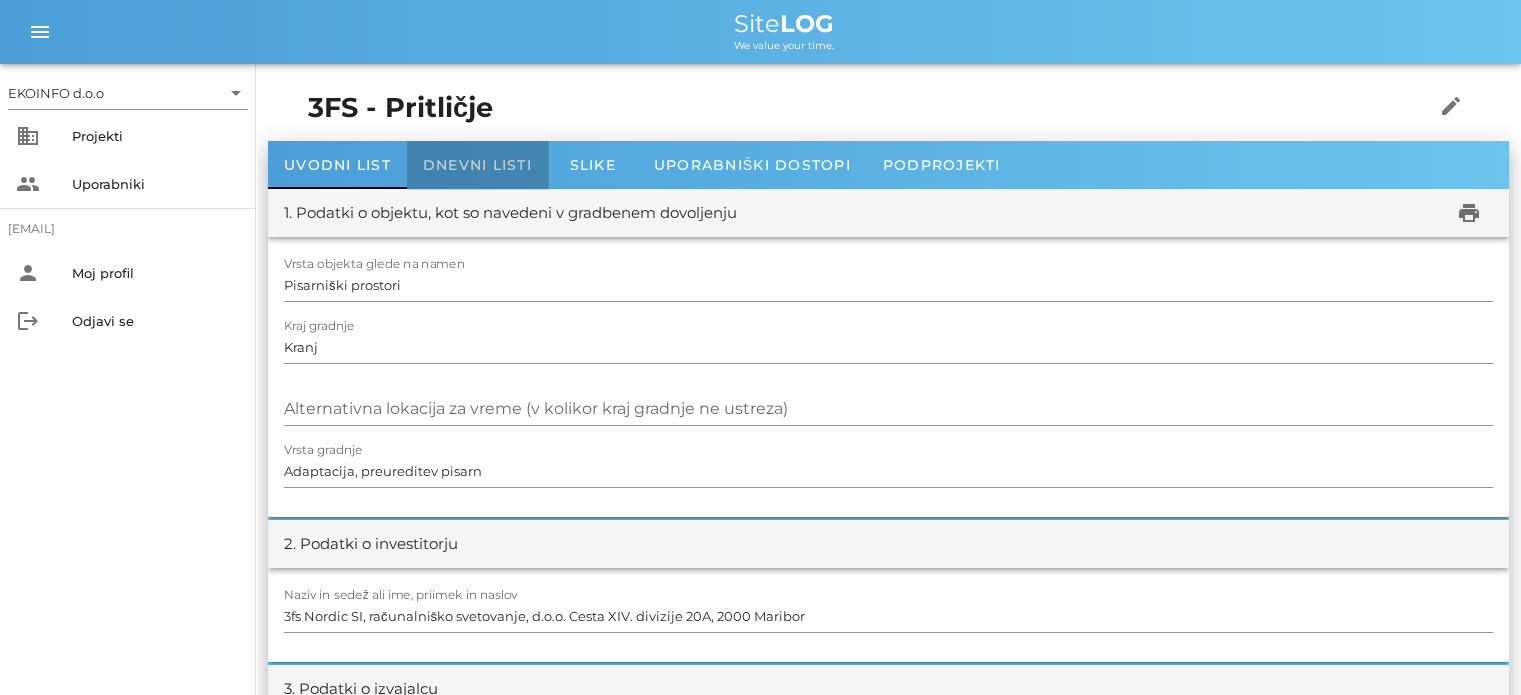 click on "Dnevni listi" at bounding box center (477, 165) 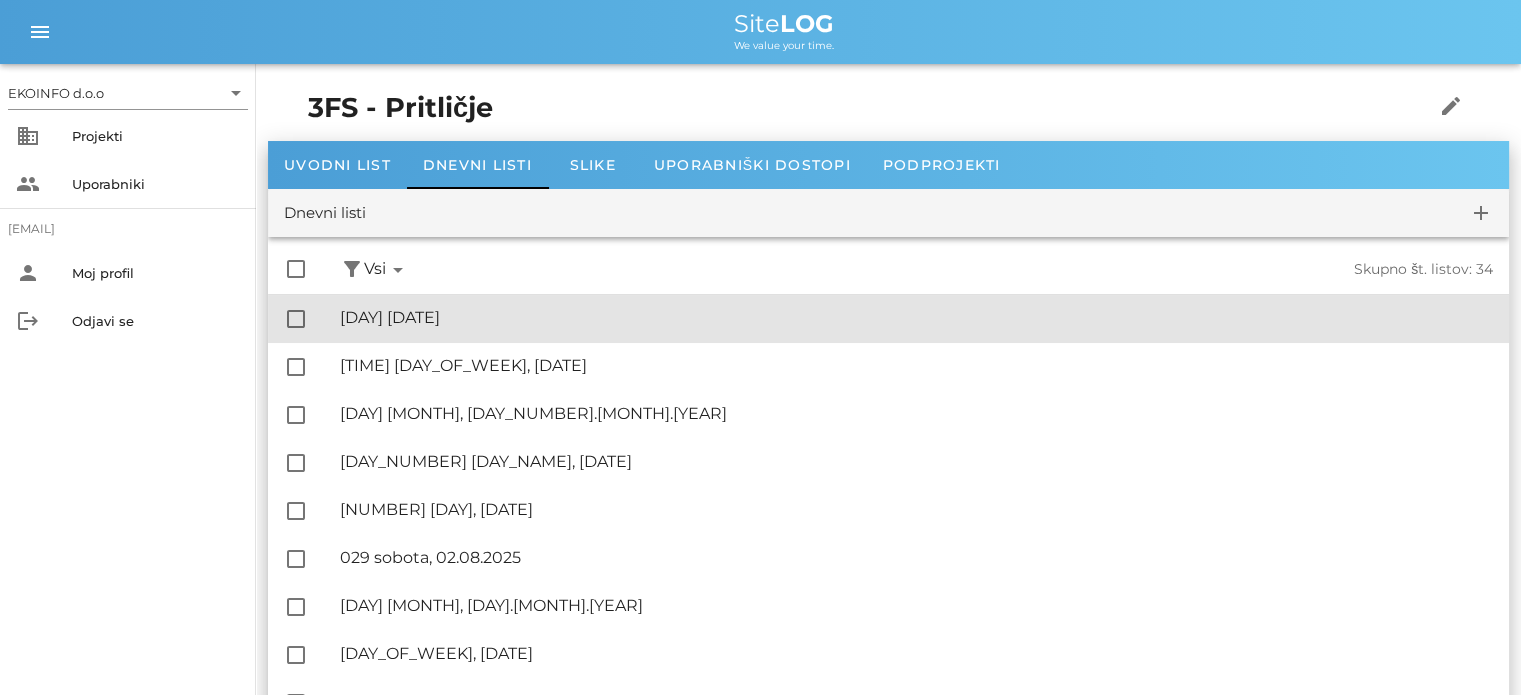 click on "🔏 [DAY_NUMBER] [DAY_NAME], [DATE]" at bounding box center (916, 317) 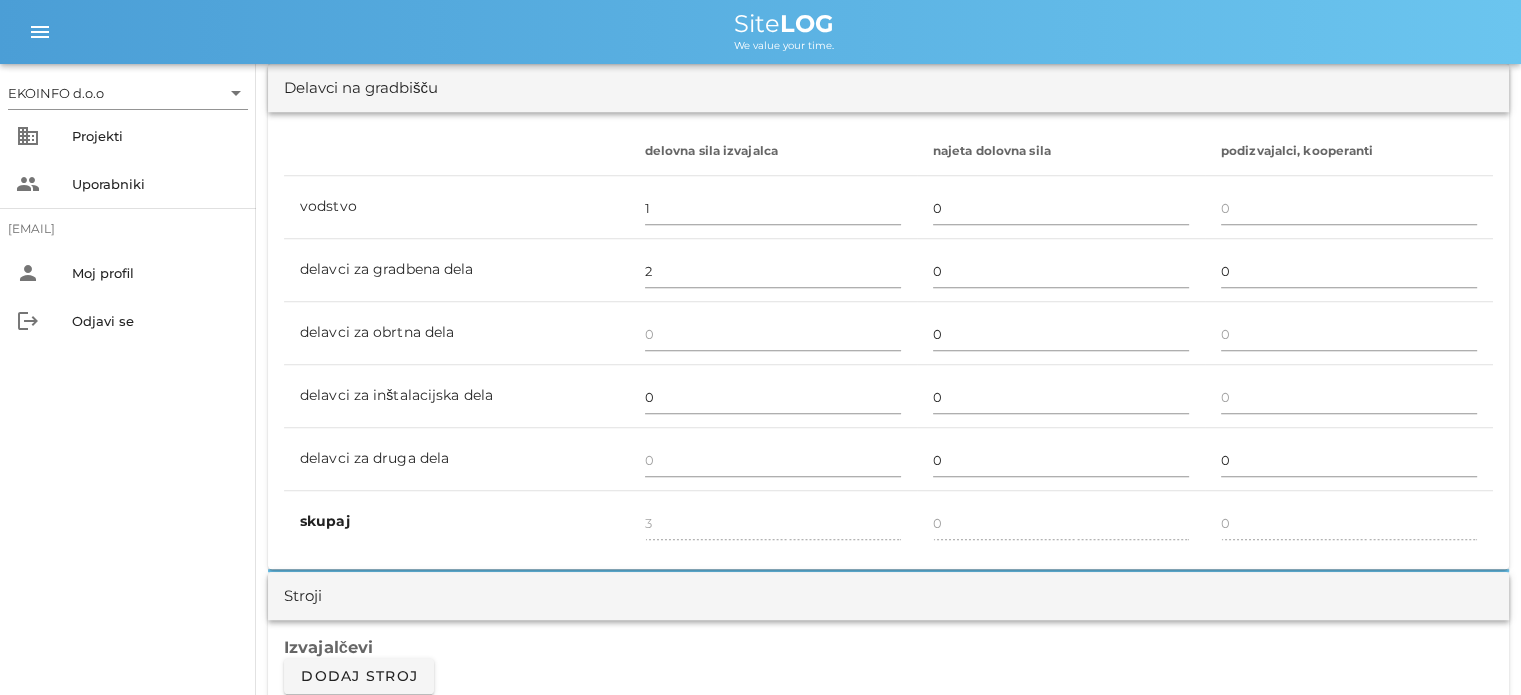 scroll, scrollTop: 1000, scrollLeft: 0, axis: vertical 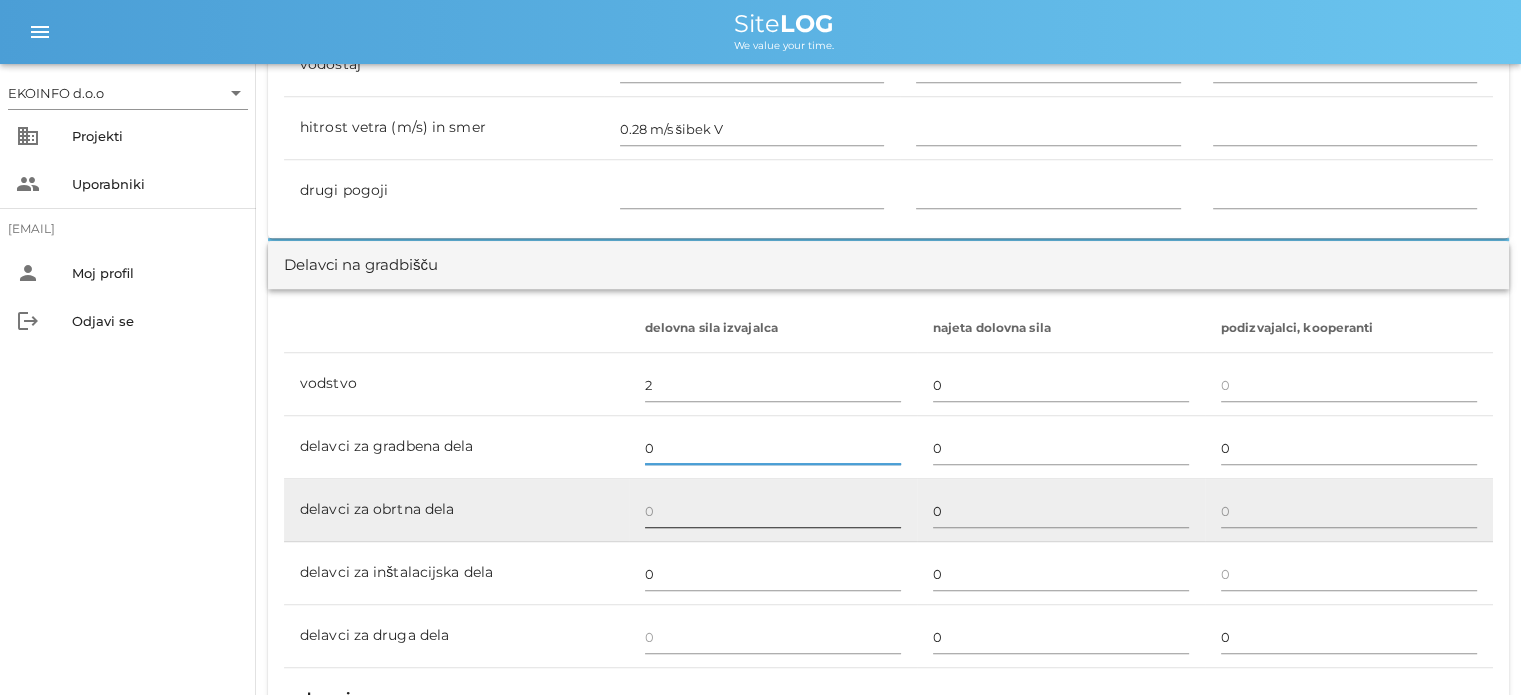 click at bounding box center (773, 511) 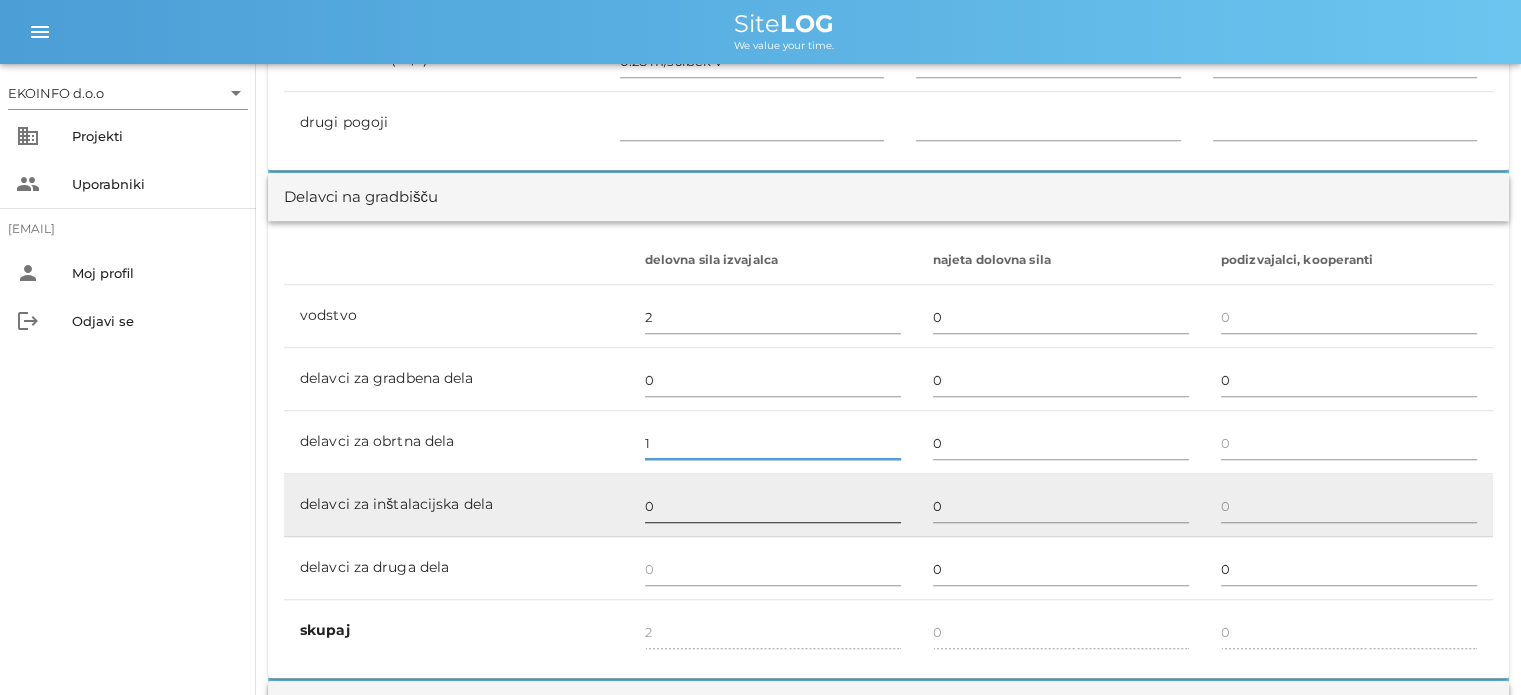 scroll, scrollTop: 1100, scrollLeft: 0, axis: vertical 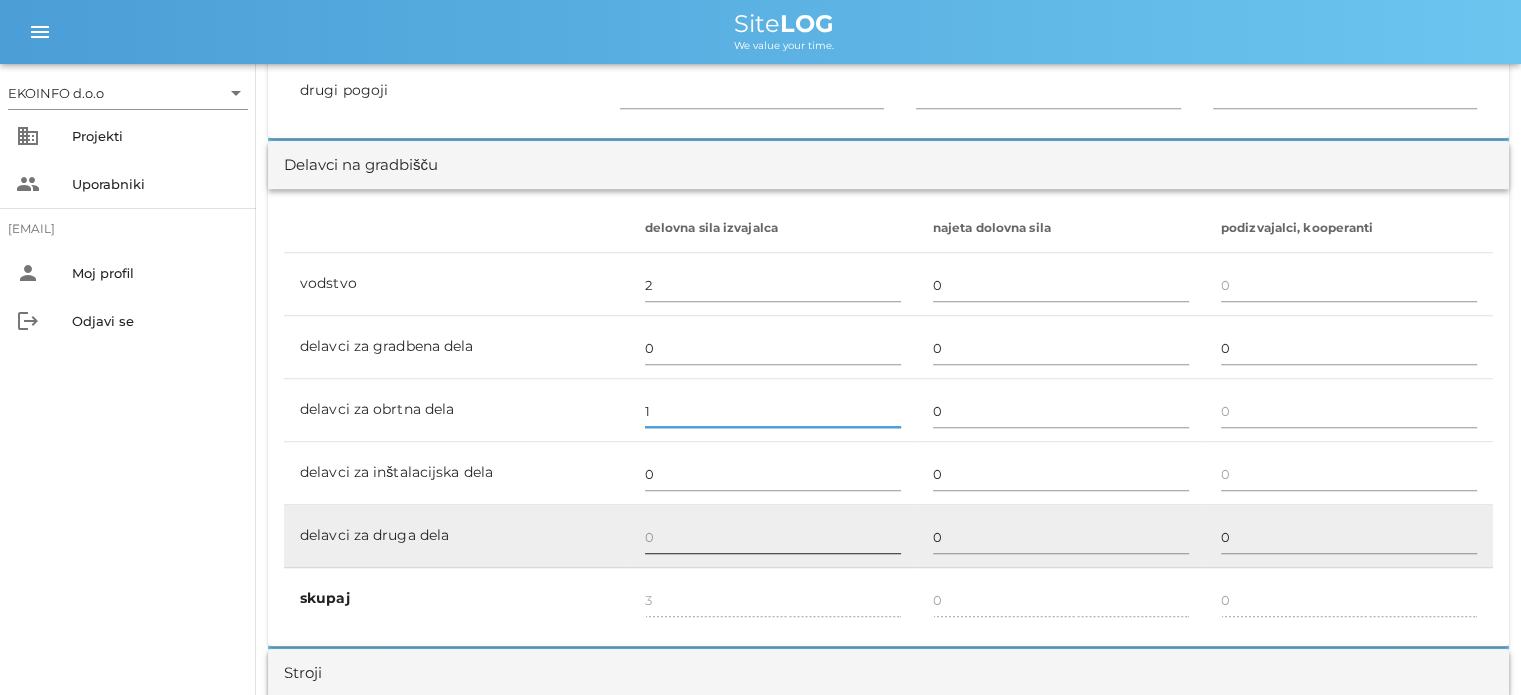 click at bounding box center (773, 537) 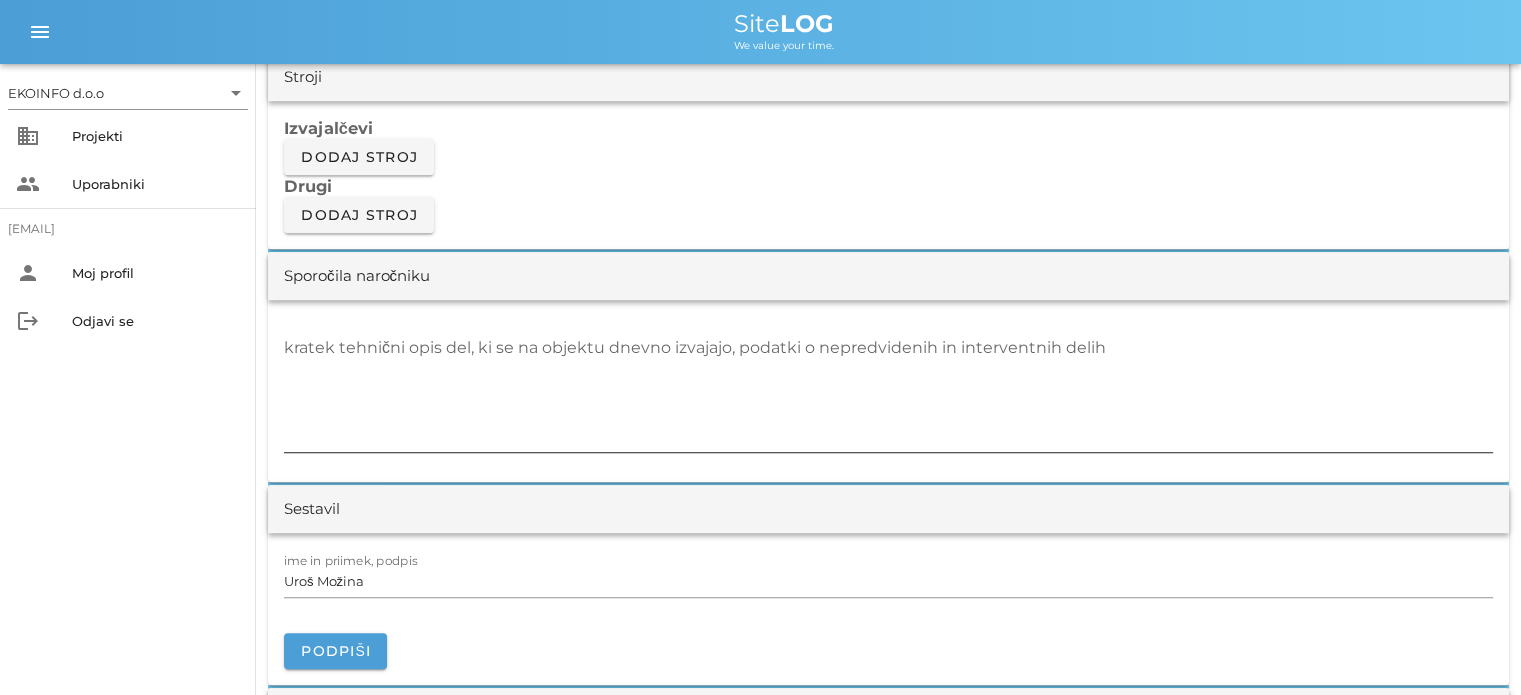 scroll, scrollTop: 1700, scrollLeft: 0, axis: vertical 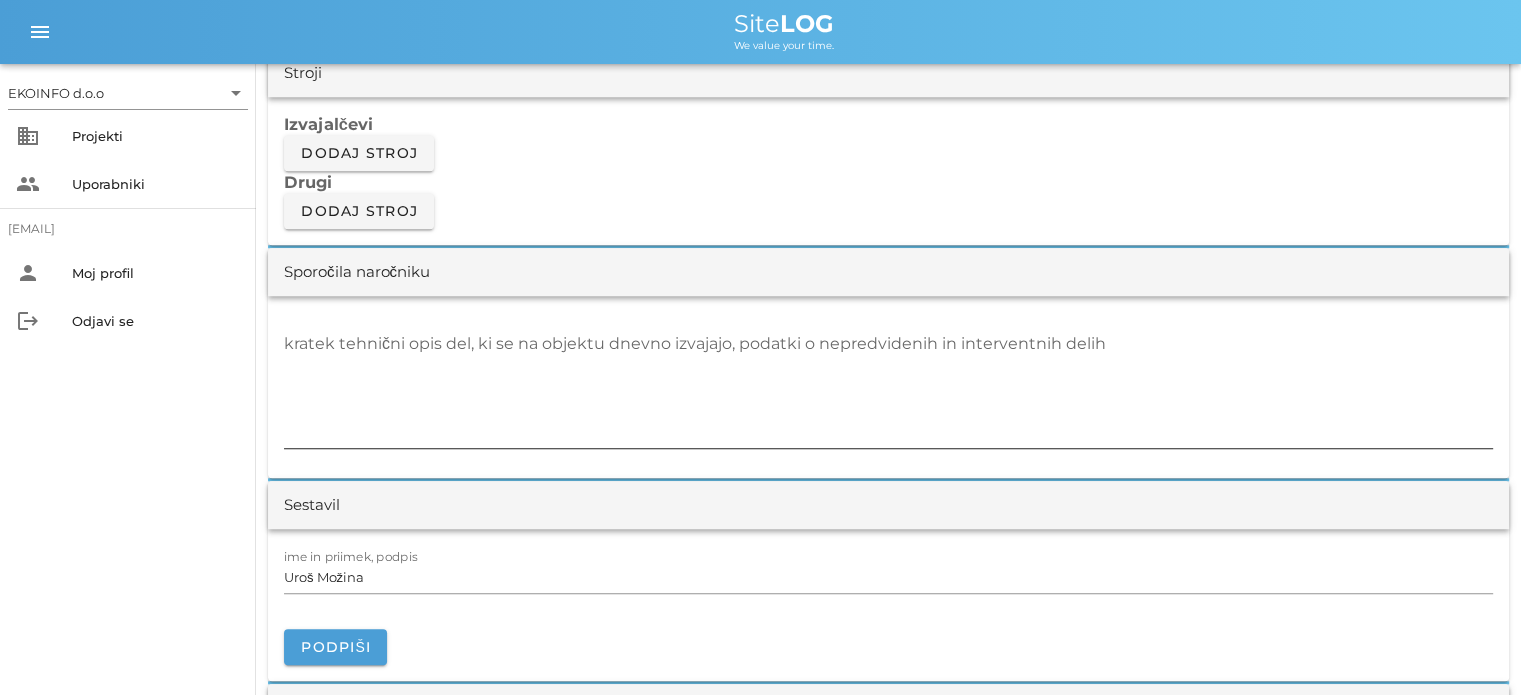 click on "kratek tehnični opis del, ki se na objektu dnevno izvajajo, podatki o nepredvidenih in interventnih delih" at bounding box center (888, 388) 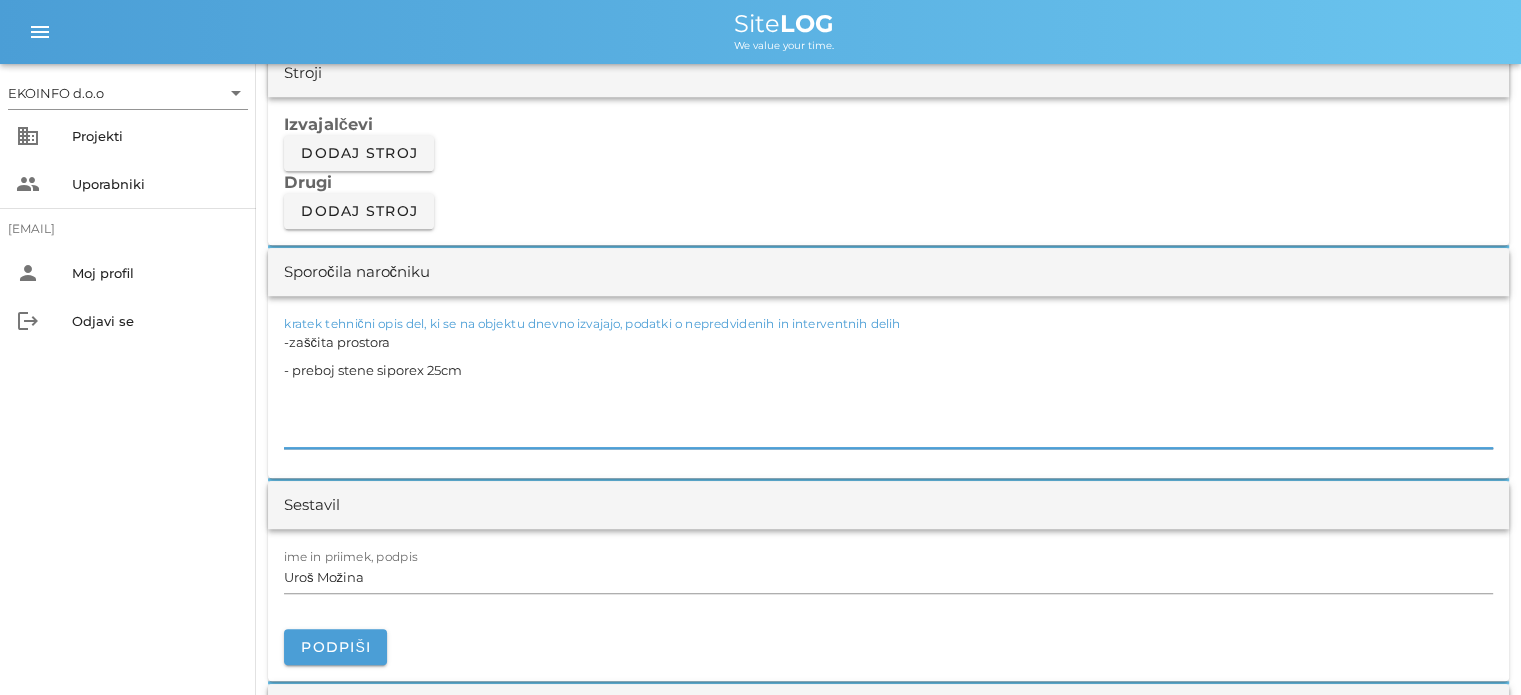drag, startPoint x: 332, startPoint y: 367, endPoint x: 321, endPoint y: 364, distance: 11.401754 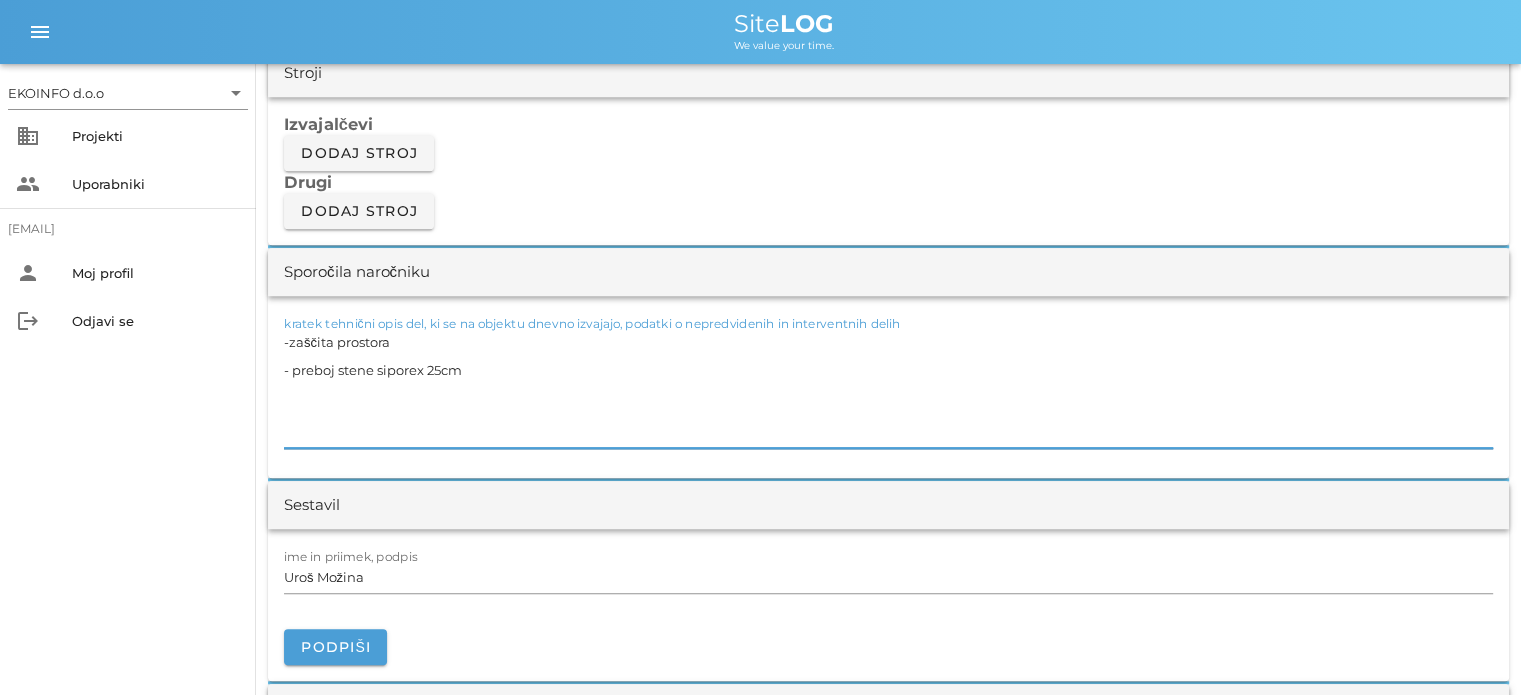 drag, startPoint x: 332, startPoint y: 366, endPoint x: 288, endPoint y: 370, distance: 44.181442 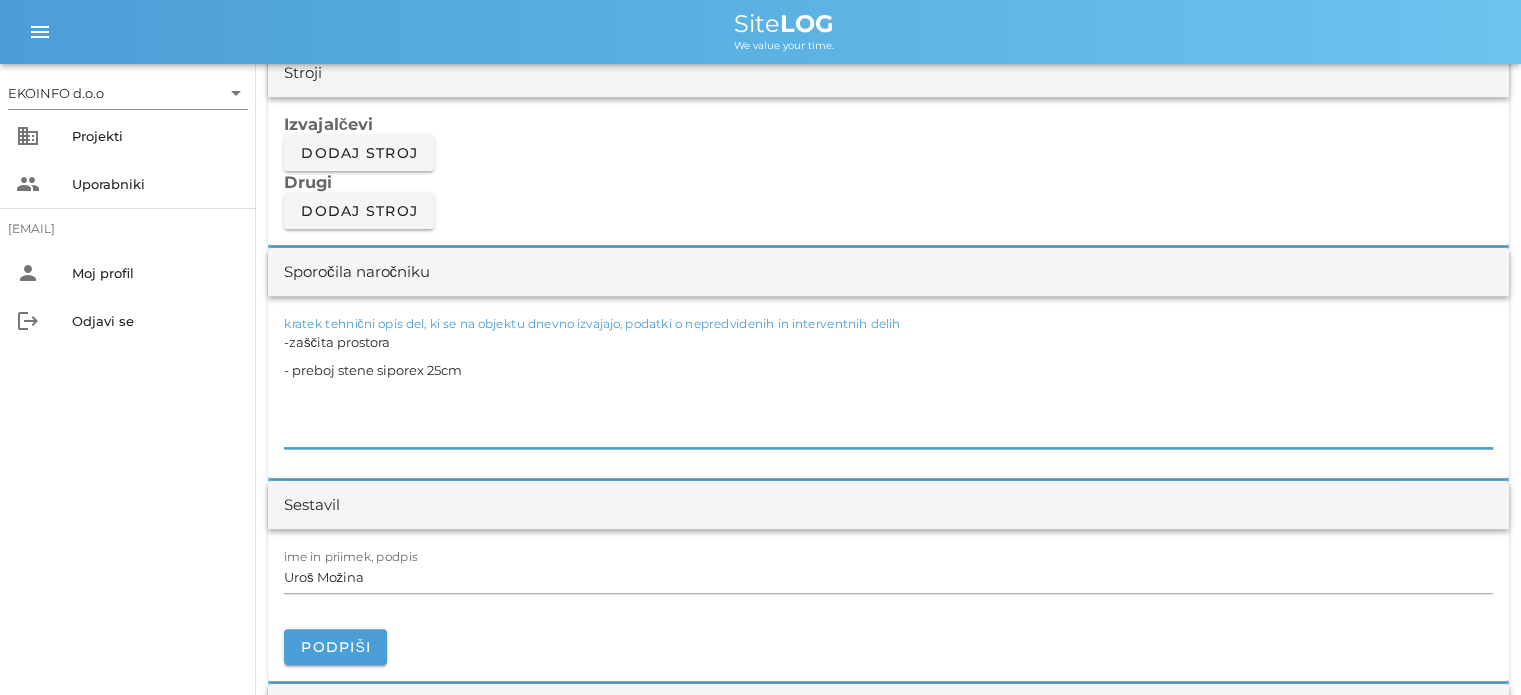 click on "-zaščita prostora
- preboj stene siporex 25cm" at bounding box center (888, 388) 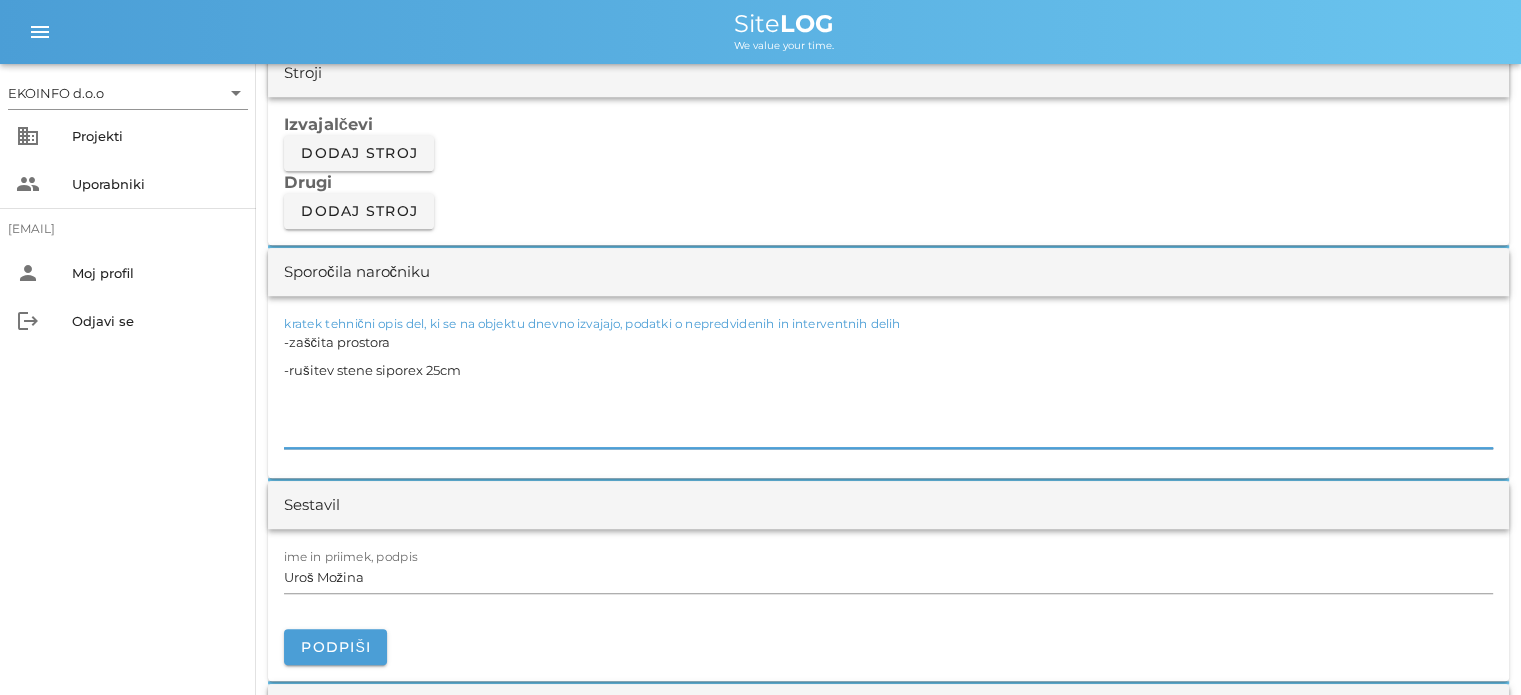 click on "-zaščita prostora
-rušitev stene siporex 25cm" at bounding box center (888, 388) 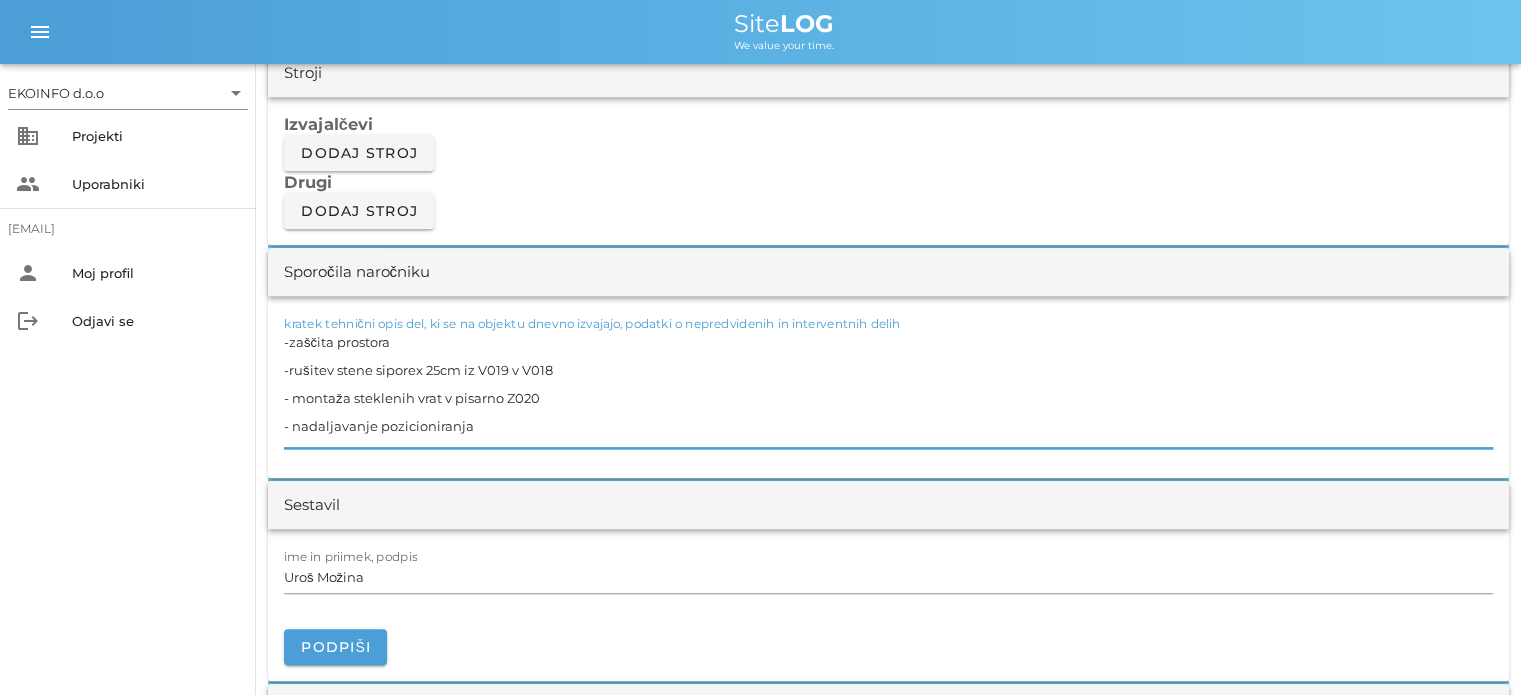 click on "-zaščita prostora
-rušitev stene siporex 25cm iz V019 v V018
- montaža steklenih vrat v pisarno Z020
- nadaljavanje pozicioniranja" at bounding box center (888, 388) 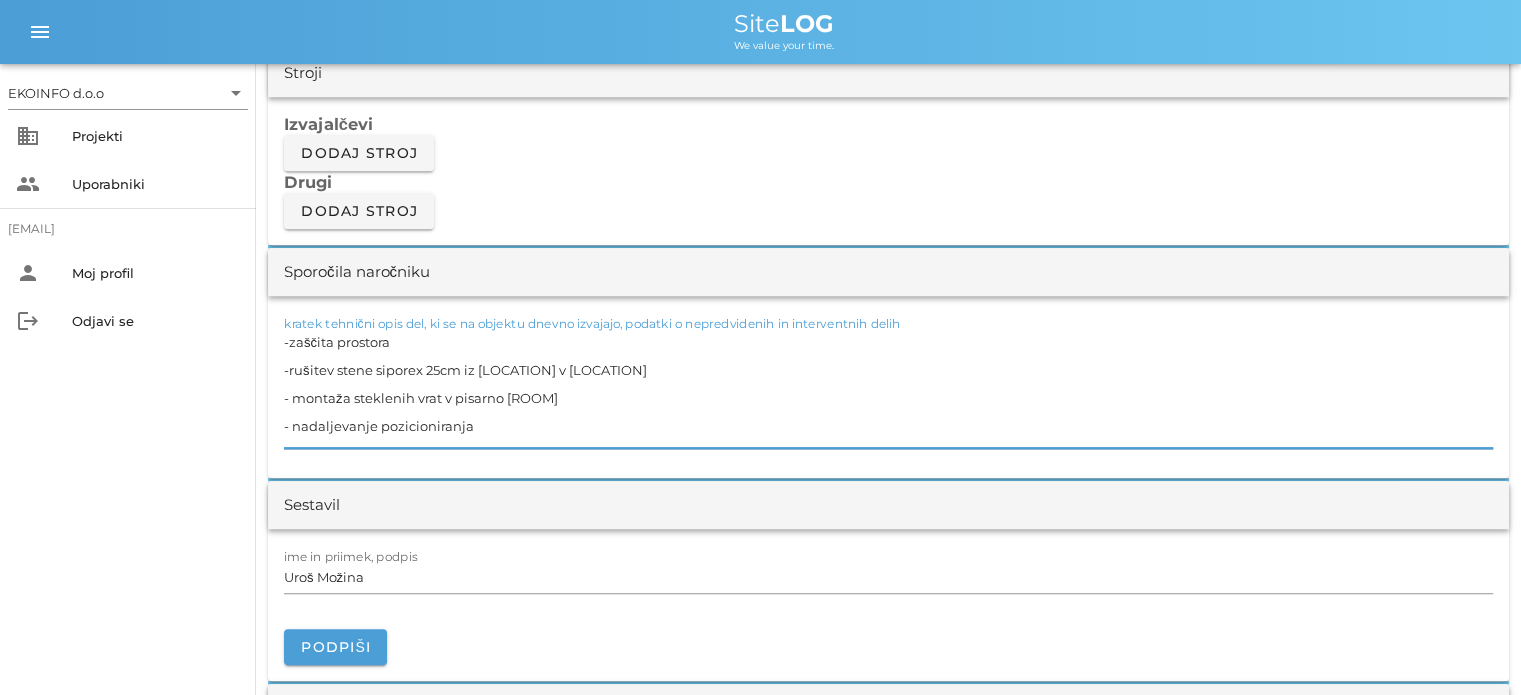 click on "-zaščita prostora
-rušitev stene siporex 25cm iz [LOCATION] v [LOCATION]
- montaža steklenih vrat v pisarno [ROOM]
- nadaljevanje pozicioniranja" at bounding box center [888, 388] 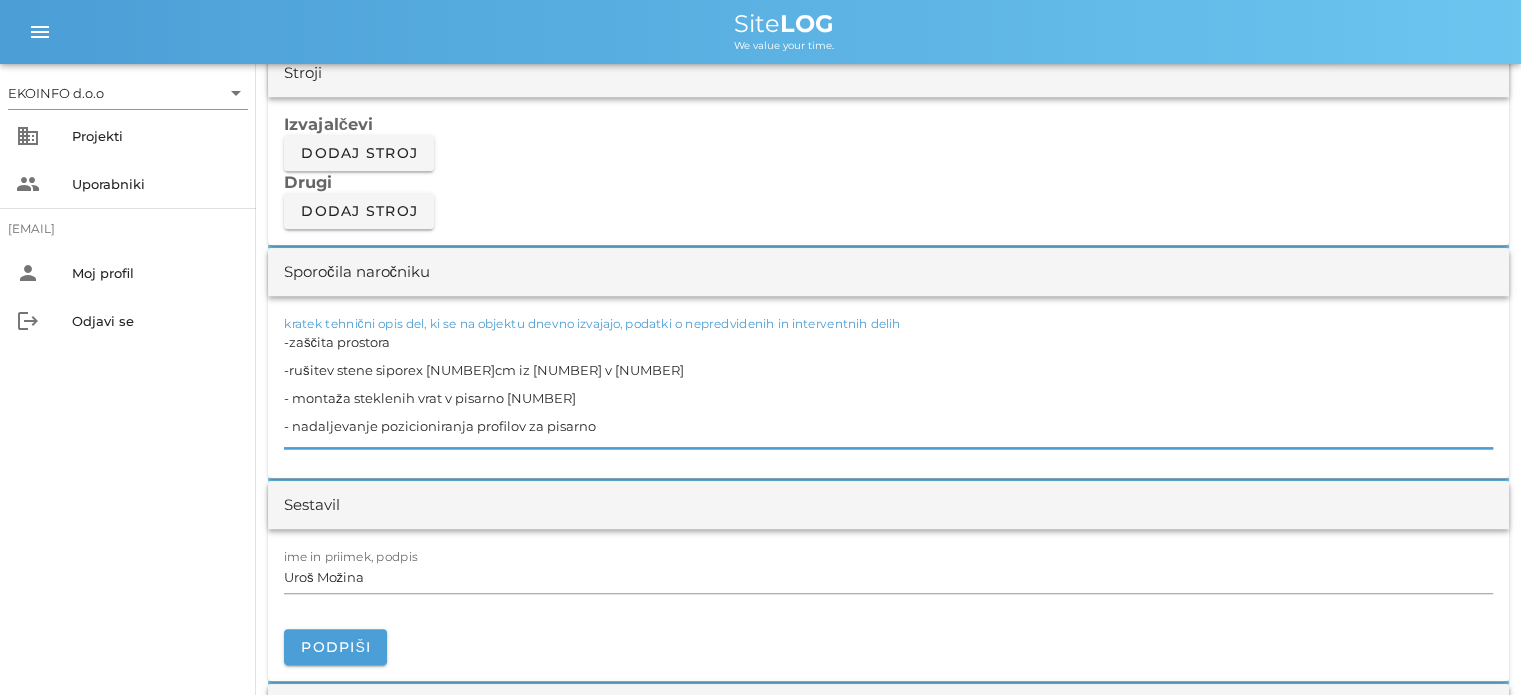 click on "-zaščita prostora
-rušitev stene siporex [NUMBER]cm iz [NUMBER] v [NUMBER]
- montaža steklenih vrat v pisarno [NUMBER]
- nadaljevanje pozicioniranja profilov za pisarno" at bounding box center (888, 388) 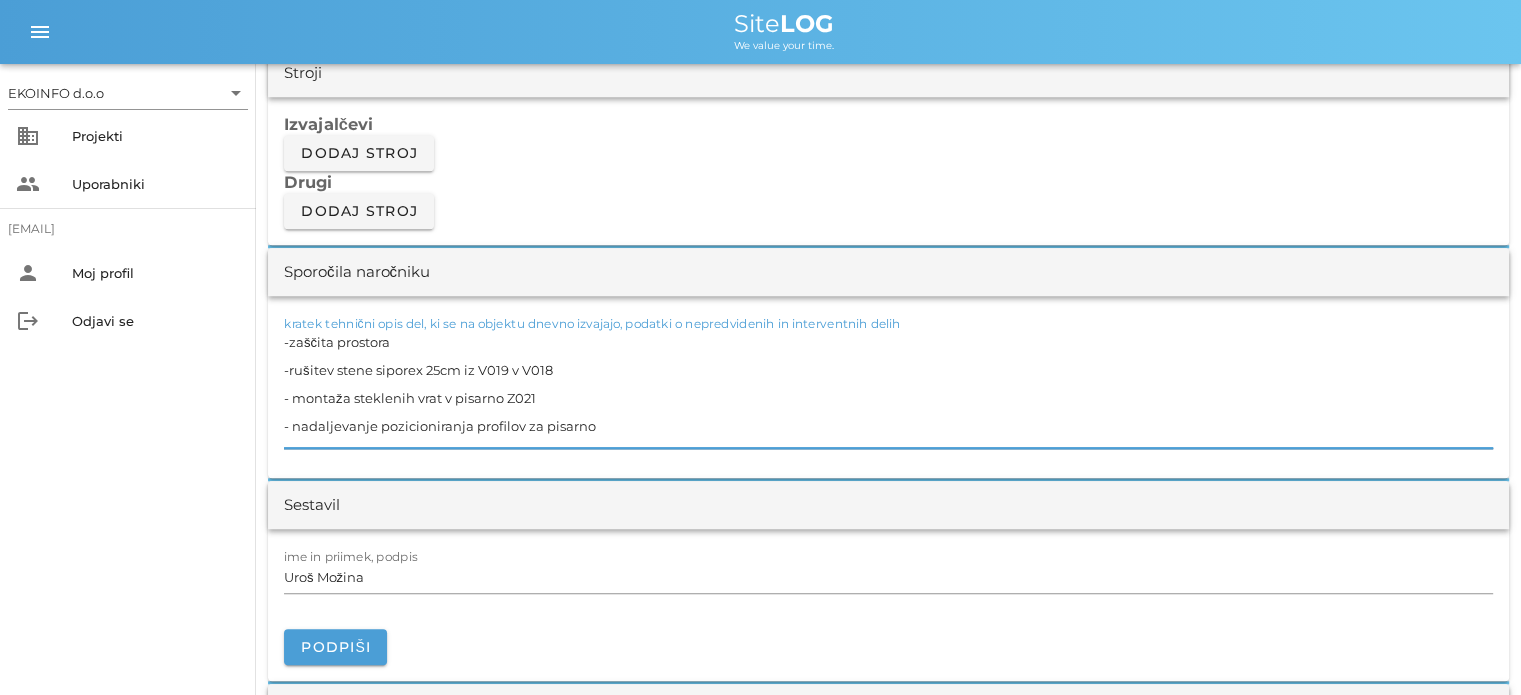 click on "-zaščita prostora
-rušitev stene siporex 25cm iz V019 v V018
- montaža steklenih vrat v pisarno Z021
- nadaljevanje pozicioniranja profilov za pisarno" at bounding box center (888, 388) 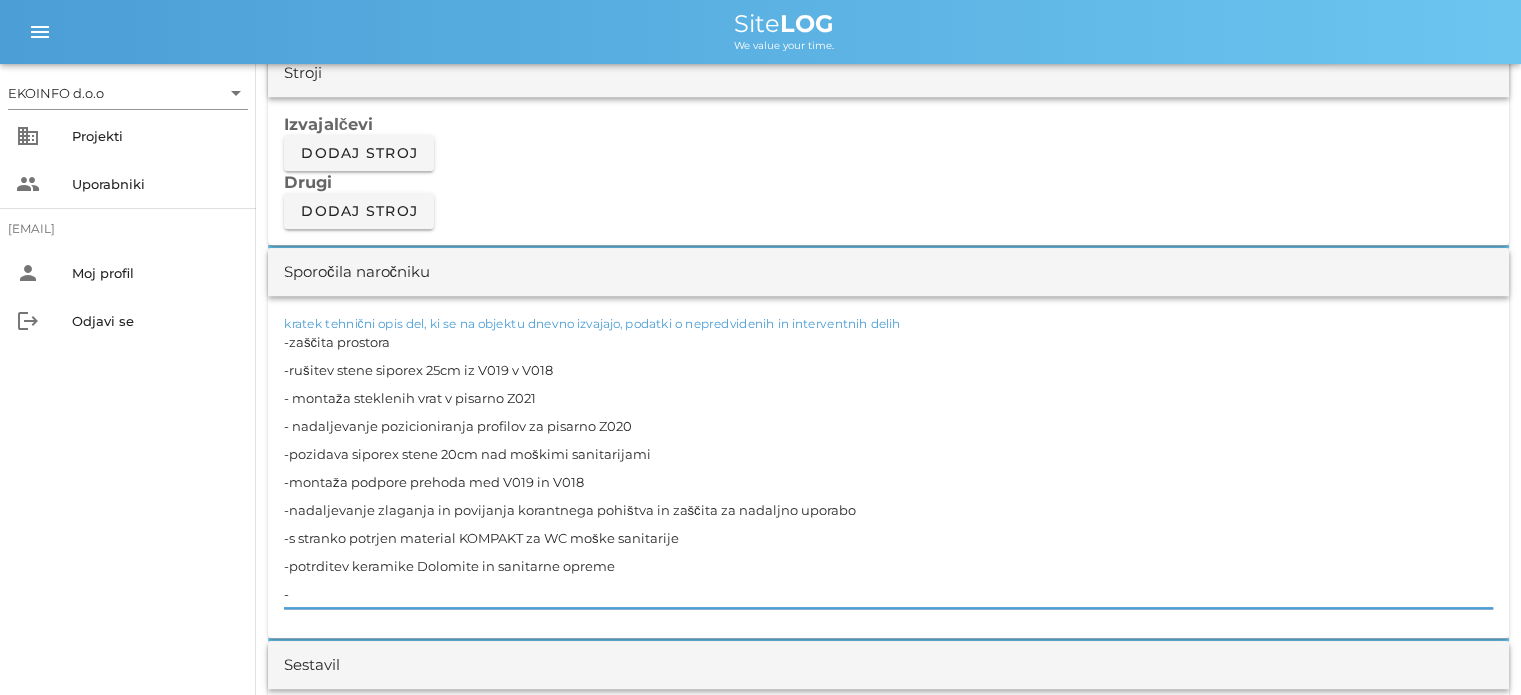 click on "-zaščita prostora
-rušitev stene siporex 25cm iz V019 v V018
- montaža steklenih vrat v pisarno Z021
- nadaljevanje pozicioniranja profilov za pisarno Z020
-pozidava siporex stene 20cm nad moškimi sanitarijami
-montaža podpore prehoda med V019 in V018
-nadaljevanje zlaganja in povijanja korantnega pohištva in zaščita za nadaljno uporabo
-s stranko potrjen material KOMPAKT za WC moške sanitarije
-potrditev keramike Dolomite in sanitarne opreme
-" at bounding box center [888, 468] 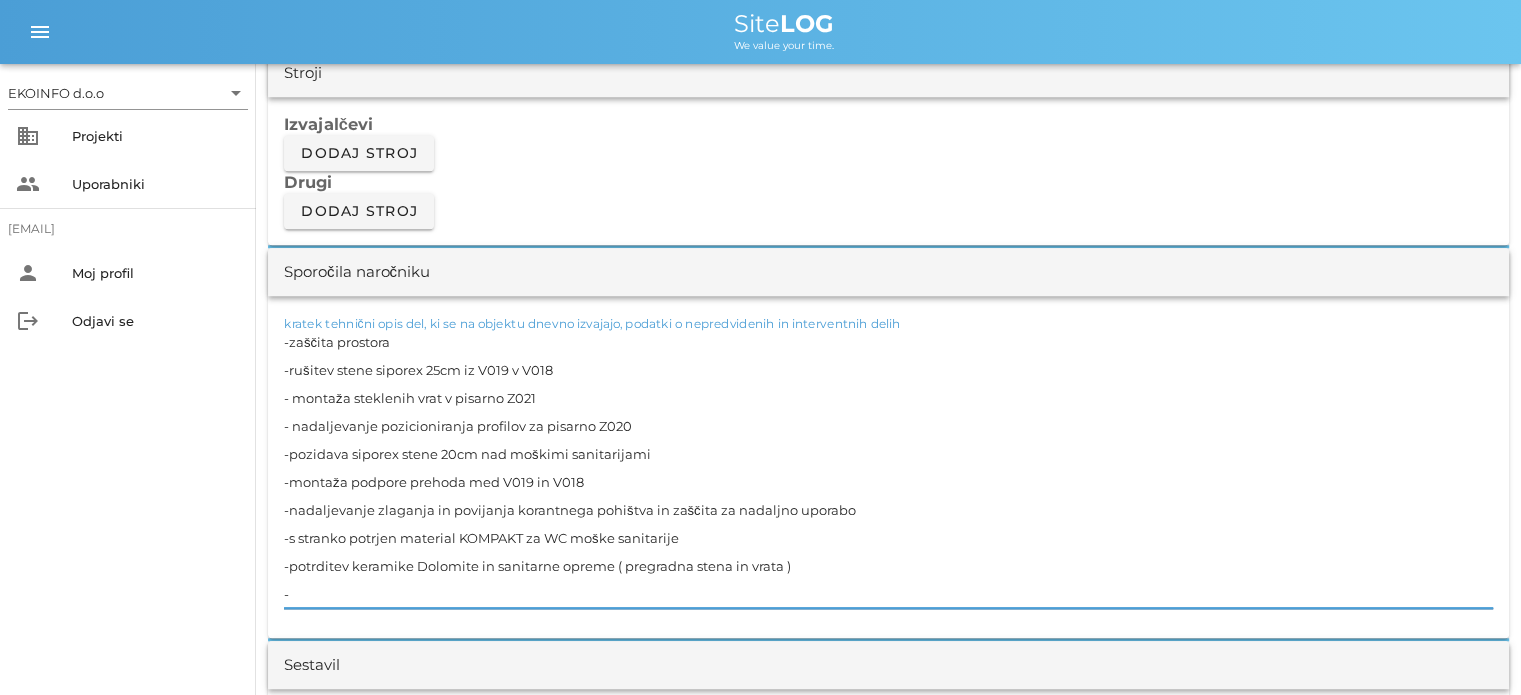click on "-zaščita prostora
-rušitev stene siporex 25cm iz V019 v V018
- montaža steklenih vrat v pisarno Z021
- nadaljevanje pozicioniranja profilov za pisarno Z020
-pozidava siporex stene 20cm nad moškimi sanitarijami
-montaža podpore prehoda med V019 in V018
-nadaljevanje zlaganja in povijanja korantnega pohištva in zaščita za nadaljno uporabo
-s stranko potrjen material KOMPAKT za WC moške sanitarije
-potrditev keramike Dolomite in sanitarne opreme ( pregradna stena in vrata )
-" at bounding box center [888, 468] 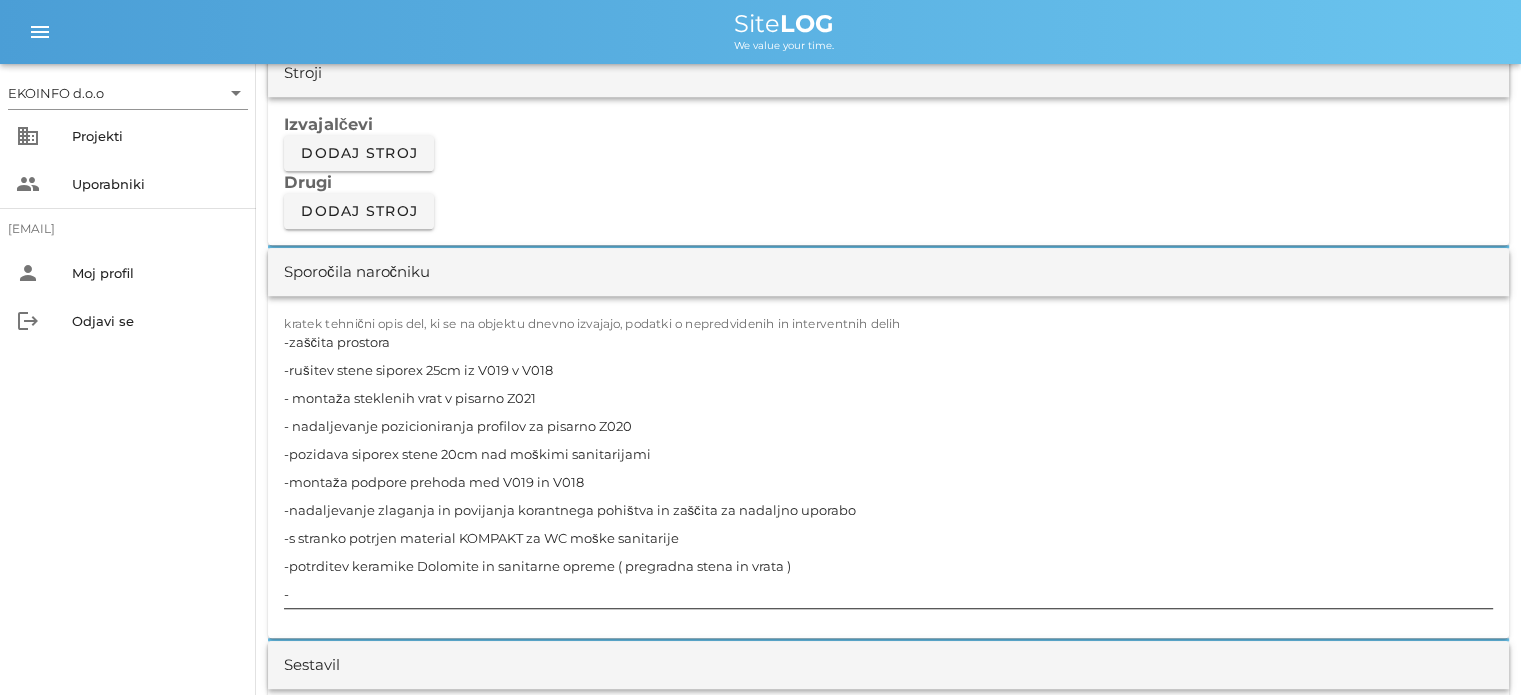 click on "-zaščita prostora
-rušitev stene siporex 25cm iz V019 v V018
- montaža steklenih vrat v pisarno Z021
- nadaljevanje pozicioniranja profilov za pisarno Z020
-pozidava siporex stene 20cm nad moškimi sanitarijami
-montaža podpore prehoda med V019 in V018
-nadaljevanje zlaganja in povijanja korantnega pohištva in zaščita za nadaljno uporabo
-s stranko potrjen material KOMPAKT za WC moške sanitarije
-potrditev keramike Dolomite in sanitarne opreme ( pregradna stena in vrata )
-" at bounding box center (888, 468) 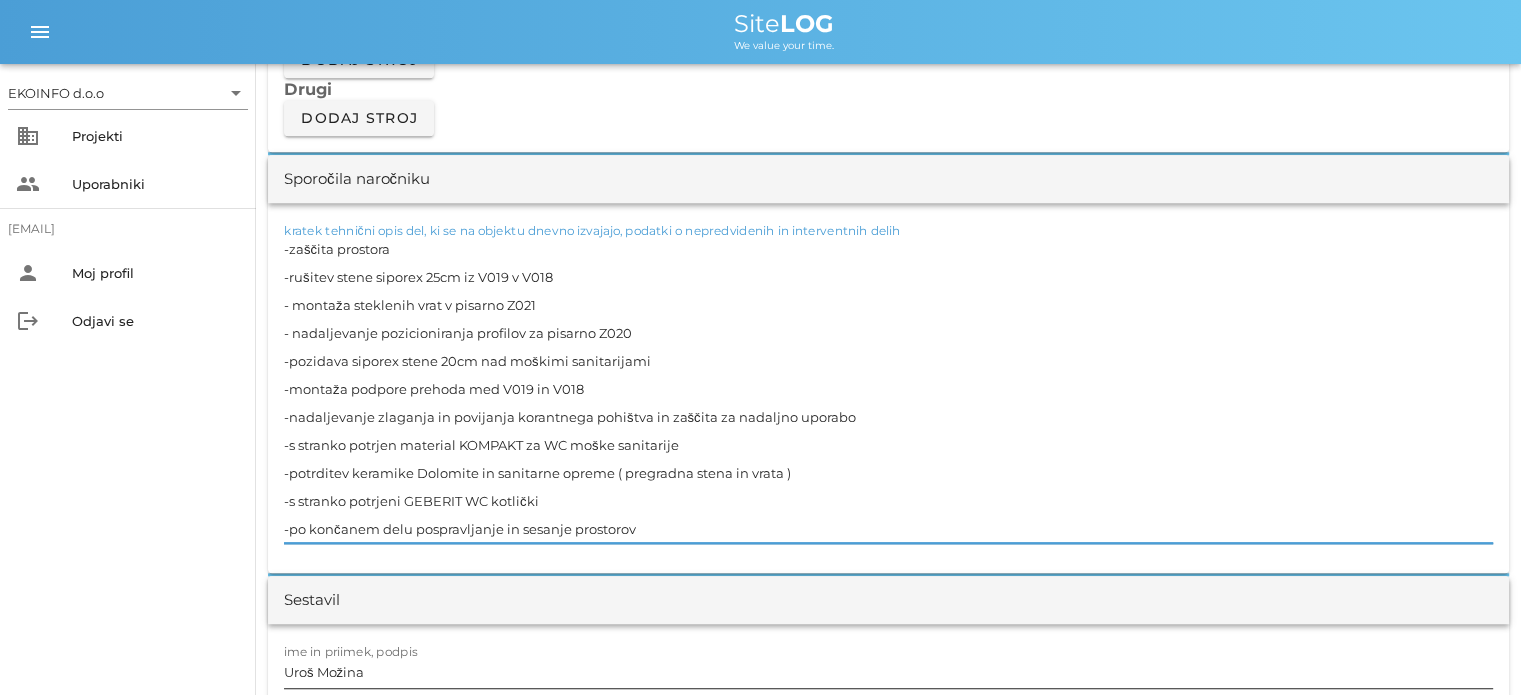 scroll, scrollTop: 2000, scrollLeft: 0, axis: vertical 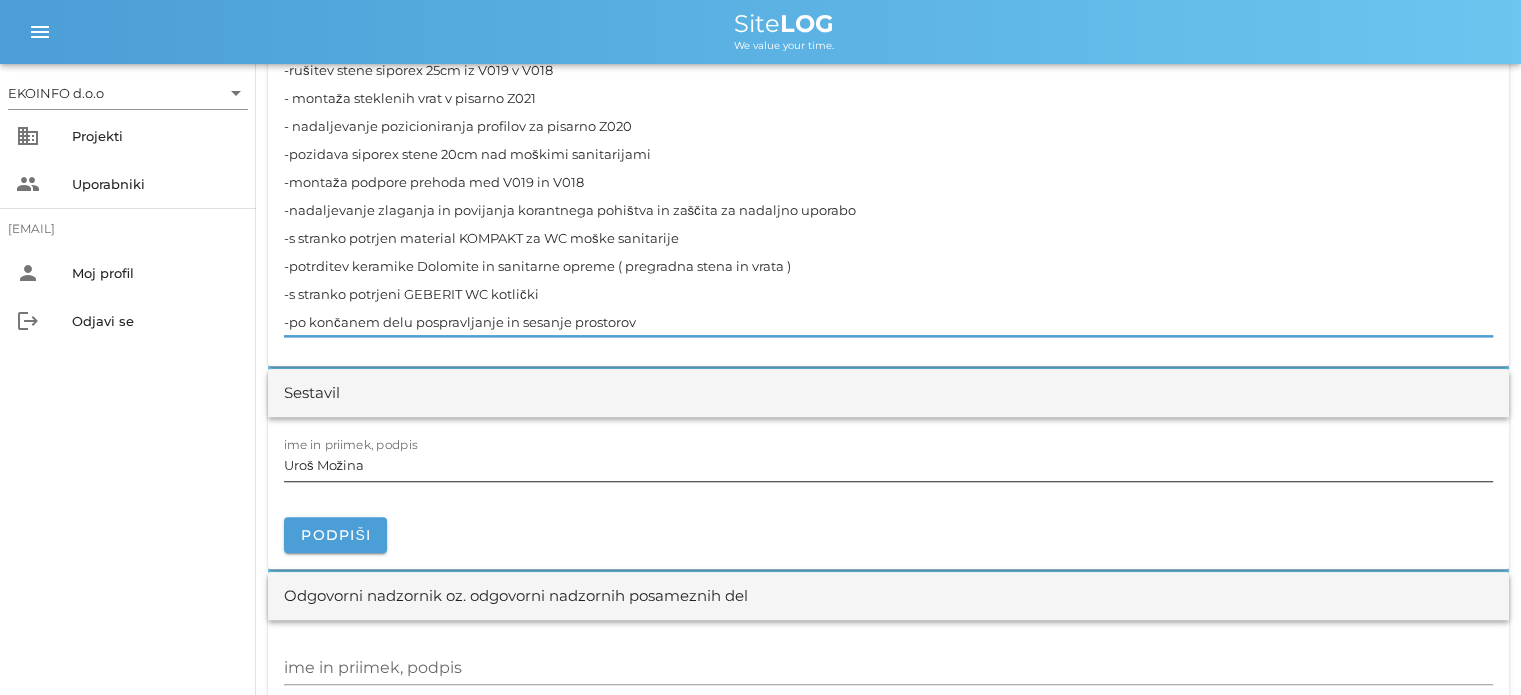click on "Uroš Možina" at bounding box center (888, 465) 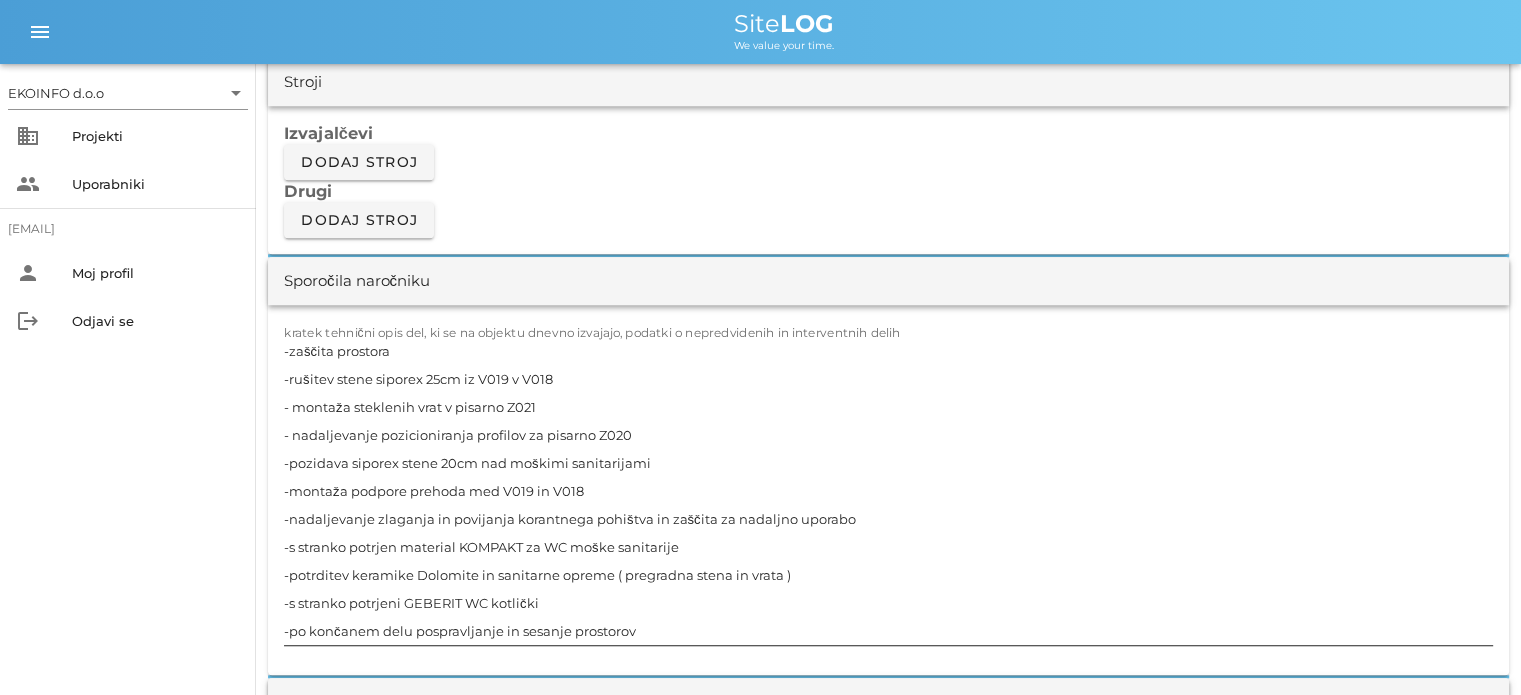 scroll, scrollTop: 1700, scrollLeft: 0, axis: vertical 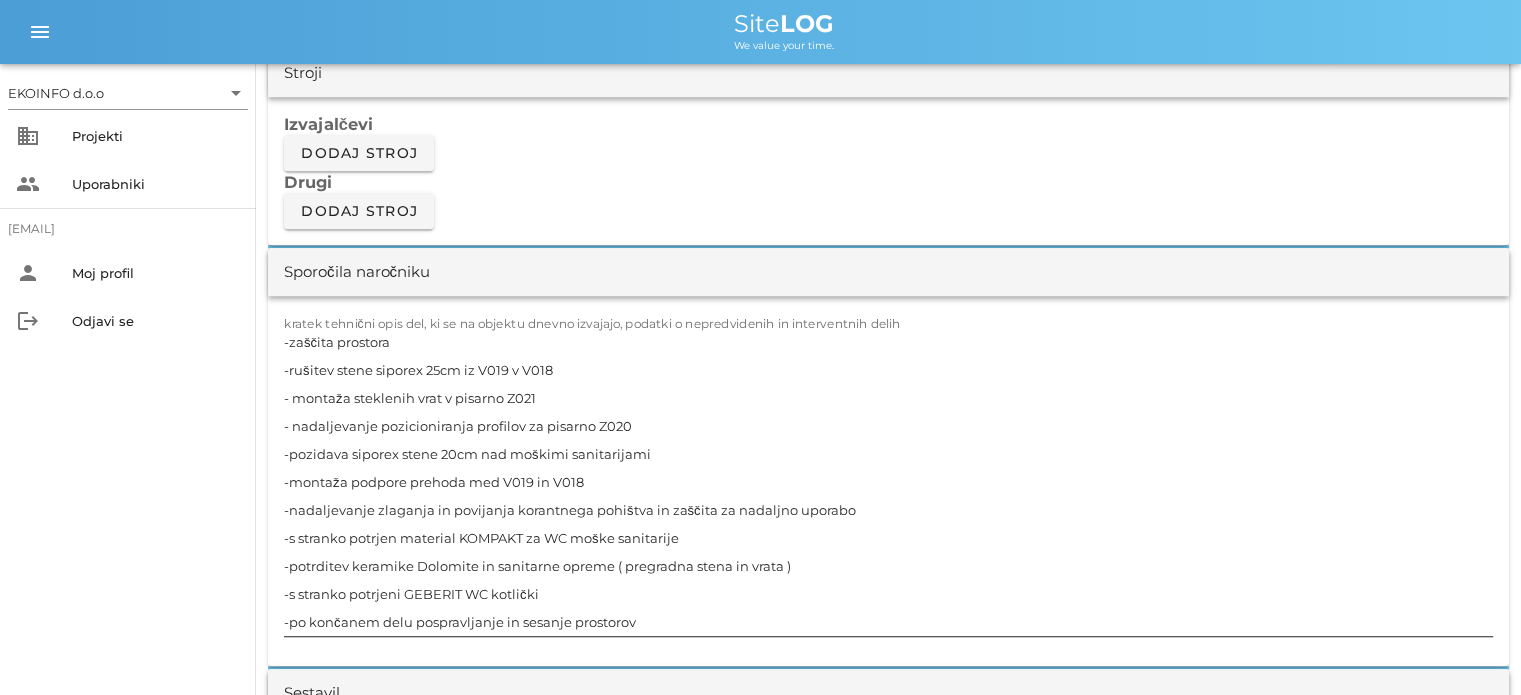 click on "-zaščita prostora
-rušitev stene siporex 25cm iz V019 v V018
- montaža steklenih vrat v pisarno Z021
- nadaljevanje pozicioniranja profilov za pisarno Z020
-pozidava siporex stene 20cm nad moškimi sanitarijami
-montaža podpore prehoda med V019 in V018
-nadaljevanje zlaganja in povijanja korantnega pohištva in zaščita za nadaljno uporabo
-s stranko potrjen material KOMPAKT za WC moške sanitarije
-potrditev keramike Dolomite in sanitarne opreme ( pregradna stena in vrata )
-s stranko potrjeni GEBERIT WC kotlički
-po končanem delu pospravljanje in sesanje prostorov" at bounding box center [888, 482] 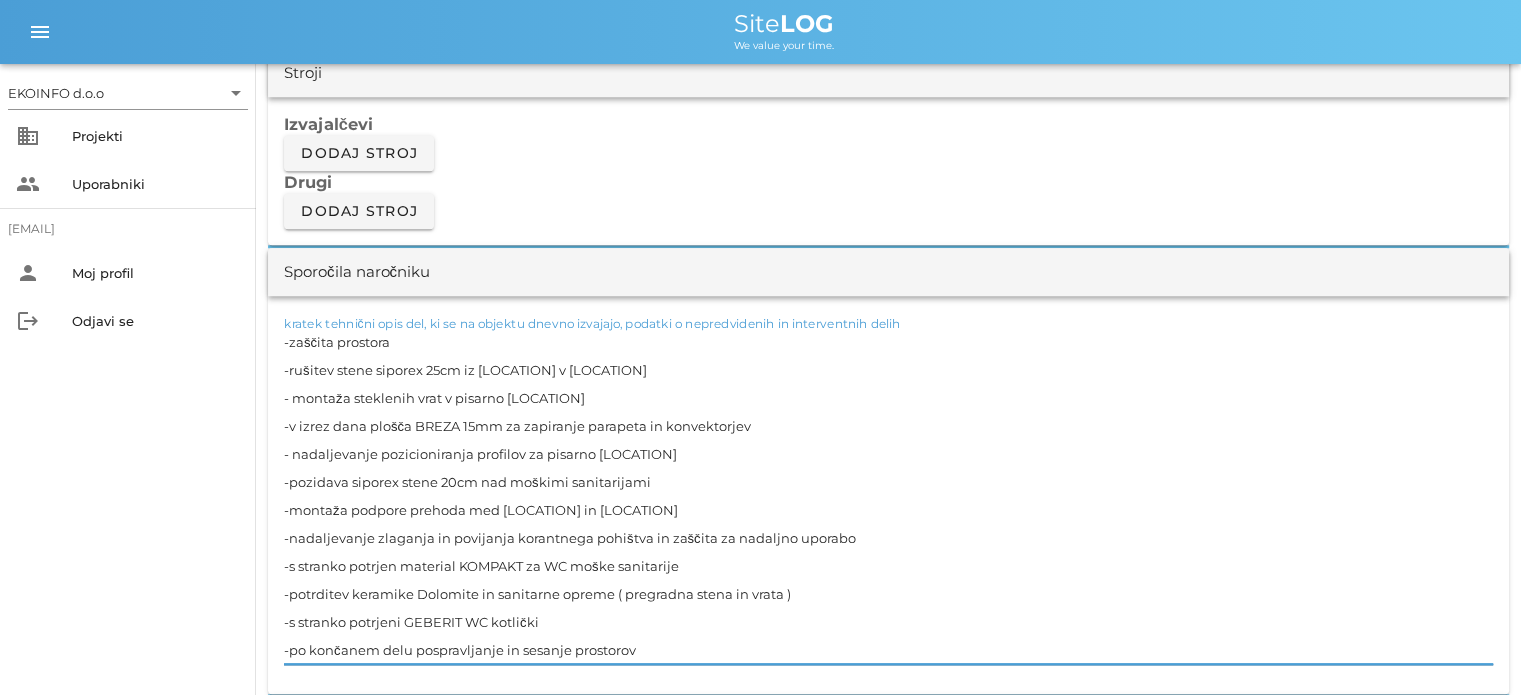scroll, scrollTop: 1900, scrollLeft: 0, axis: vertical 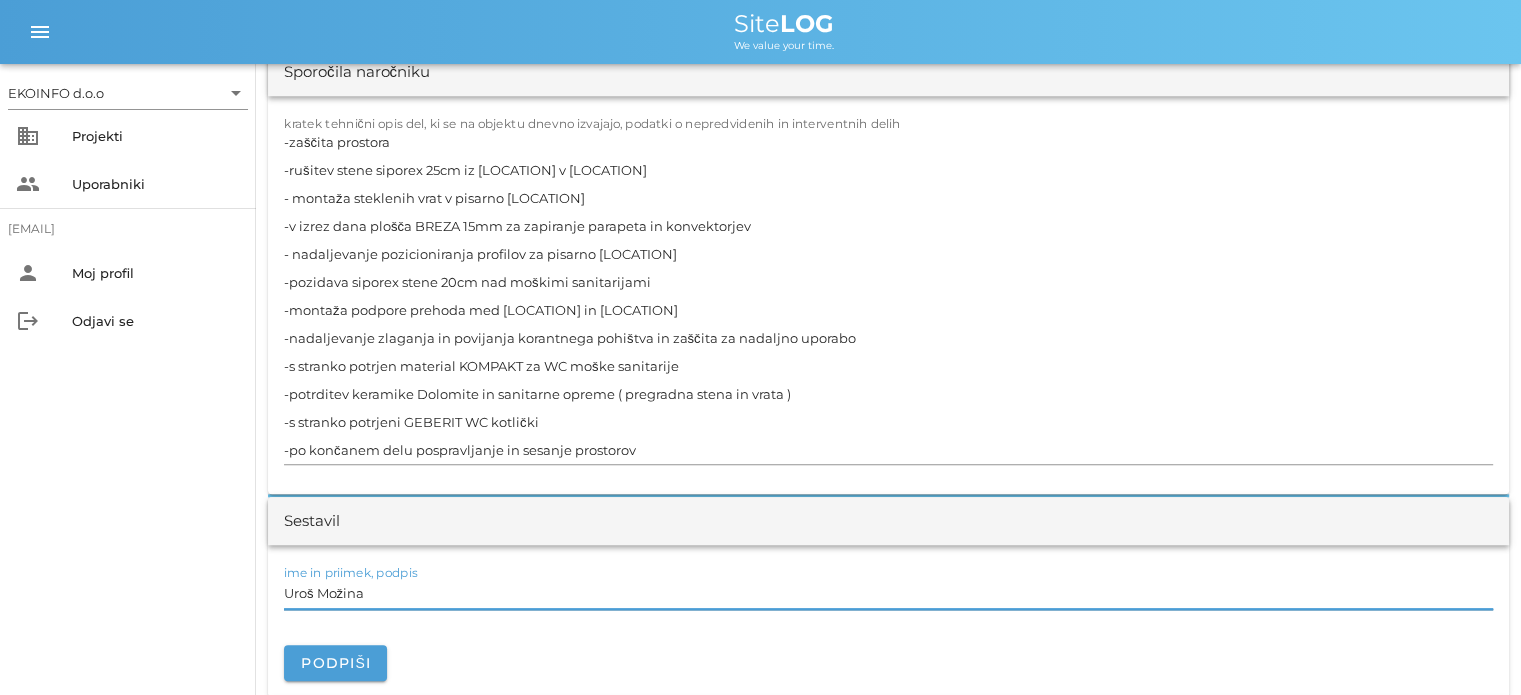 click on "Uroš Možina" at bounding box center [888, 593] 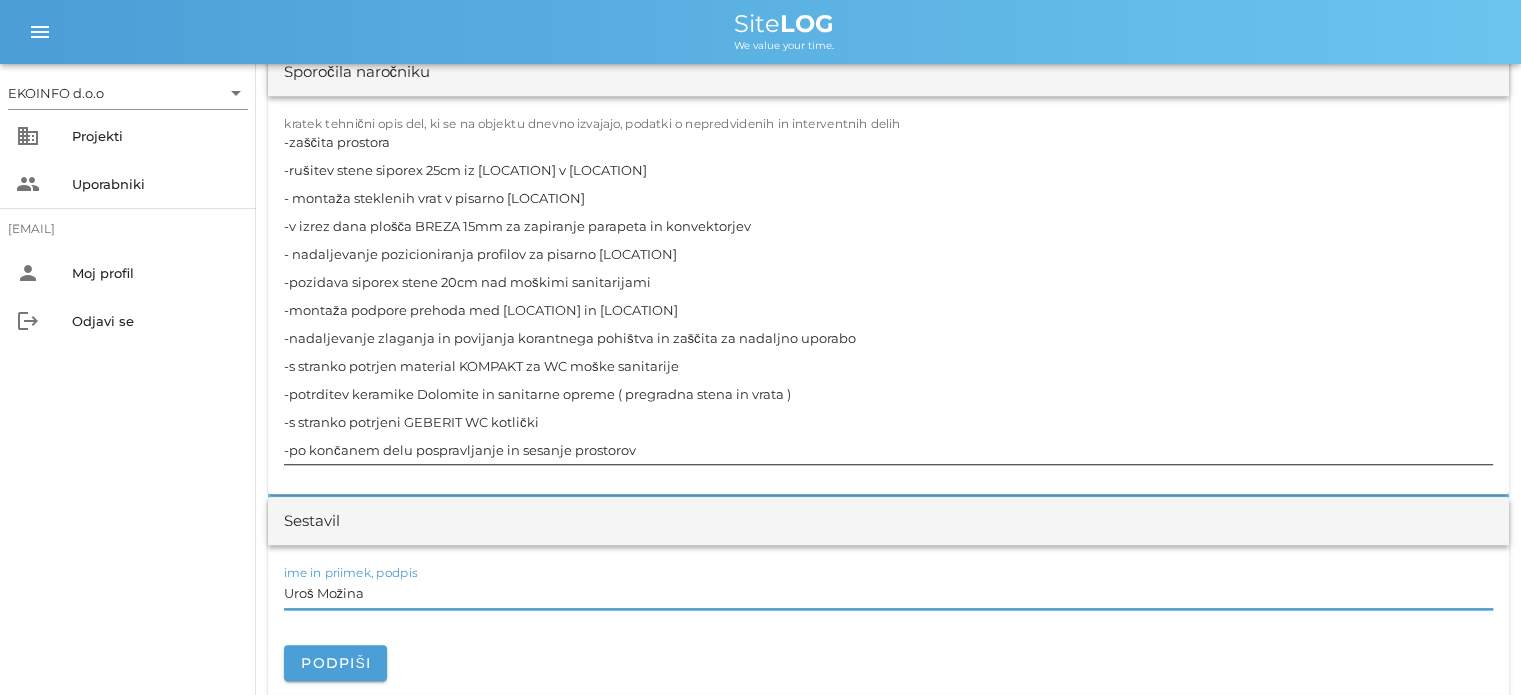 click on "-zaščita prostora
-rušitev stene siporex 25cm iz [LOCATION] v [LOCATION]
- montaža steklenih vrat v pisarno [LOCATION]
-v izrez dana plošča BREZA 15mm za zapiranje parapeta in konvektorjev
- nadaljevanje pozicioniranja profilov za pisarno [LOCATION]
-pozidava siporex stene 20cm nad moškimi sanitarijami
-montaža podpore prehoda med [LOCATION] in [LOCATION]
-nadaljevanje zlaganja in povijanja korantnega pohištva in zaščita za nadaljno uporabo
-s stranko potrjen material KOMPAKT za WC moške sanitarije
-potrditev keramike Dolomite in sanitarne opreme ( pregradna stena in vrata )
-s stranko potrjeni GEBERIT WC kotlički
-po končanem delu pospravljanje in sesanje prostorov" at bounding box center [888, 296] 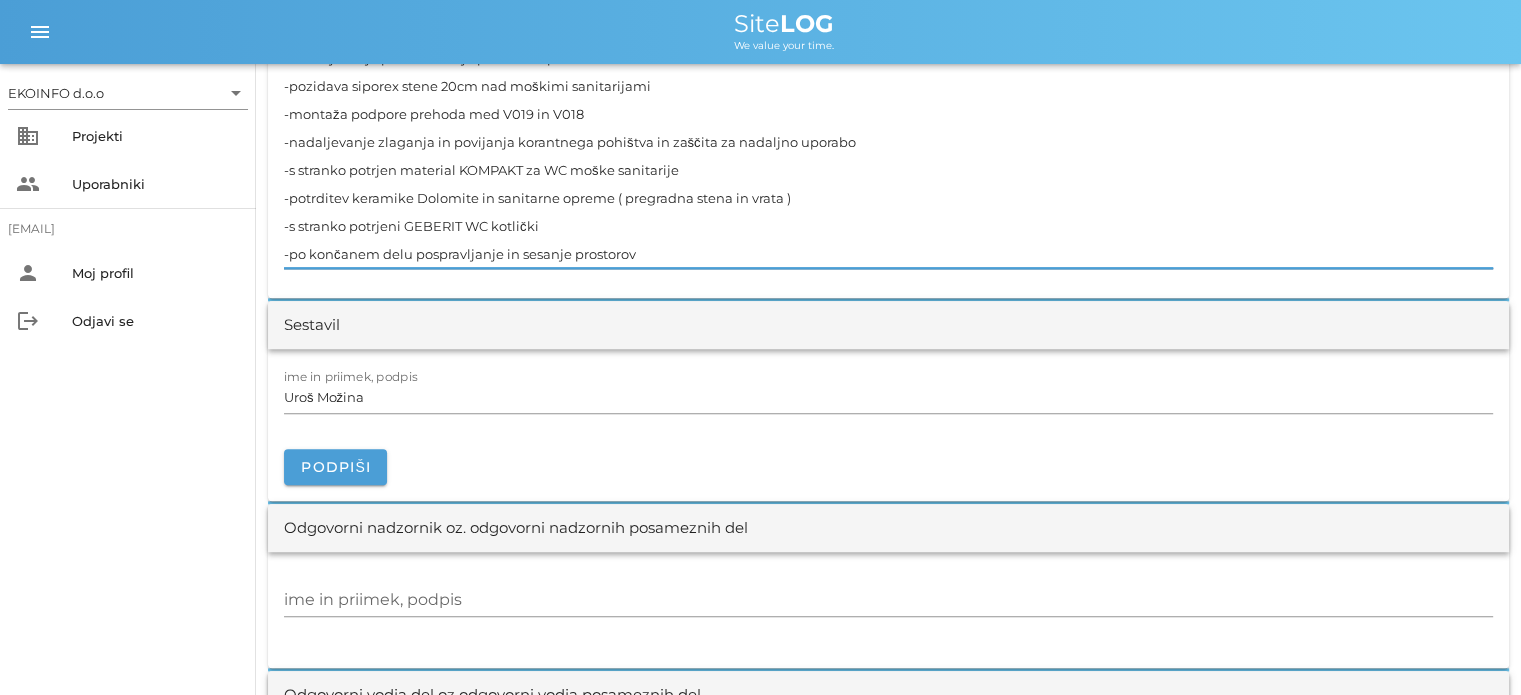 scroll, scrollTop: 2100, scrollLeft: 0, axis: vertical 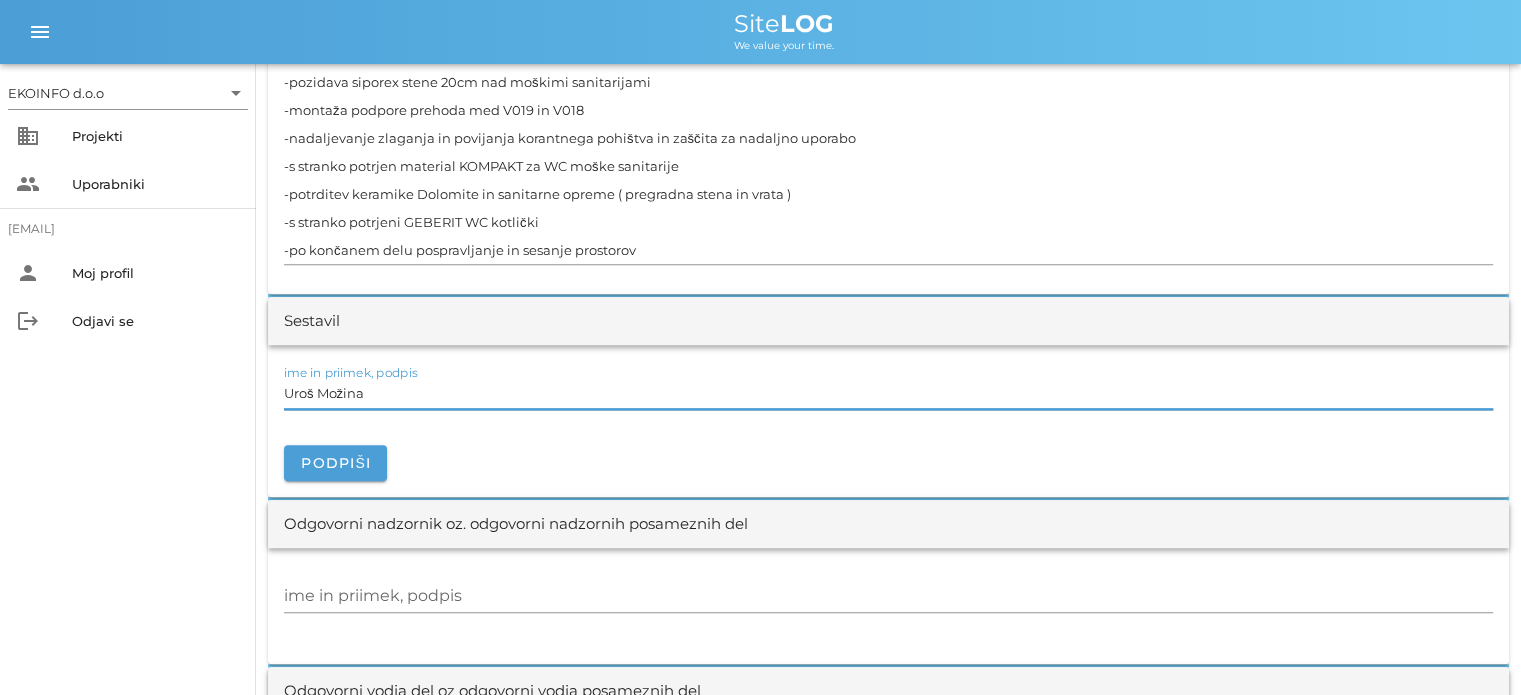 click on "Uroš Možina" at bounding box center [888, 393] 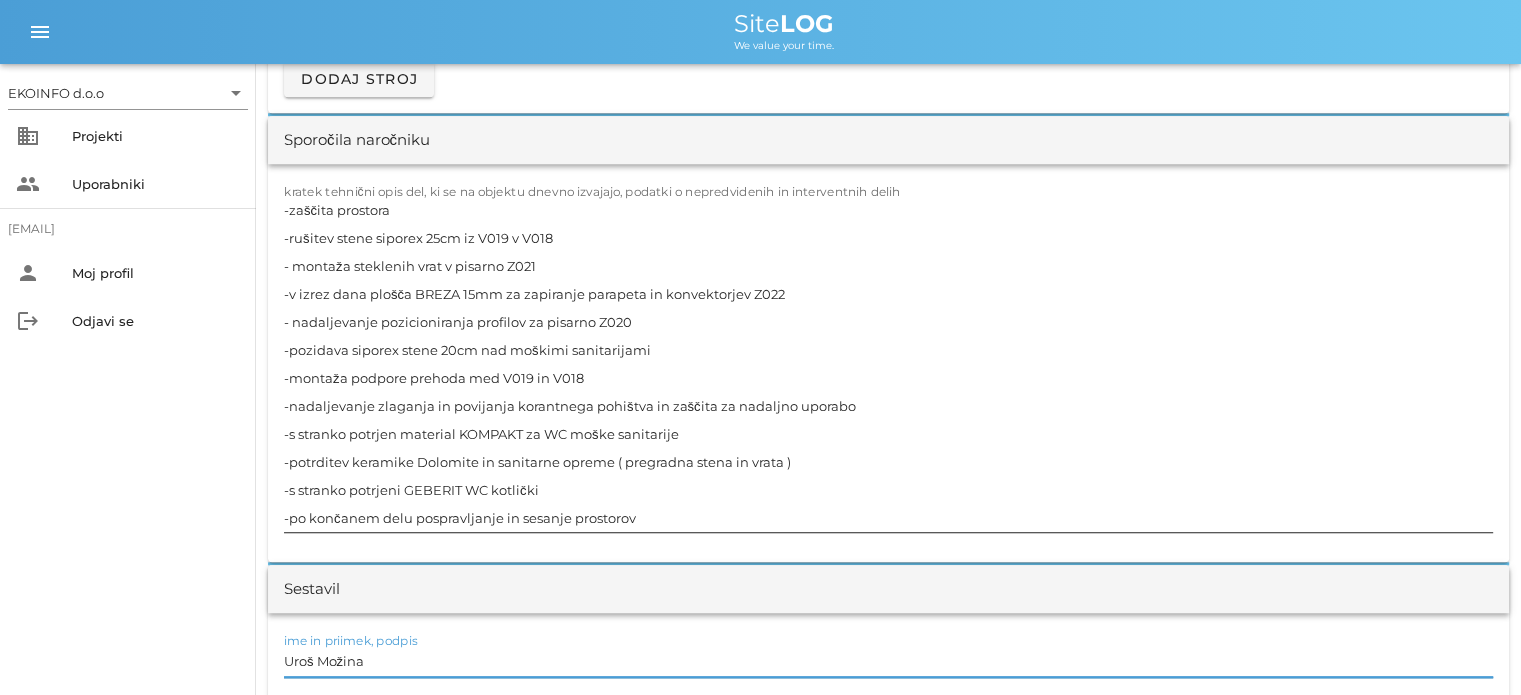 scroll, scrollTop: 1800, scrollLeft: 0, axis: vertical 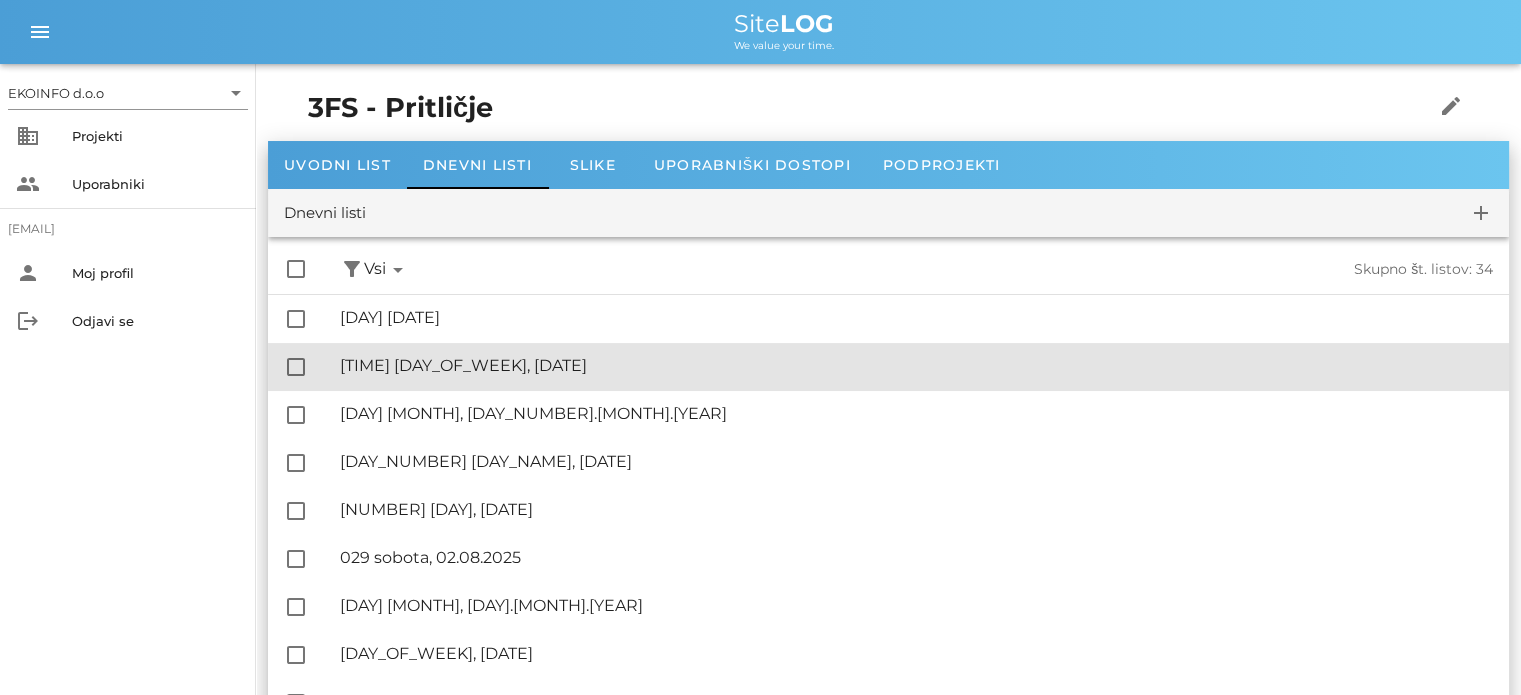 click on "🔏  [NUM] [DAY], [DAY_NUM].[MONTH_NUM].[YEAR]" at bounding box center [916, 365] 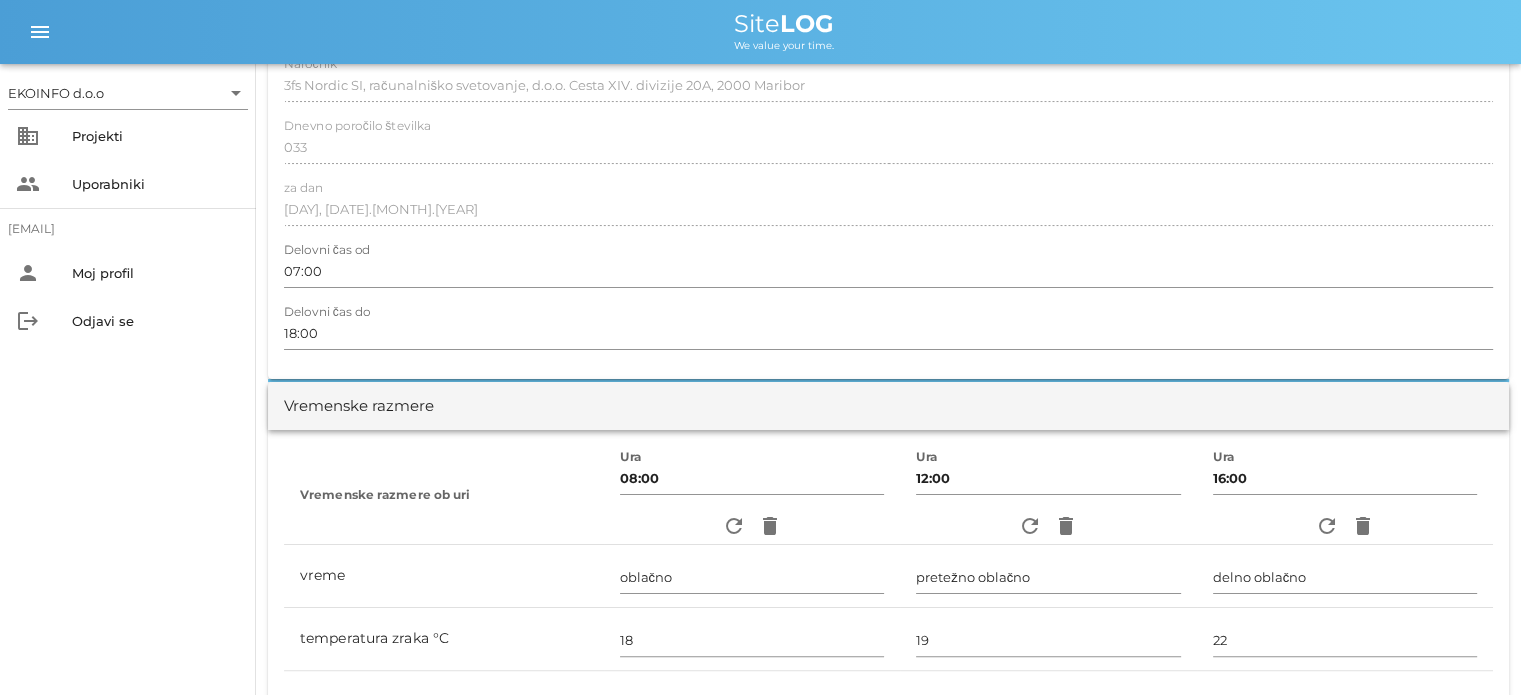 scroll, scrollTop: 0, scrollLeft: 0, axis: both 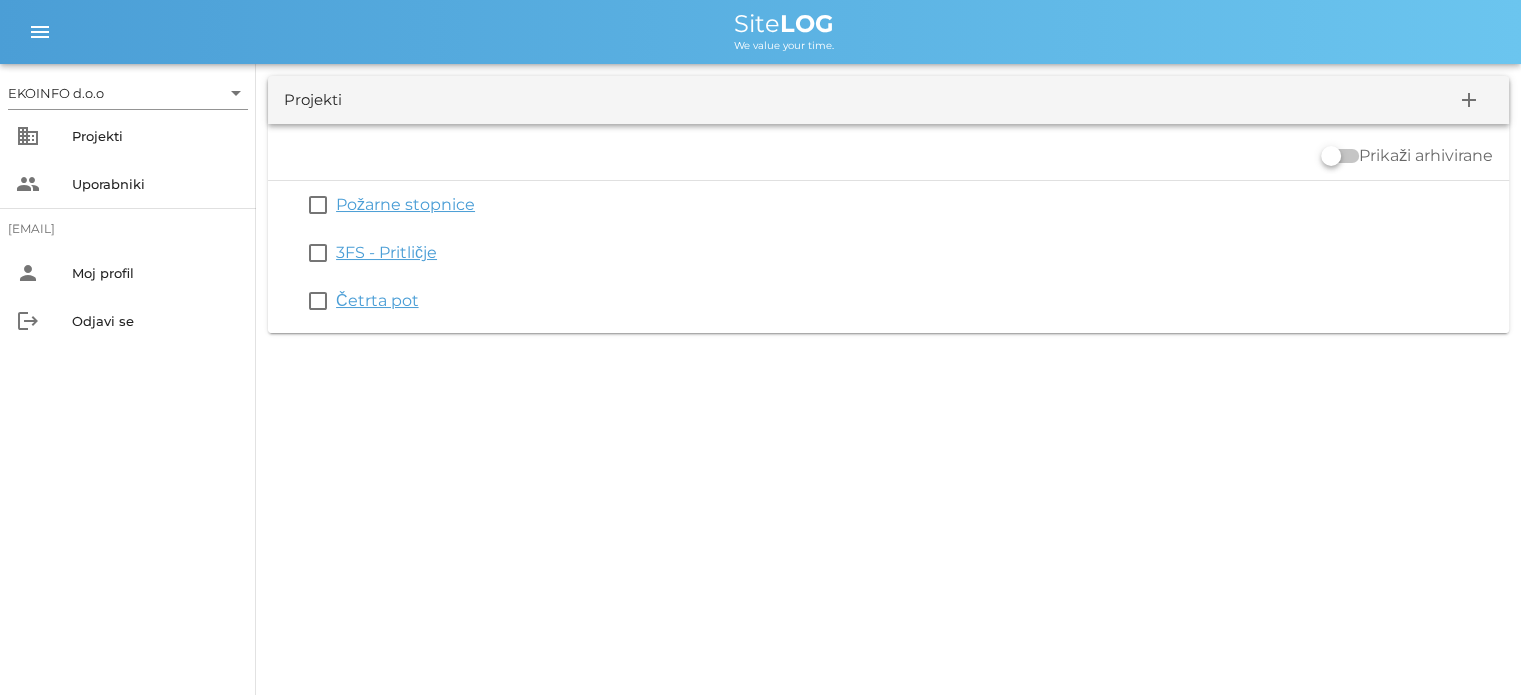 click on "Četrta pot" at bounding box center (377, 300) 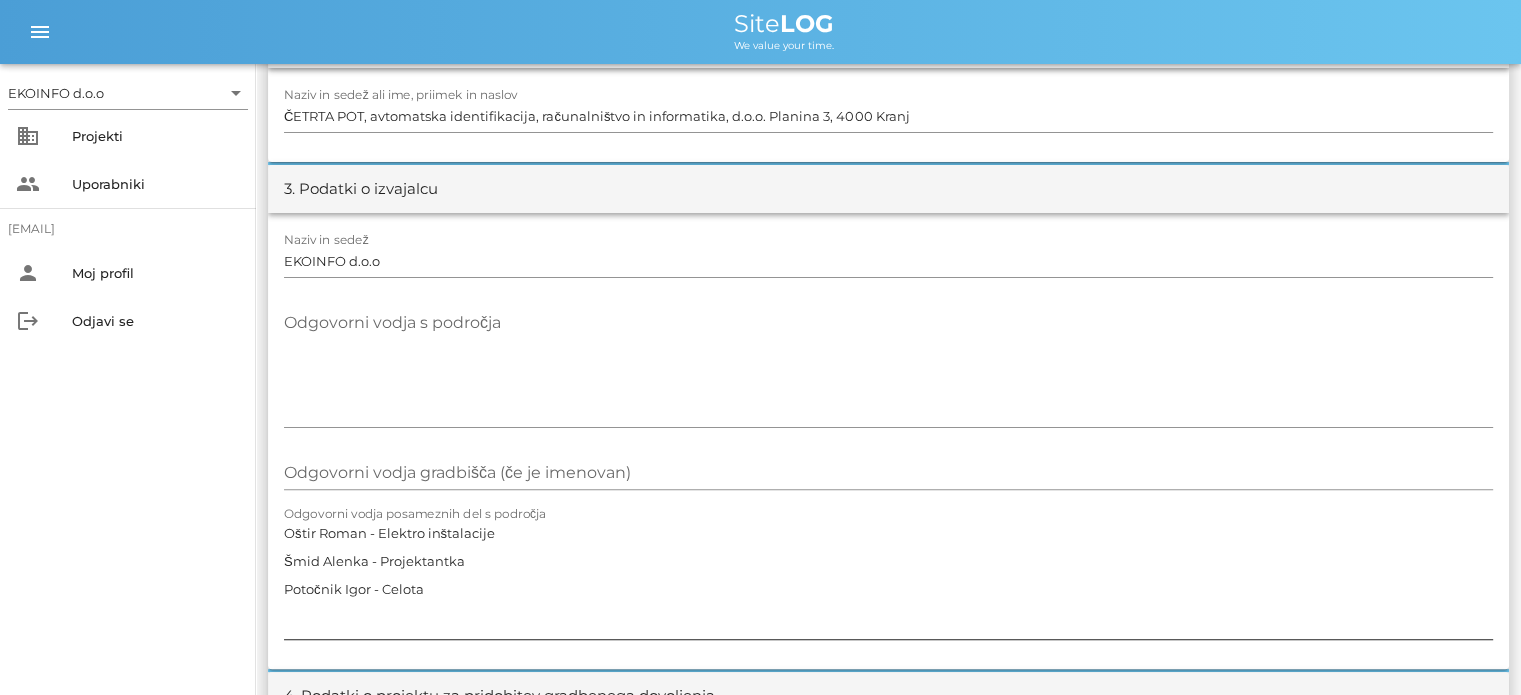 scroll, scrollTop: 0, scrollLeft: 0, axis: both 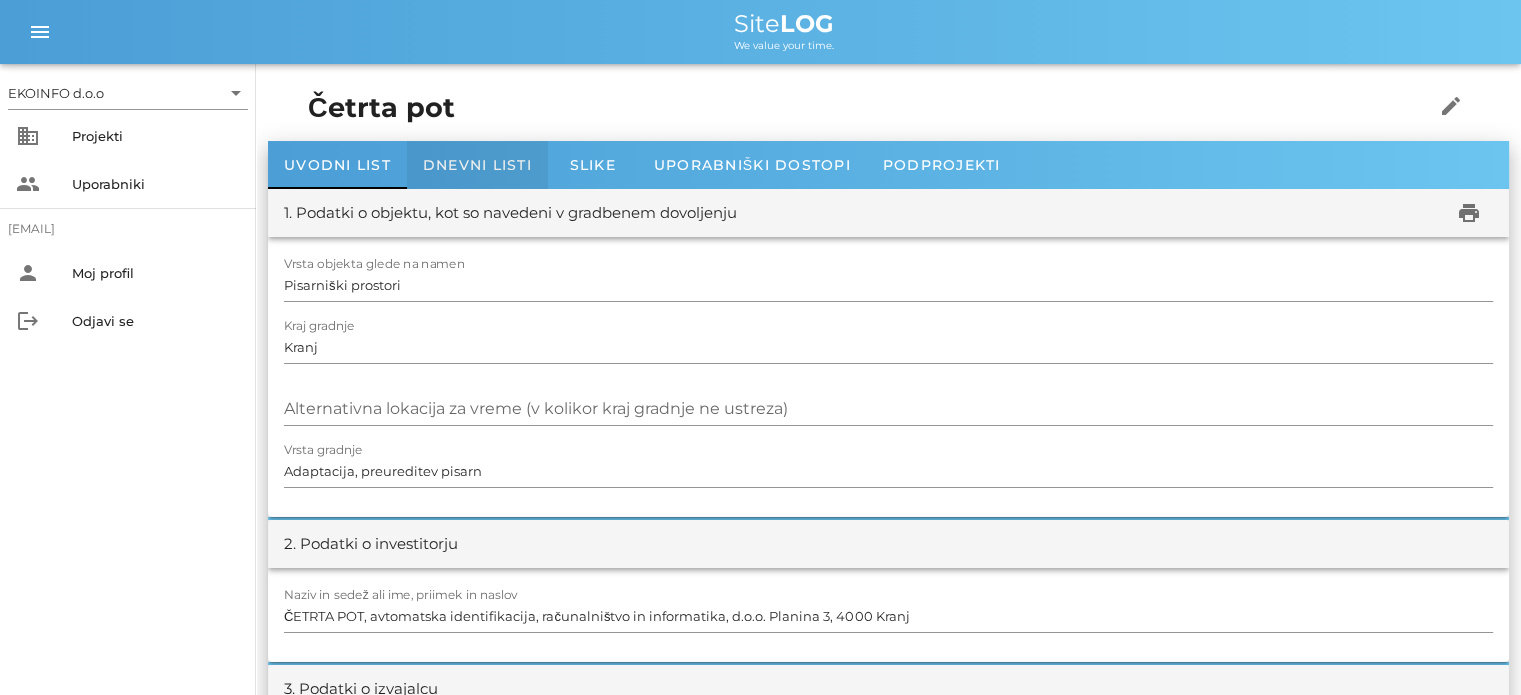 click on "Dnevni listi" at bounding box center (477, 165) 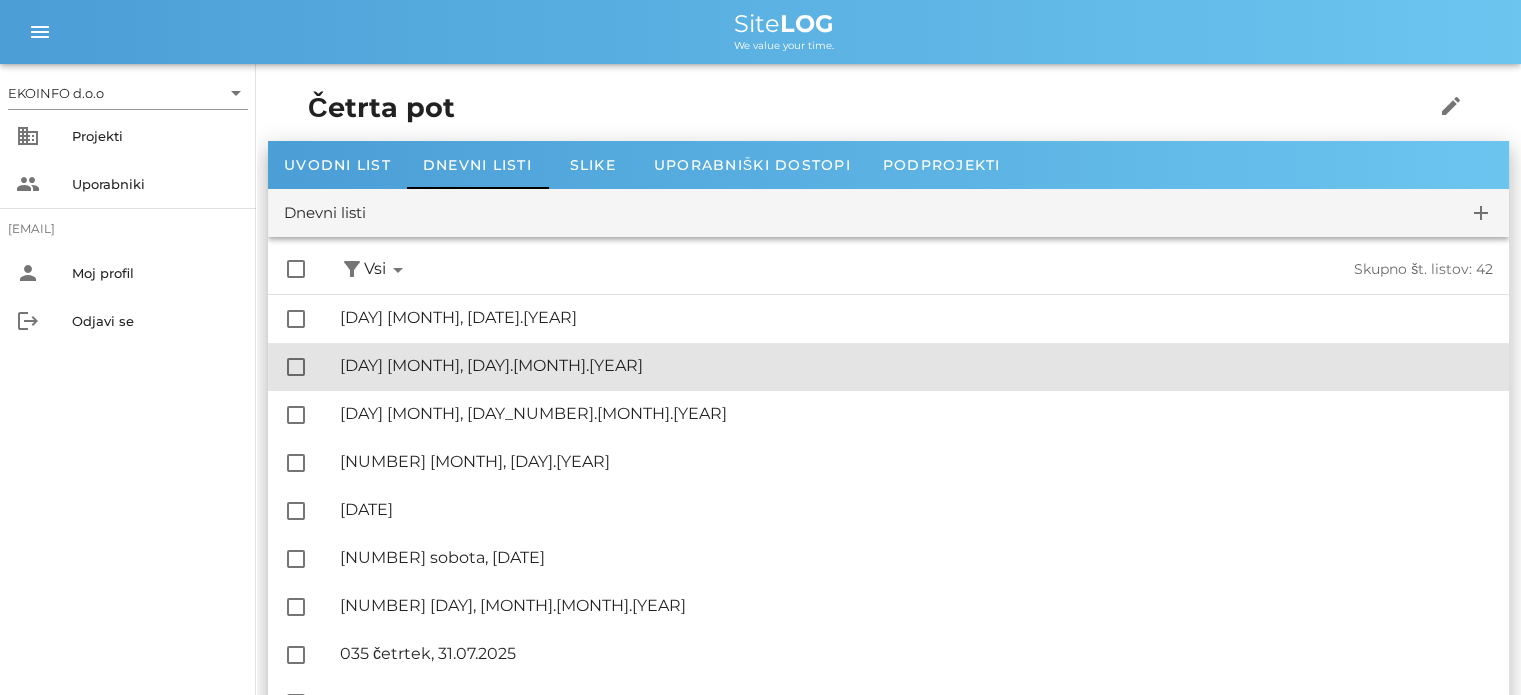 click on "🔏  [DAY] [DAY_OF_WEEK], [DAY].[MONTH].[YEAR]" at bounding box center (916, 365) 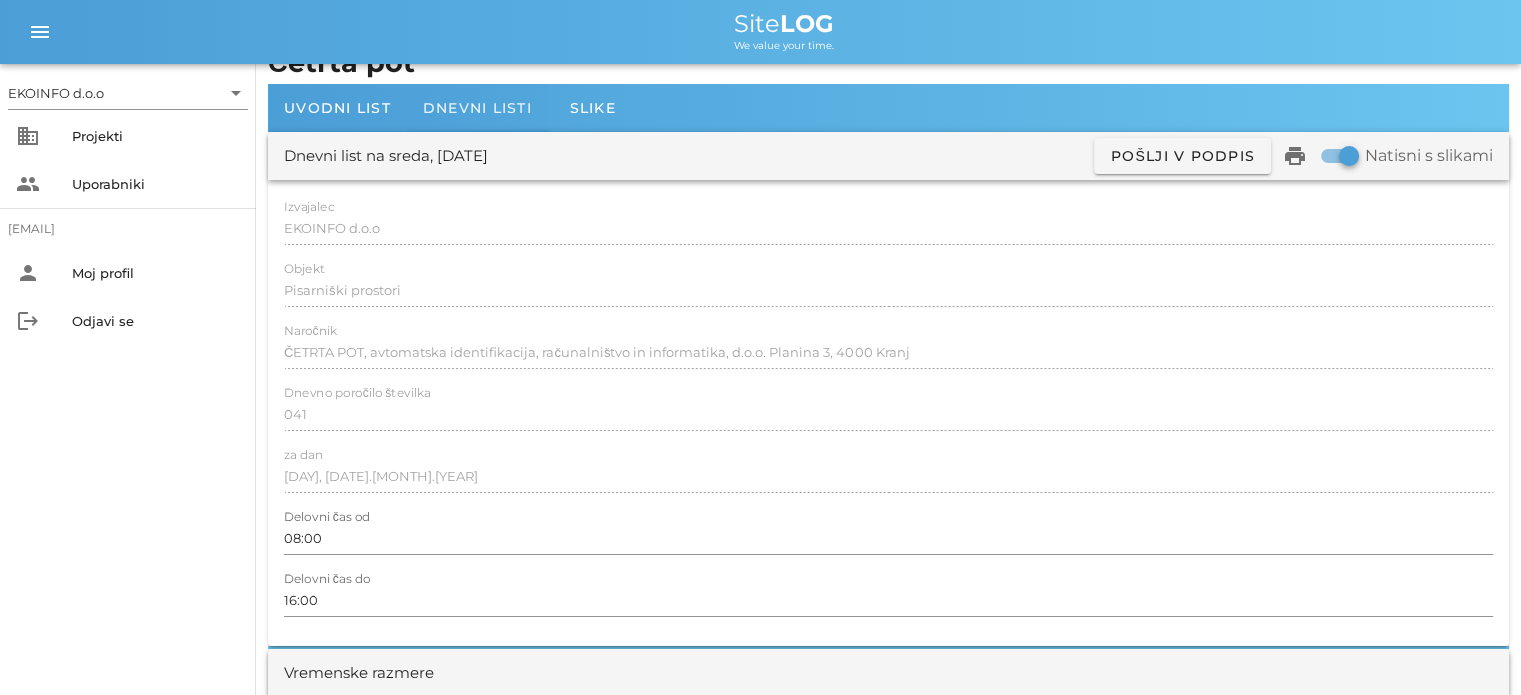 scroll, scrollTop: 0, scrollLeft: 0, axis: both 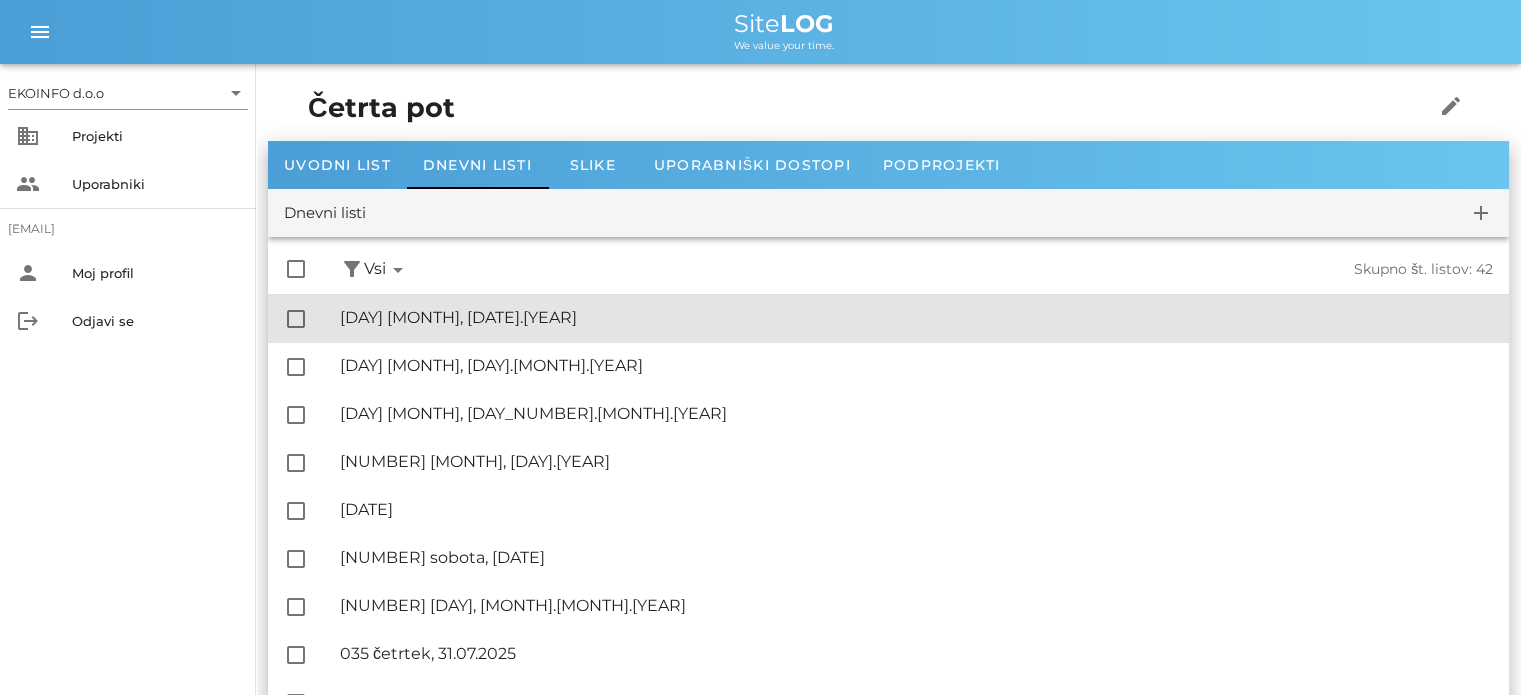click on "🔏  [NUMBER] [DAY], [NUMBER].[MONTH].[YEAR]" at bounding box center (916, 317) 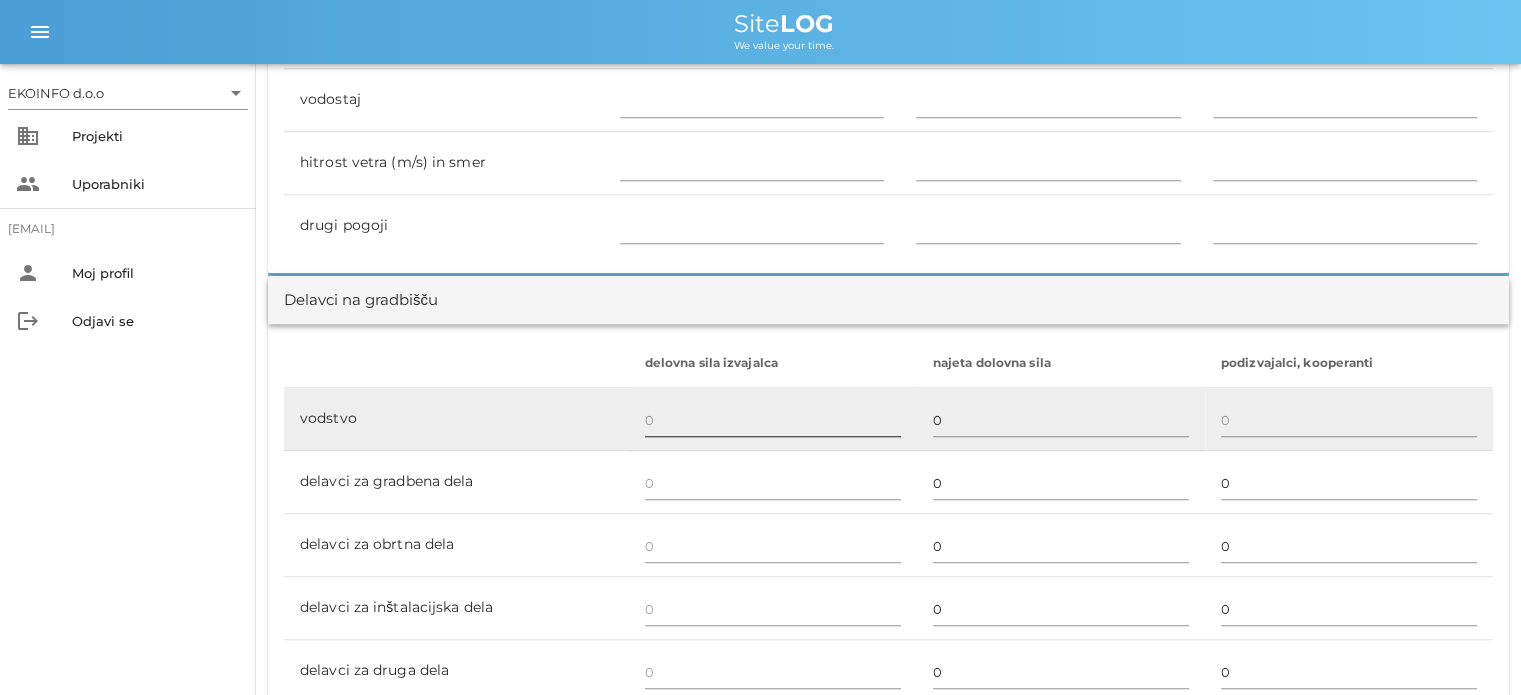 scroll, scrollTop: 1000, scrollLeft: 0, axis: vertical 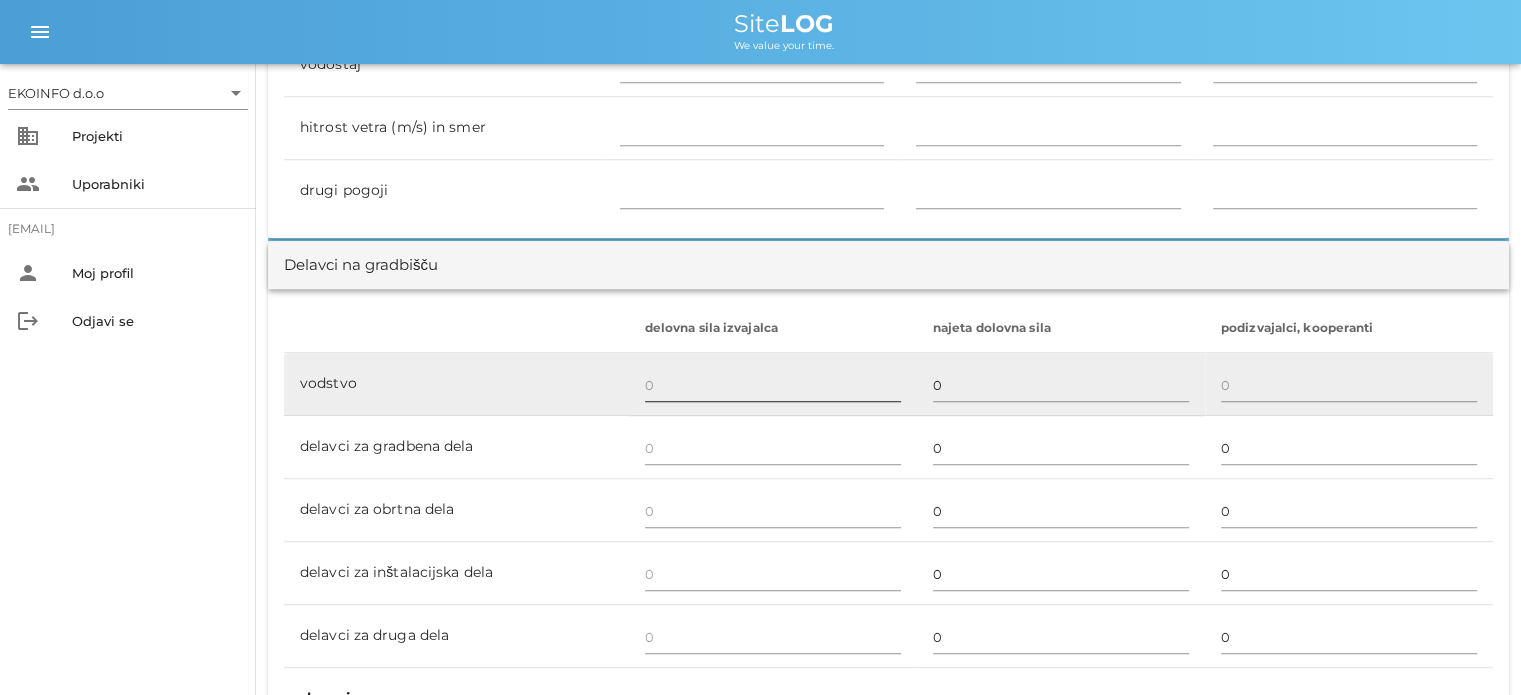 click at bounding box center [773, 385] 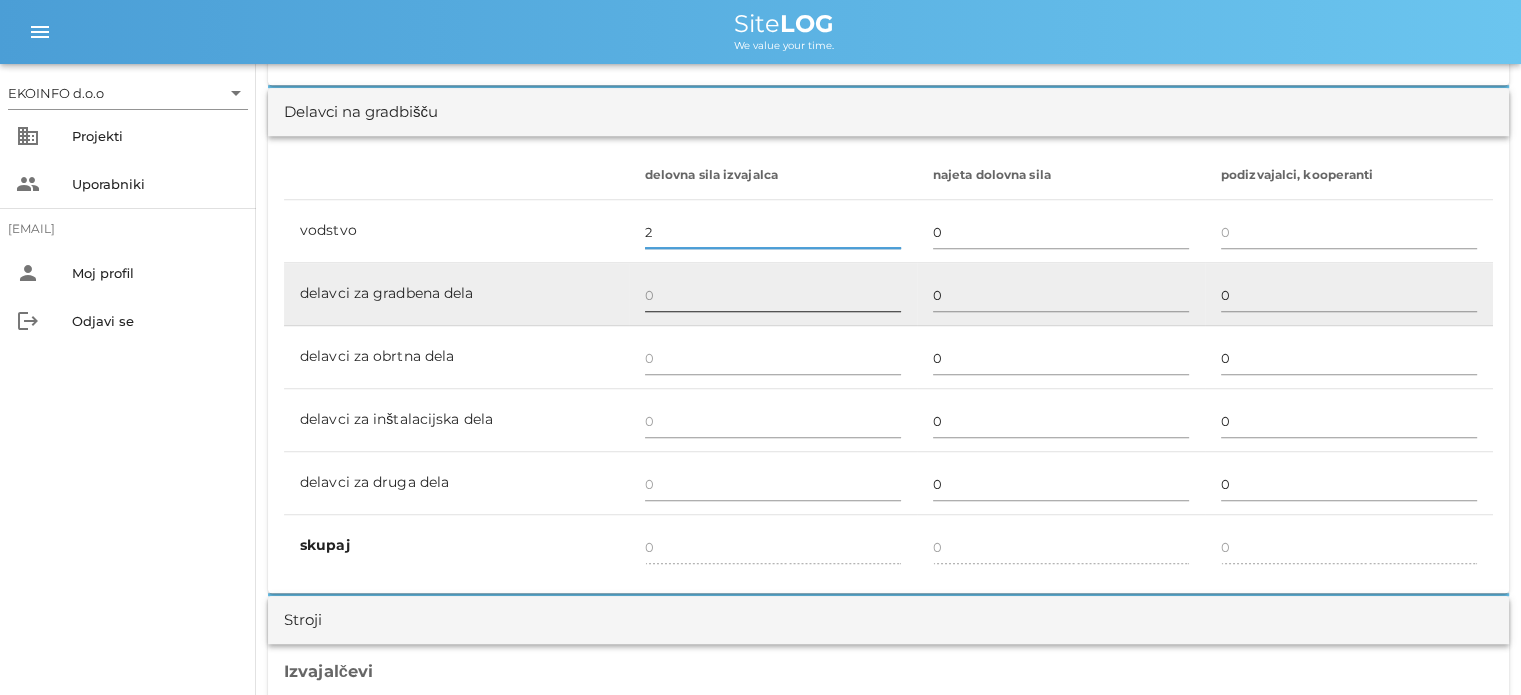 scroll, scrollTop: 1200, scrollLeft: 0, axis: vertical 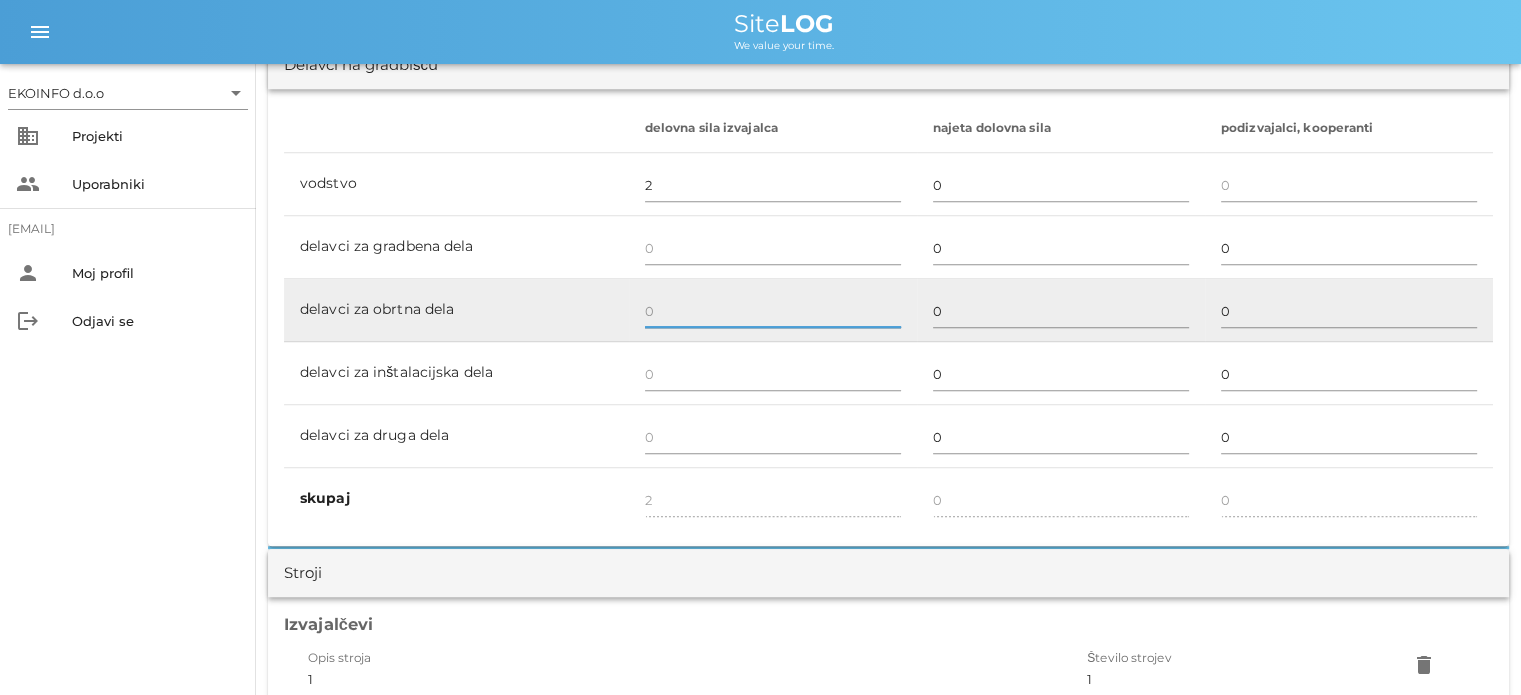 click at bounding box center [773, 311] 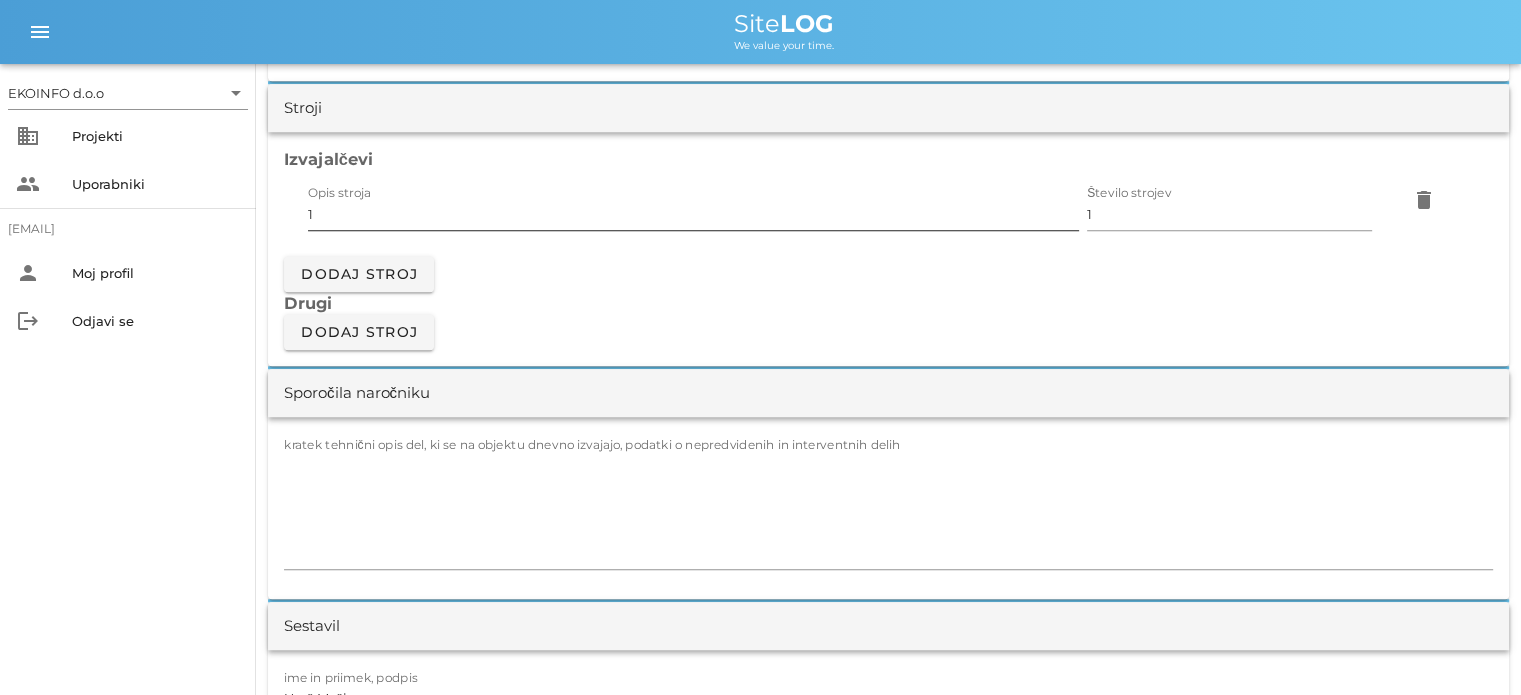 scroll, scrollTop: 1700, scrollLeft: 0, axis: vertical 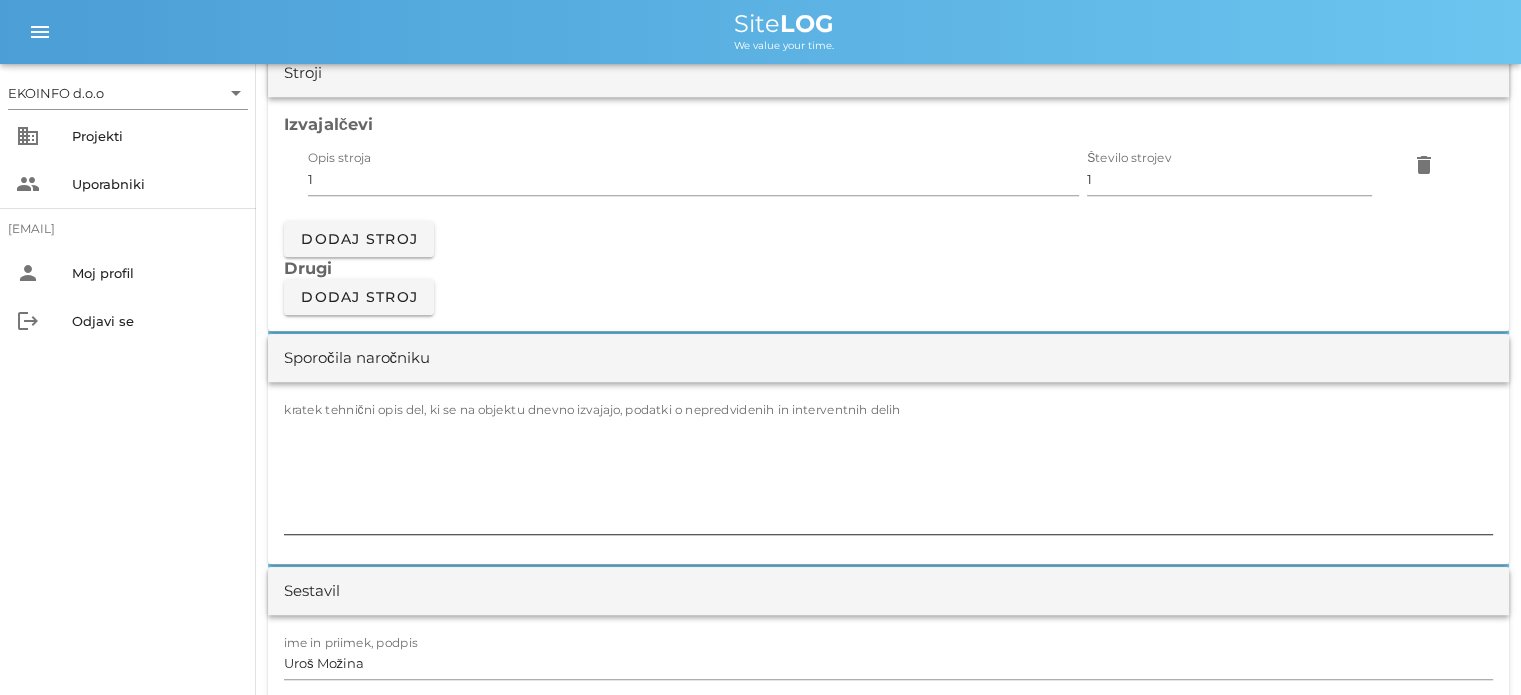click on "kratek tehnični opis del, ki se na objektu dnevno izvajajo, podatki o nepredvidenih in interventnih delih" at bounding box center [592, 409] 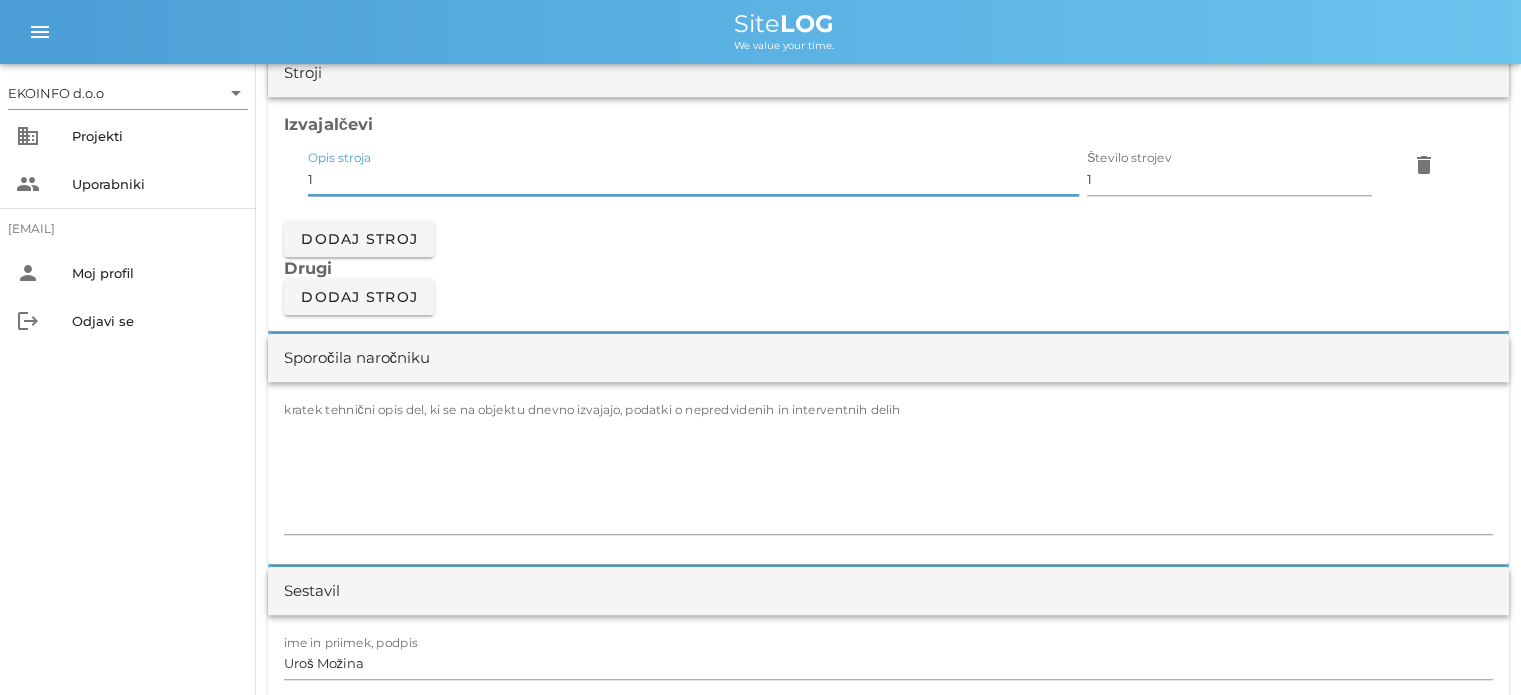 click on "1" at bounding box center [693, 179] 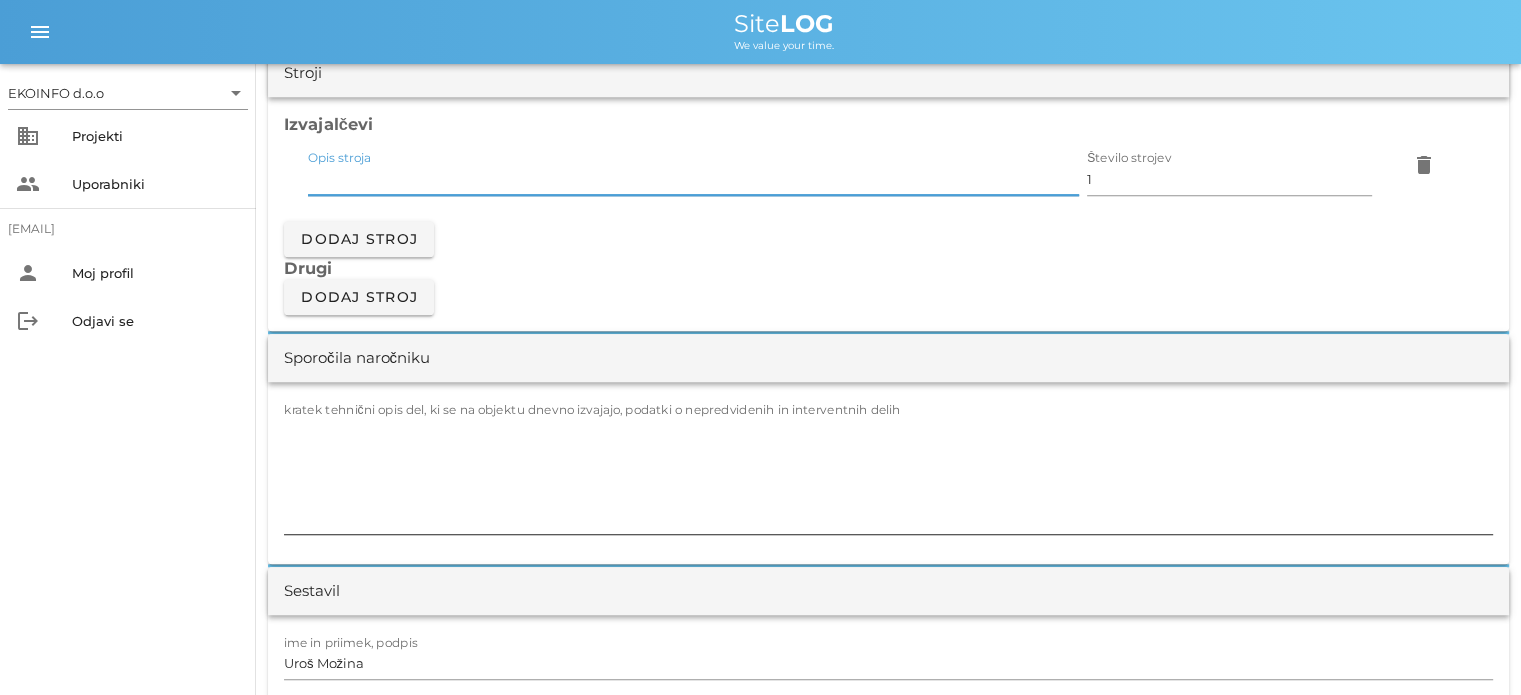 click on "kratek tehnični opis del, ki se na objektu dnevno izvajajo, podatki o nepredvidenih in interventnih delih" at bounding box center [888, 474] 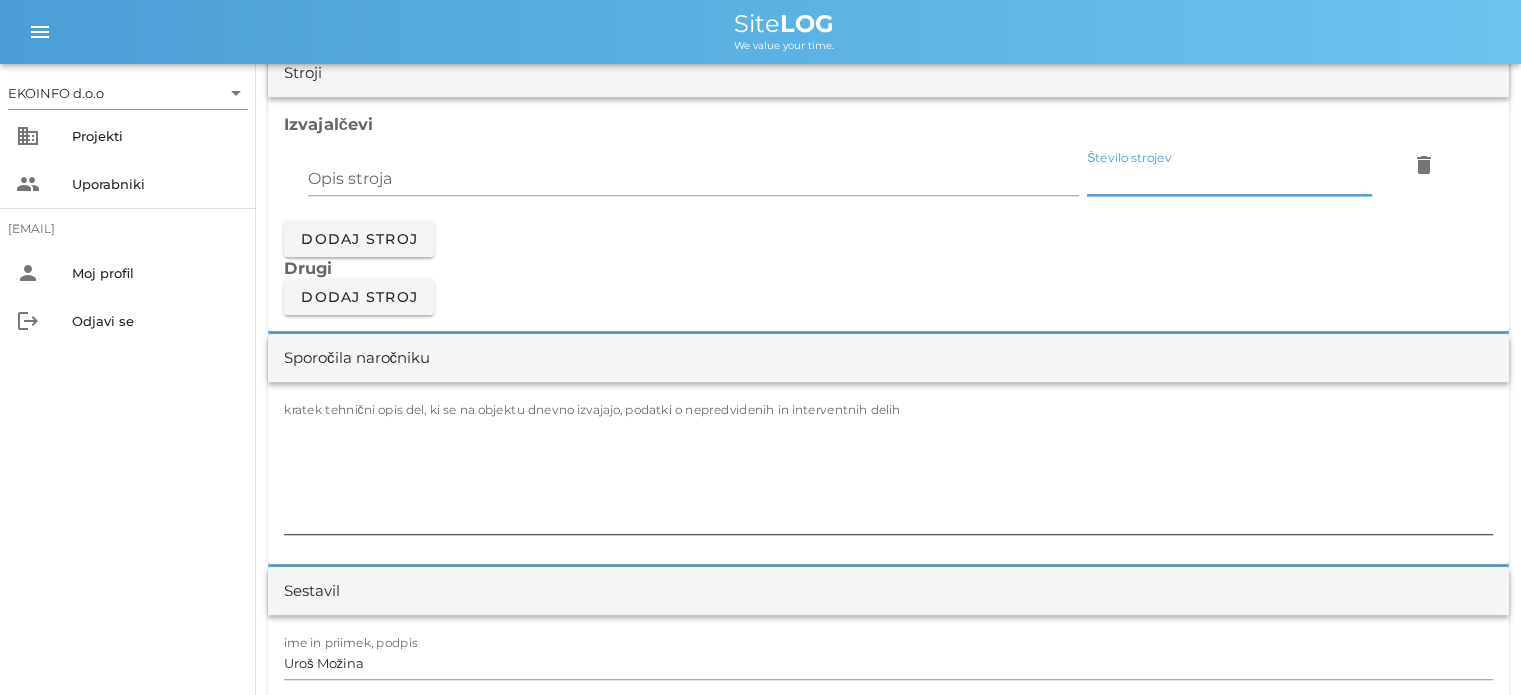click on "kratek tehnični opis del, ki se na objektu dnevno izvajajo, podatki o nepredvidenih in interventnih delih" at bounding box center (592, 409) 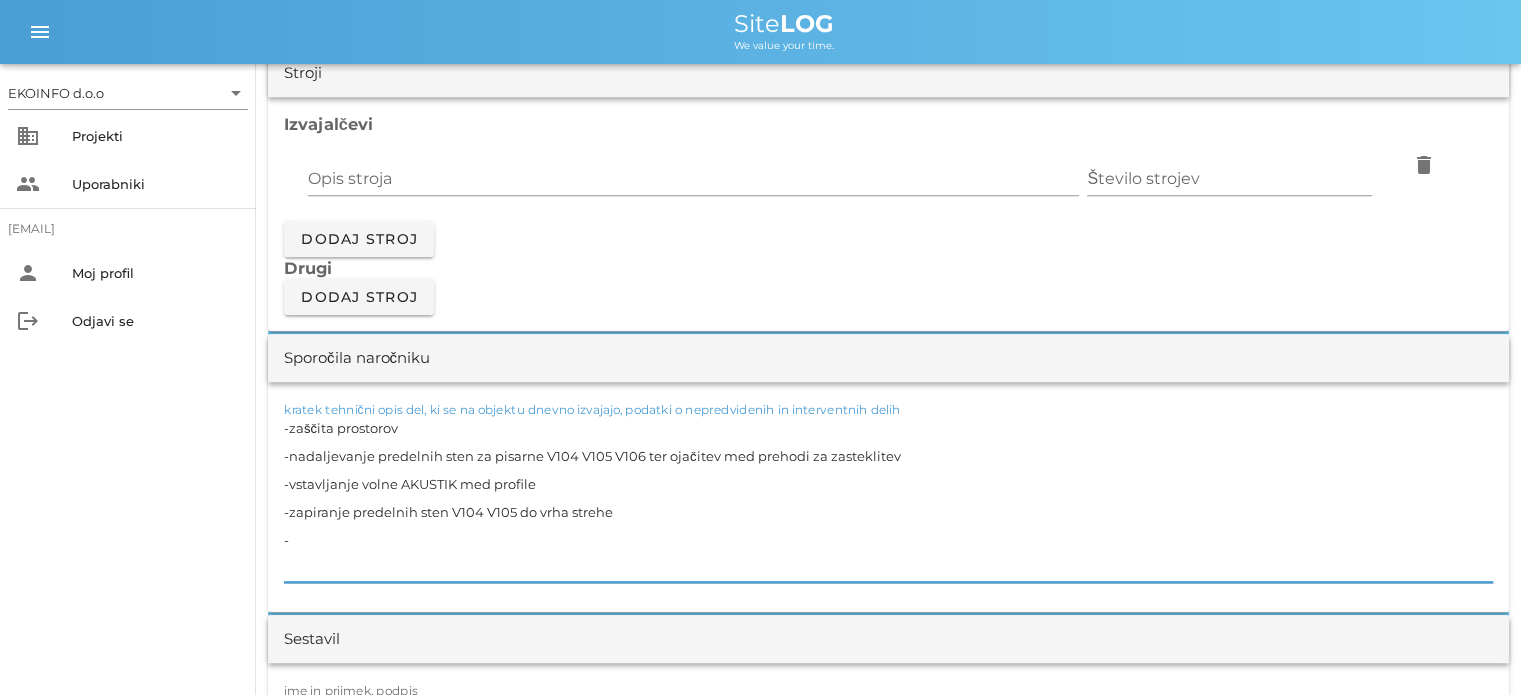 click on "-zaščita prostorov
-nadaljevanje predelnih sten za pisarne V104 V105 V106 ter ojačitev med prehodi za zasteklitev
-vstavljanje volne AKUSTIK med profile
-zapiranje predelnih sten V104 V105 do vrha strehe
-" at bounding box center [888, 498] 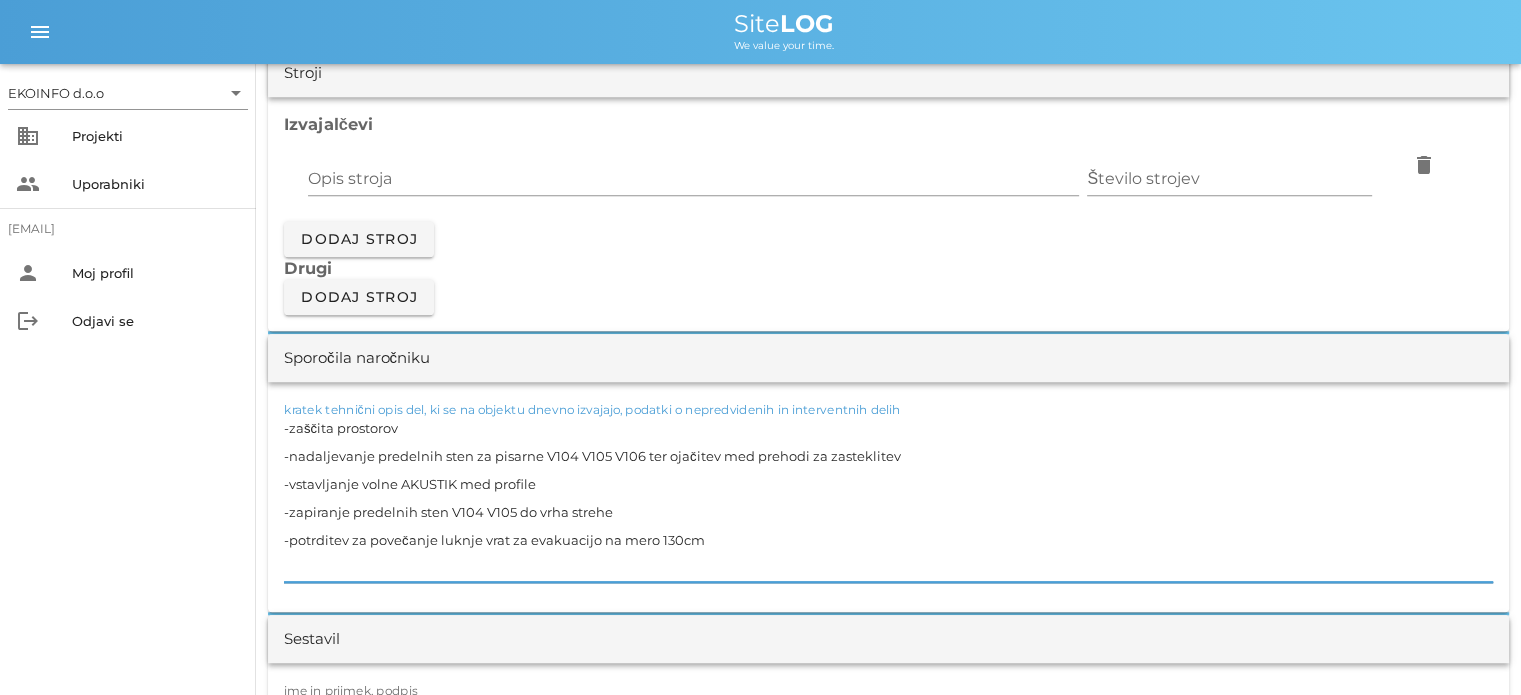 click on "-zaščita prostorov
-nadaljevanje predelnih sten za pisarne V104 V105 V106 ter ojačitev med prehodi za zasteklitev
-vstavljanje volne AKUSTIK med profile
-zapiranje predelnih sten V104 V105 do vrha strehe
-potrditev za povečanje luknje vrat za evakuacijo na mero 130cm" at bounding box center (888, 498) 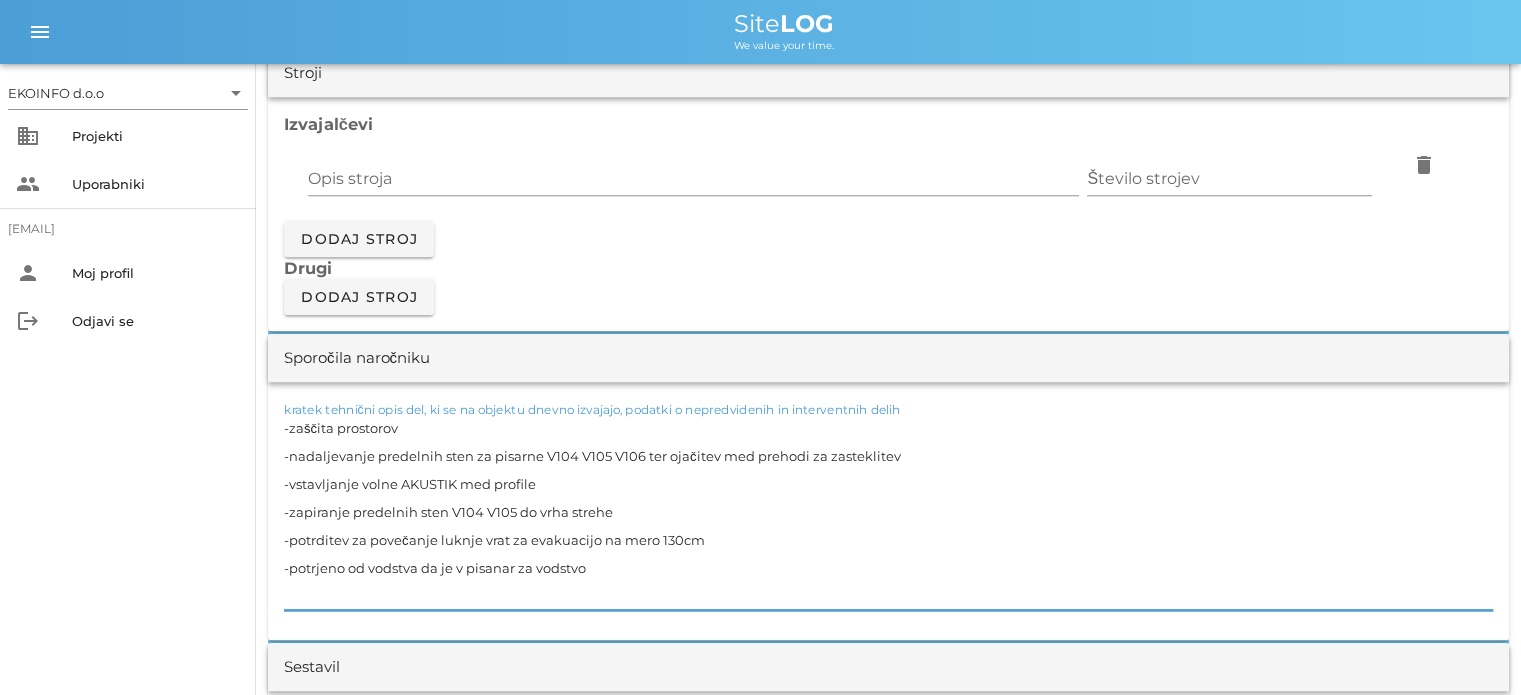 click on "-zaščita prostorov
-nadaljevanje predelnih sten za pisarne V104 V105 V106 ter ojačitev med prehodi za zasteklitev
-vstavljanje volne AKUSTIK med profile
-zapiranje predelnih sten V104 V105 do vrha strehe
-potrditev za povečanje luknje vrat za evakuacijo na mero 130cm
-potrjeno od vodstva da je v pisanar za vodstvo" at bounding box center [888, 512] 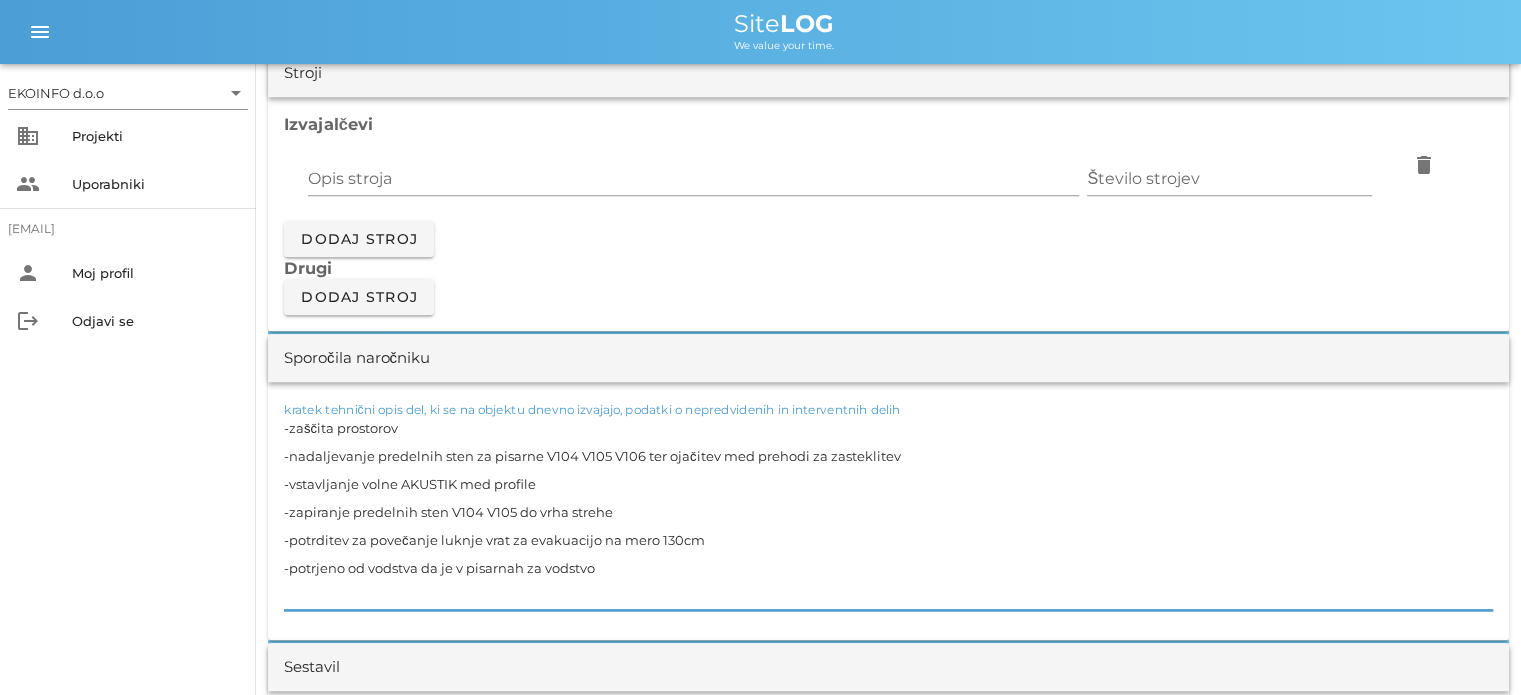 click on "-zaščita prostorov
-nadaljevanje predelnih sten za pisarne V104 V105 V106 ter ojačitev med prehodi za zasteklitev
-vstavljanje volne AKUSTIK med profile
-zapiranje predelnih sten V104 V105 do vrha strehe
-potrditev za povečanje luknje vrat za evakuacijo na mero 130cm
-potrjeno od vodstva da je v pisarnah za vodstvo" at bounding box center (888, 512) 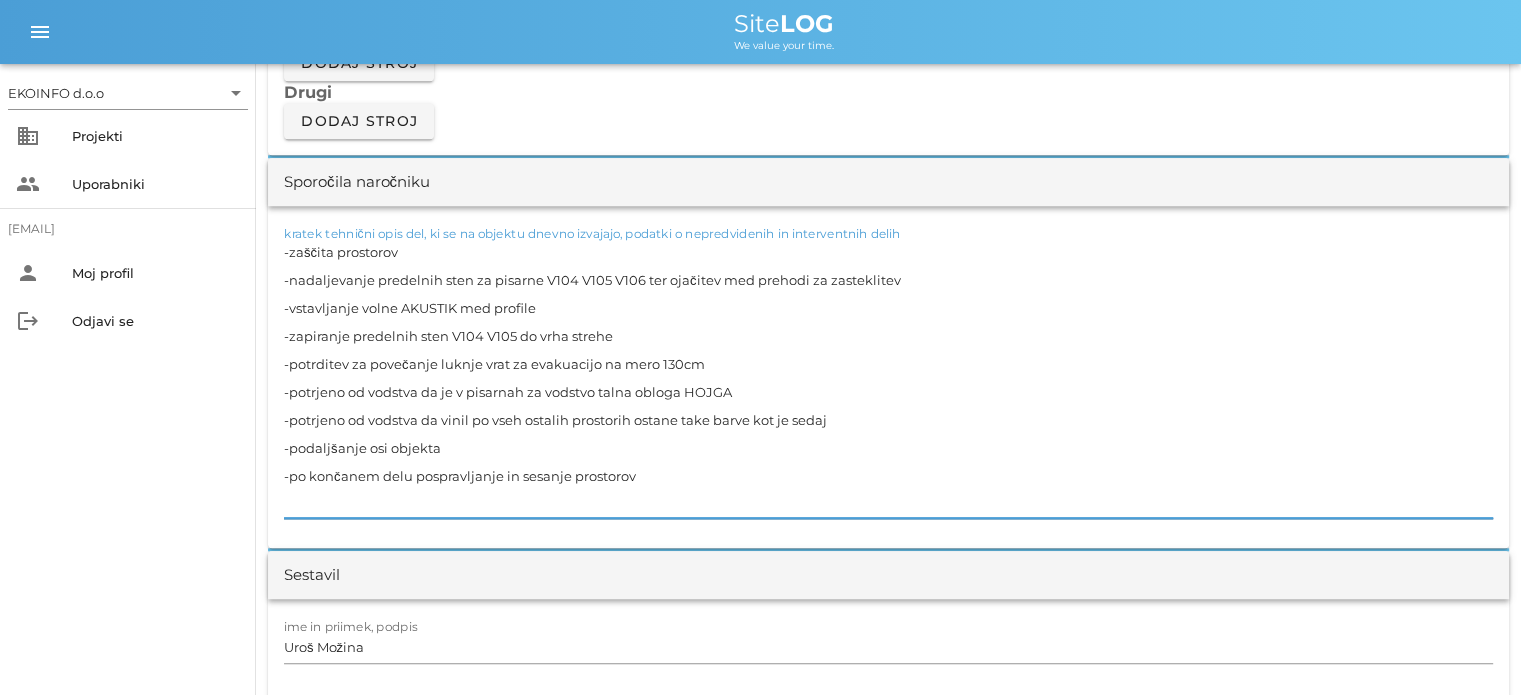 scroll, scrollTop: 1900, scrollLeft: 0, axis: vertical 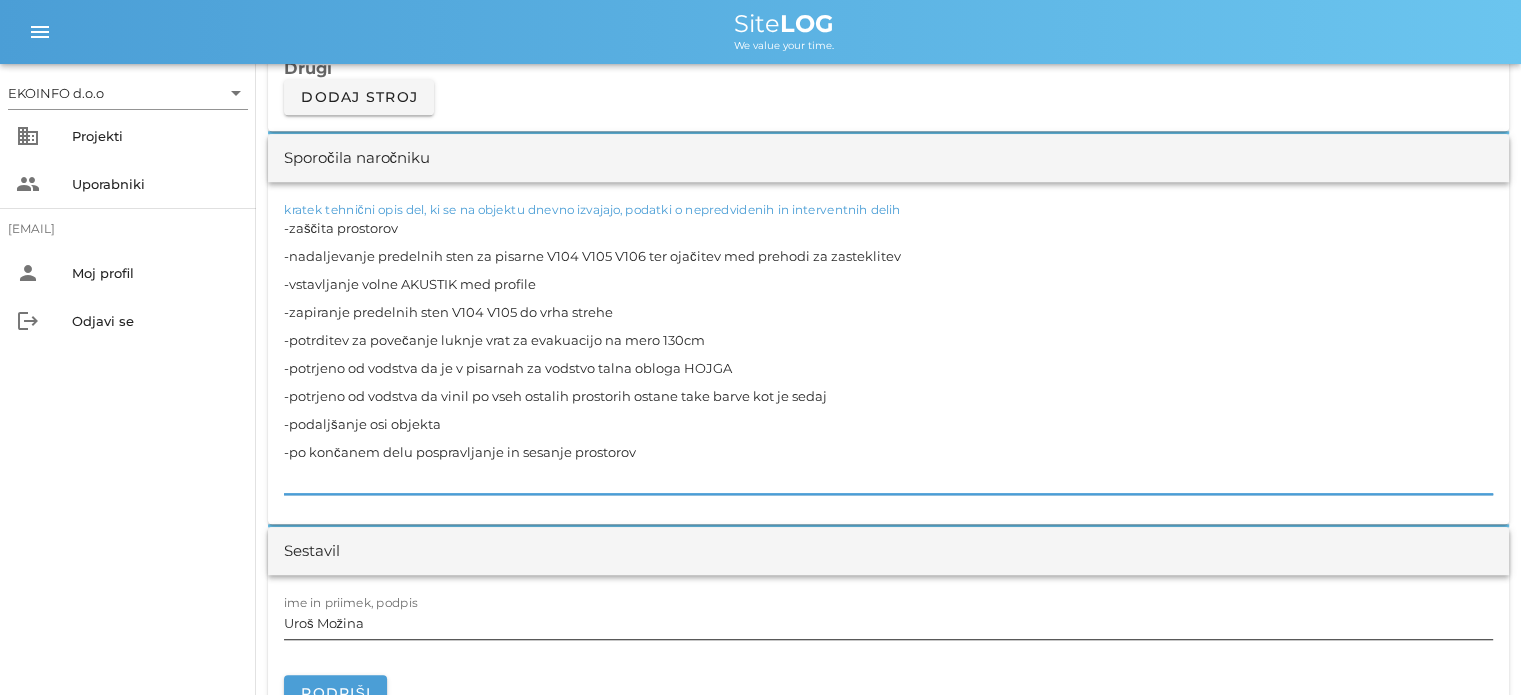 click on "Uroš Možina" at bounding box center (888, 623) 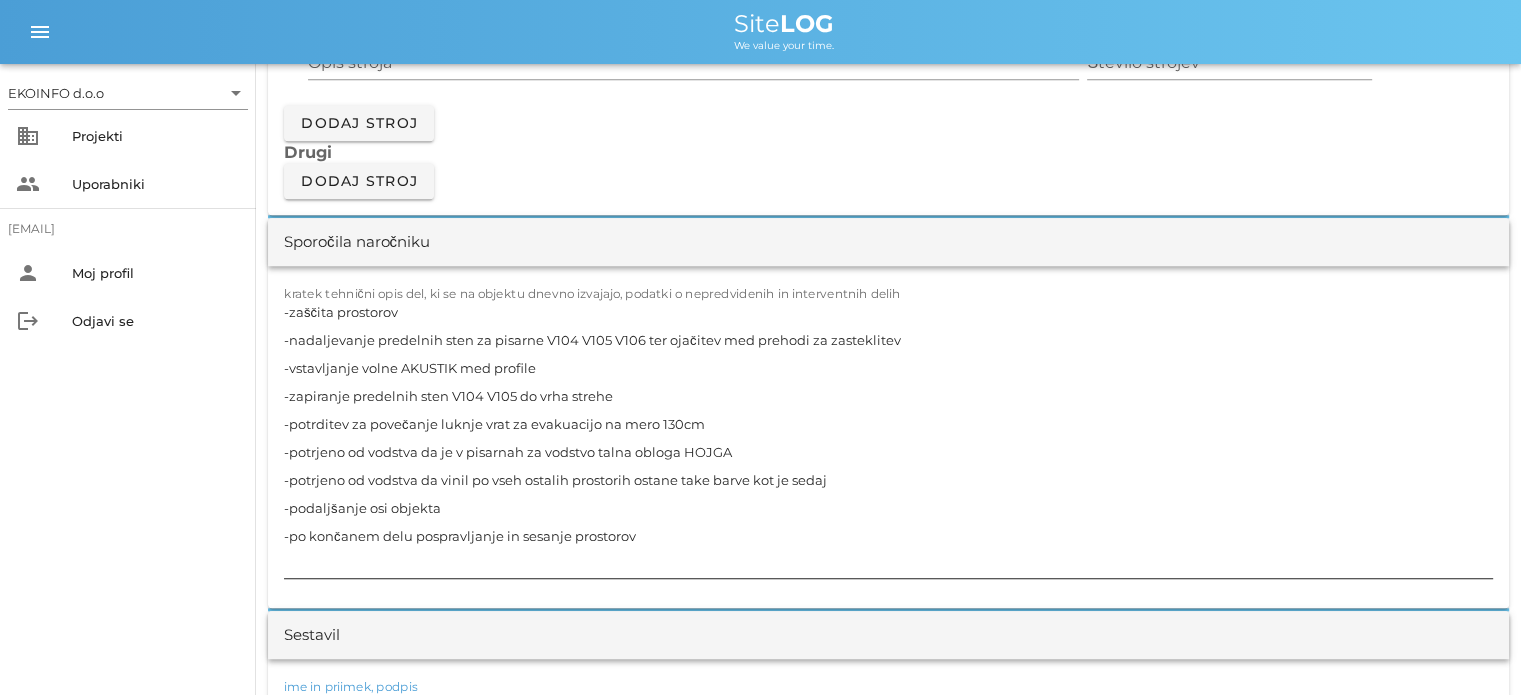 scroll, scrollTop: 1949, scrollLeft: 0, axis: vertical 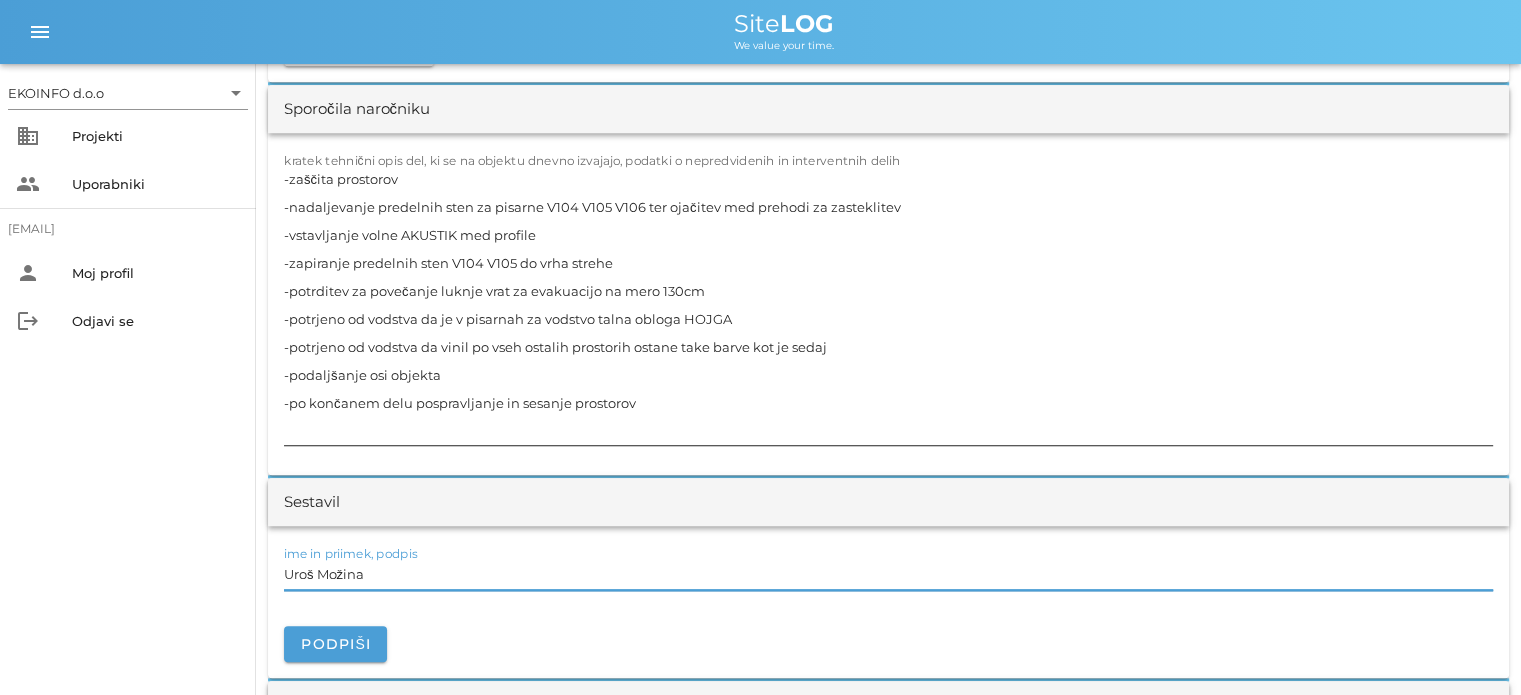 click on "-zaščita prostorov
-nadaljevanje predelnih sten za pisarne V104 V105 V106 ter ojačitev med prehodi za zasteklitev
-vstavljanje volne AKUSTIK med profile
-zapiranje predelnih sten V104 V105 do vrha strehe
-potrditev za povečanje luknje vrat za evakuacijo na mero 130cm
-potrjeno od vodstva da je v pisarnah za vodstvo talna obloga HOJGA
-potrjeno od vodstva da vinil po vseh ostalih prostorih ostane take barve kot je sedaj
-podaljšanje osi objekta
-po končanem delu pospravljanje in sesanje prostorov" at bounding box center [888, 305] 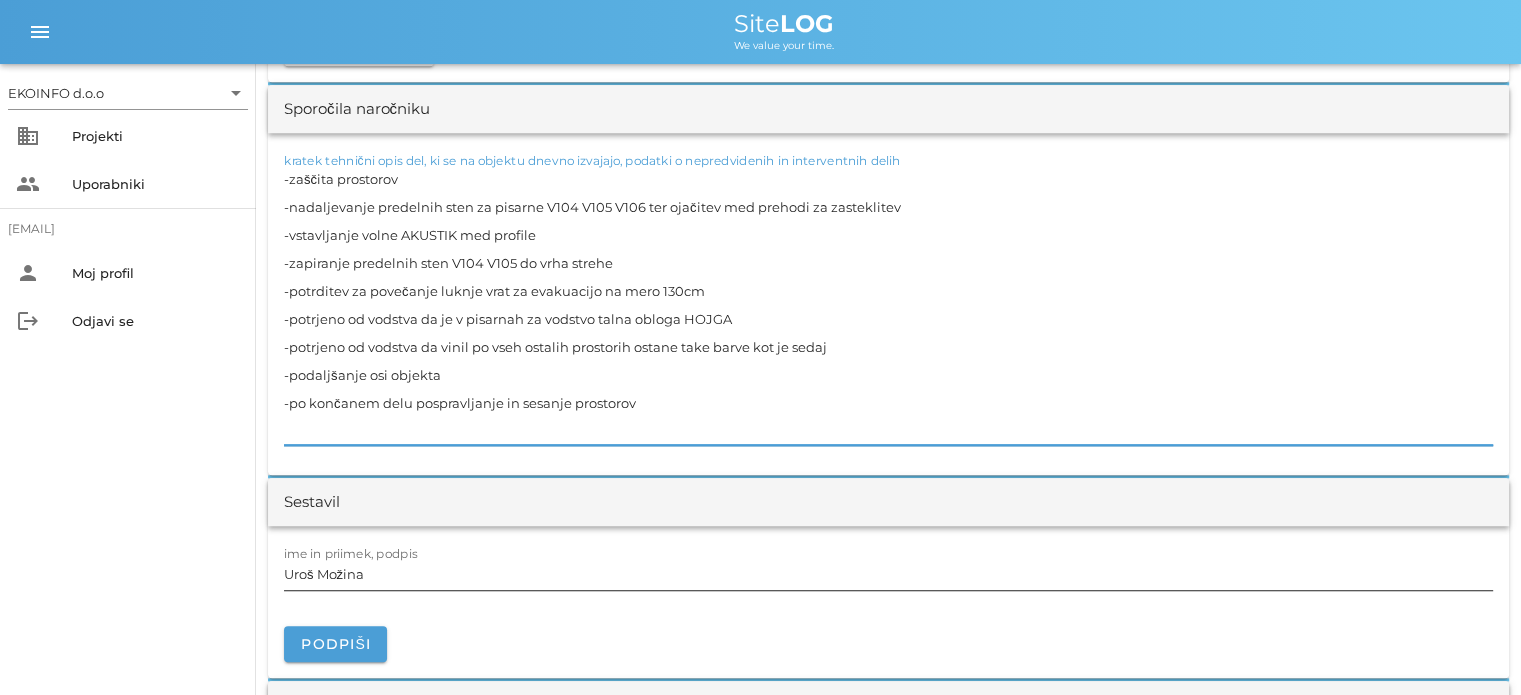 click on "Uroš Možina" at bounding box center (888, 574) 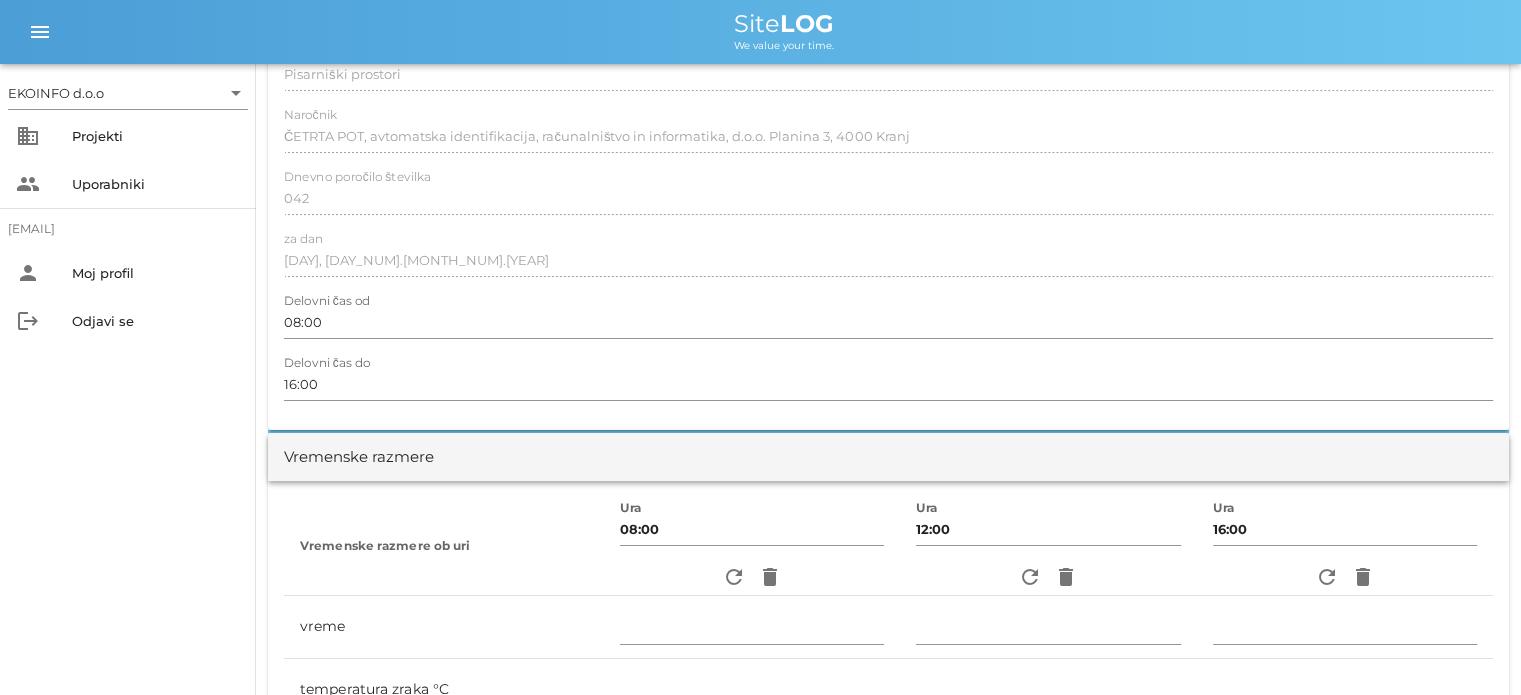 scroll, scrollTop: 0, scrollLeft: 0, axis: both 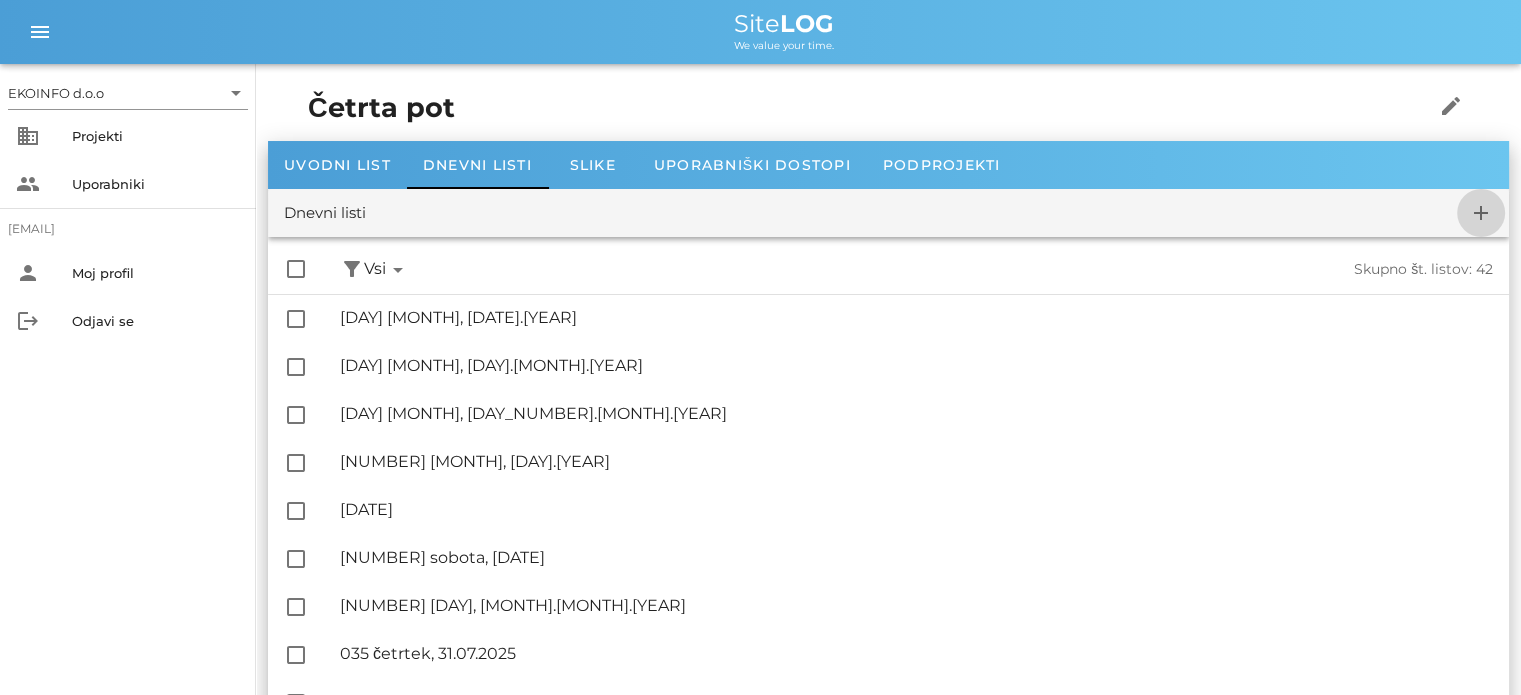 click on "add" at bounding box center (1481, 213) 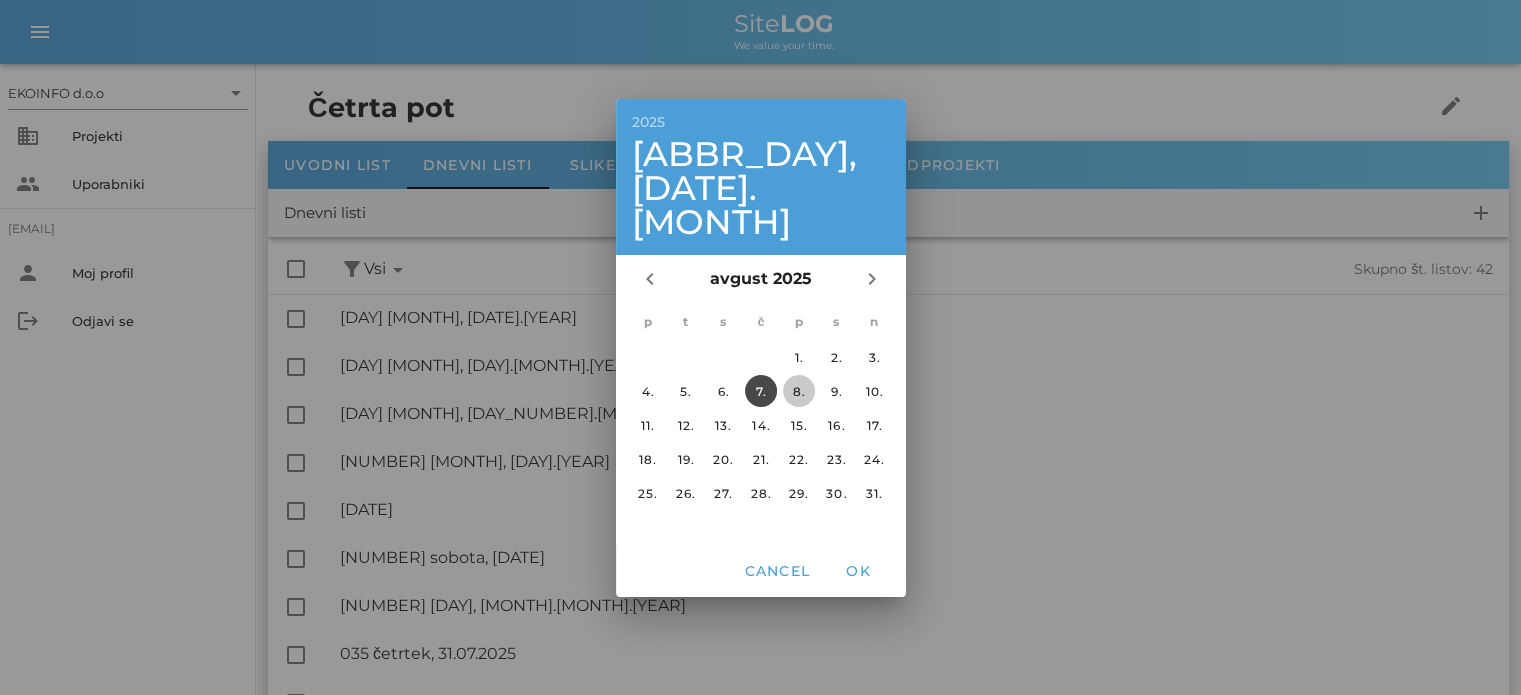 click on "8." at bounding box center (798, 390) 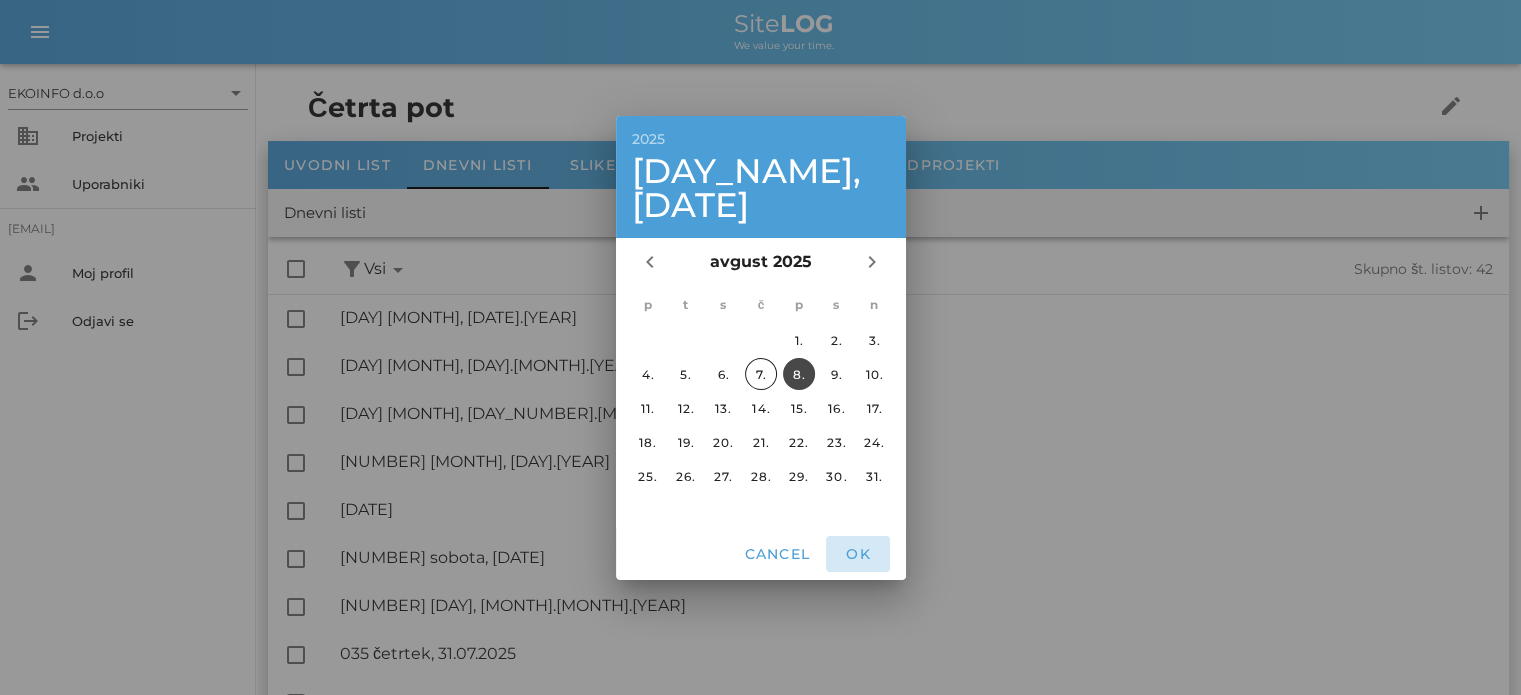 click on "OK" at bounding box center (858, 554) 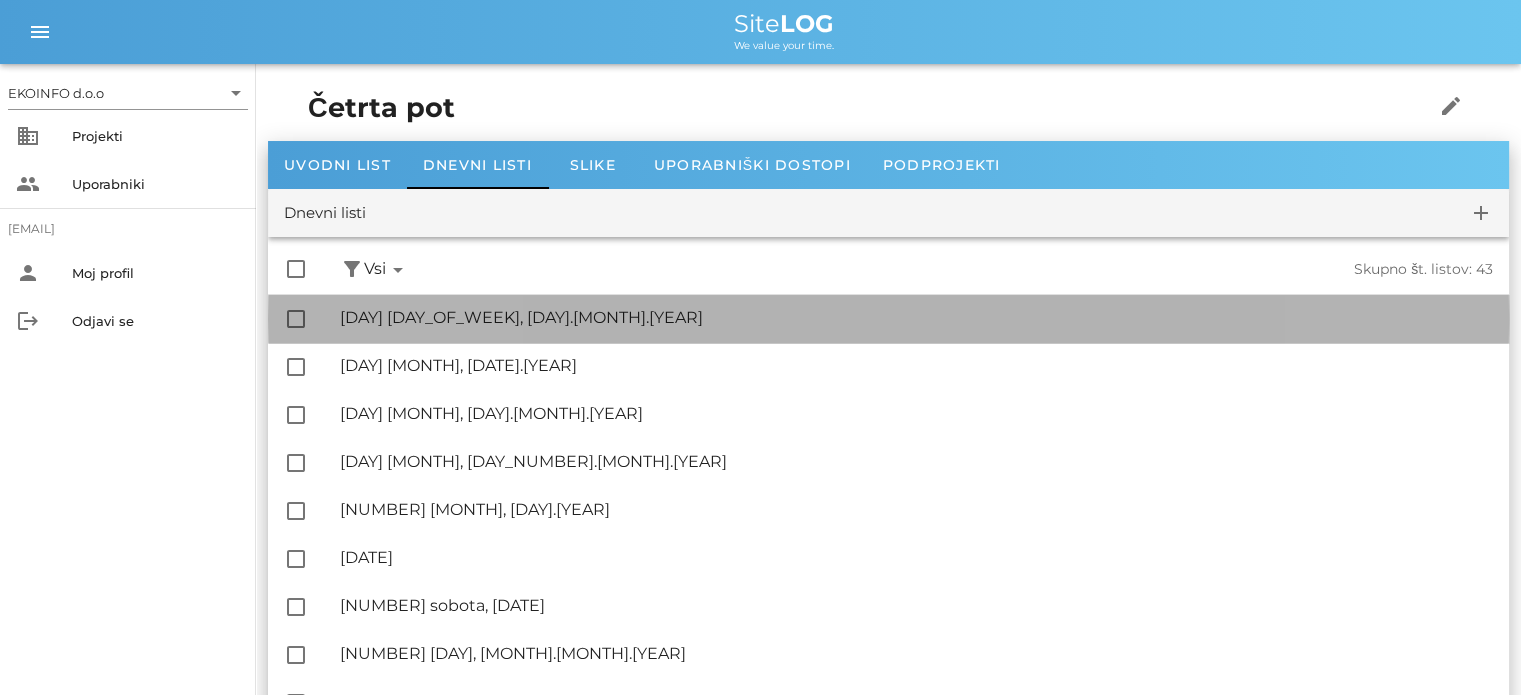click on "🔏  [NUMBER] [DAY], [DATE].[MONTH].[YEAR]" at bounding box center [916, 317] 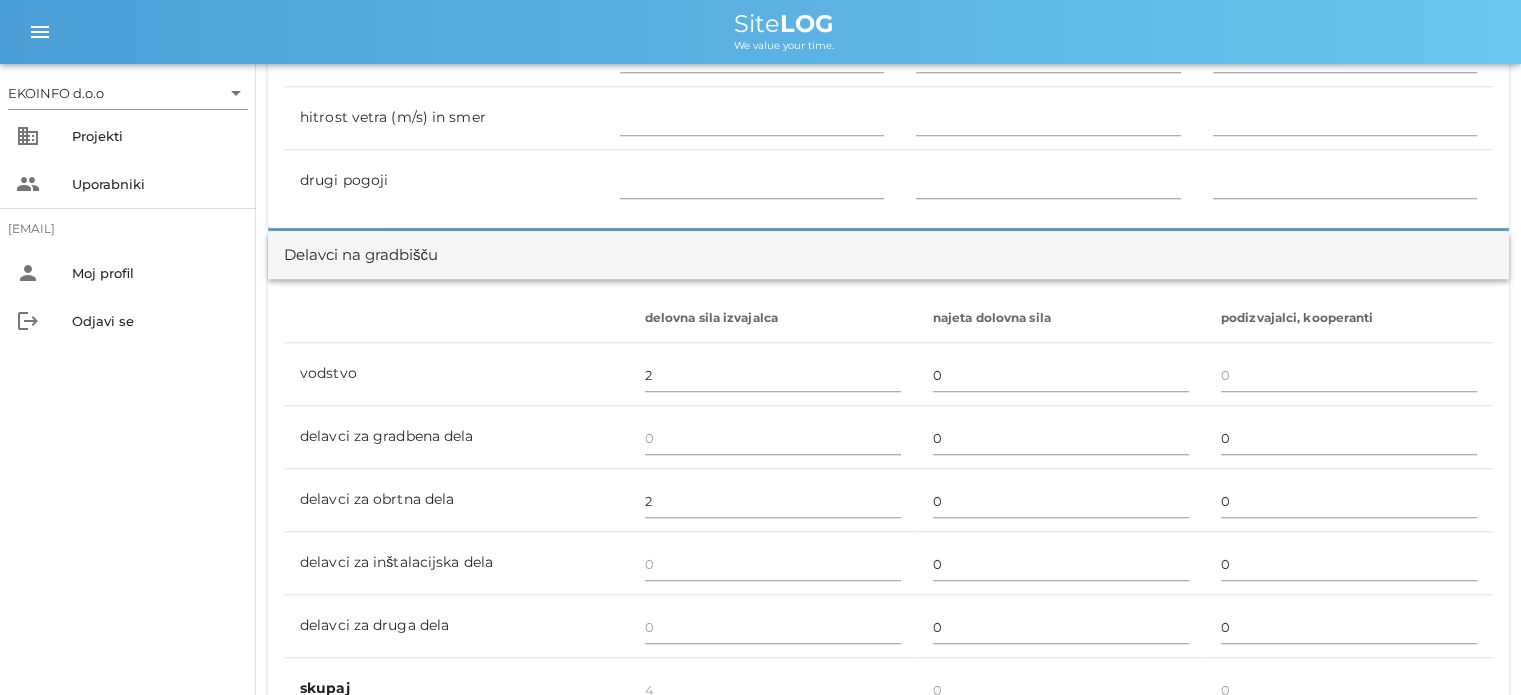 scroll, scrollTop: 1000, scrollLeft: 0, axis: vertical 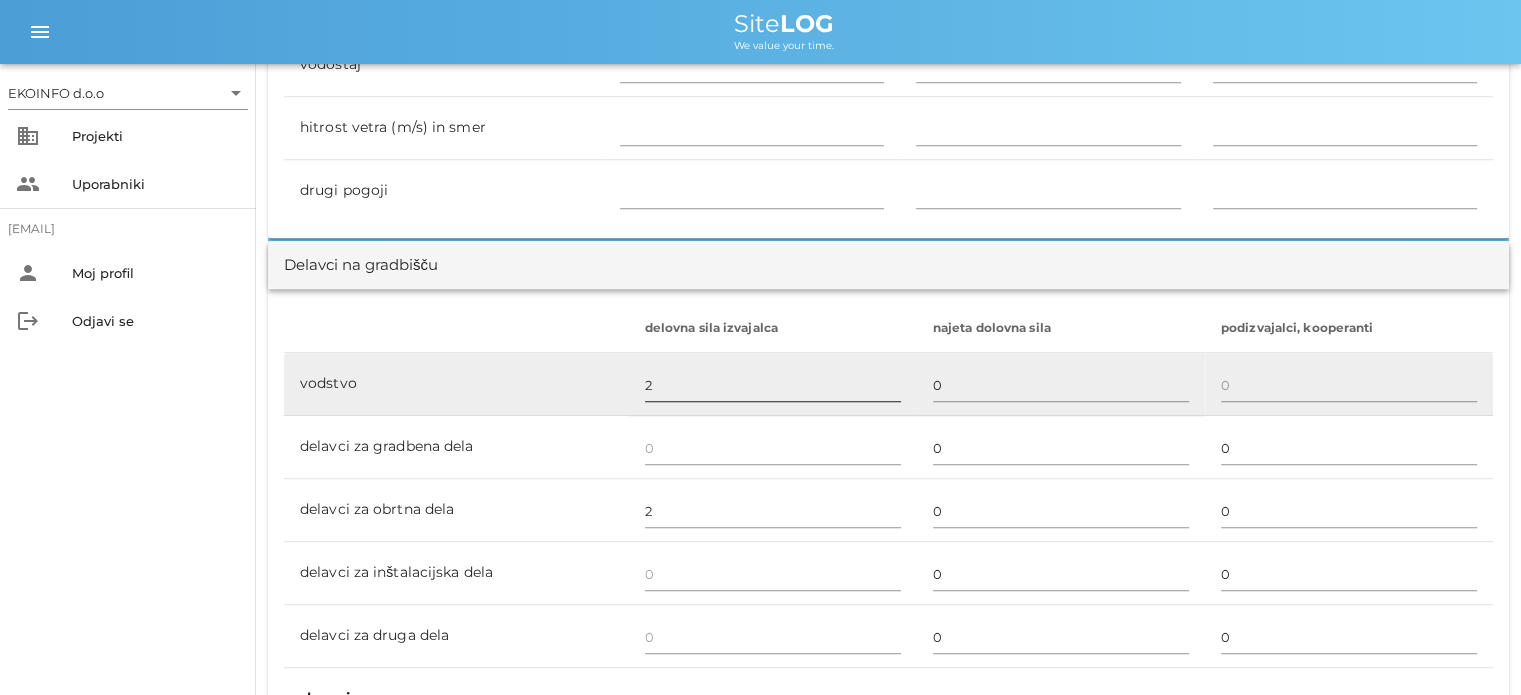 click on "2" at bounding box center (773, 385) 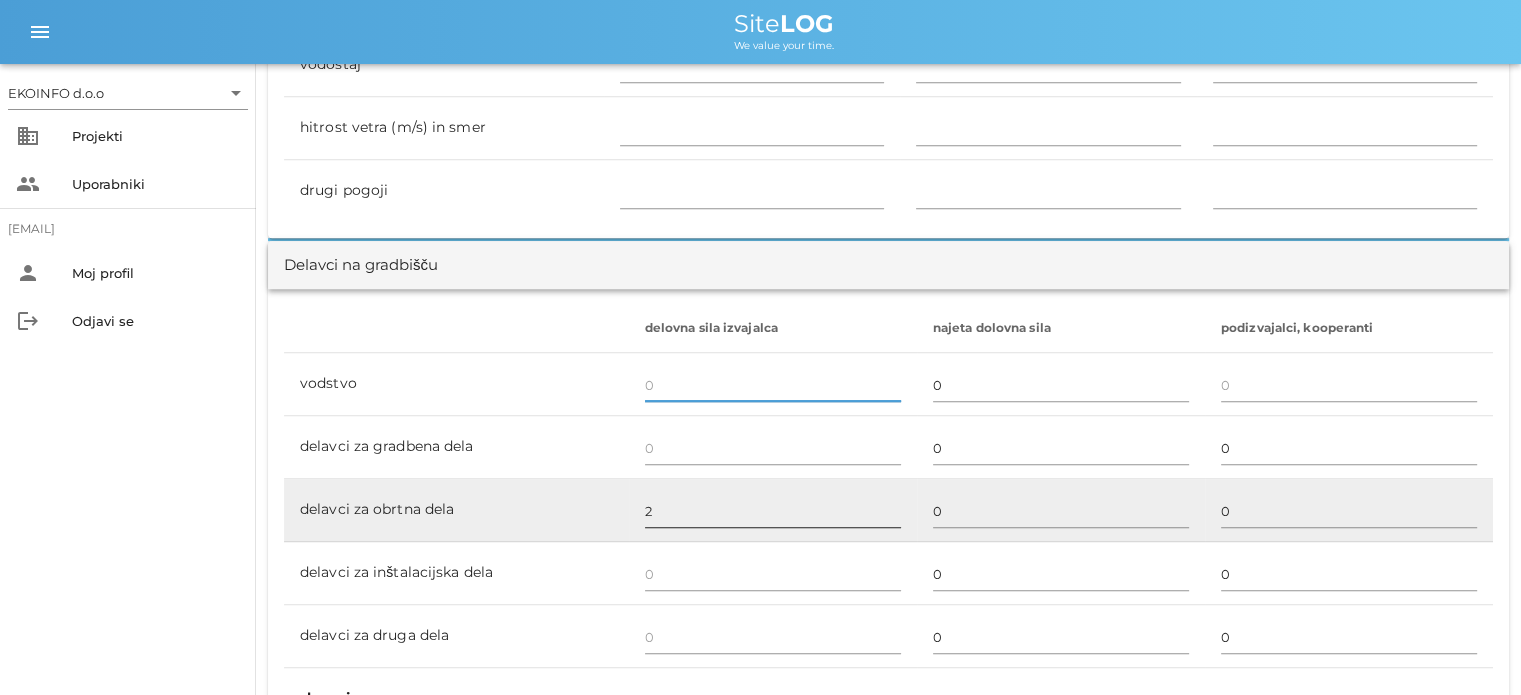 click on "2" at bounding box center (773, 511) 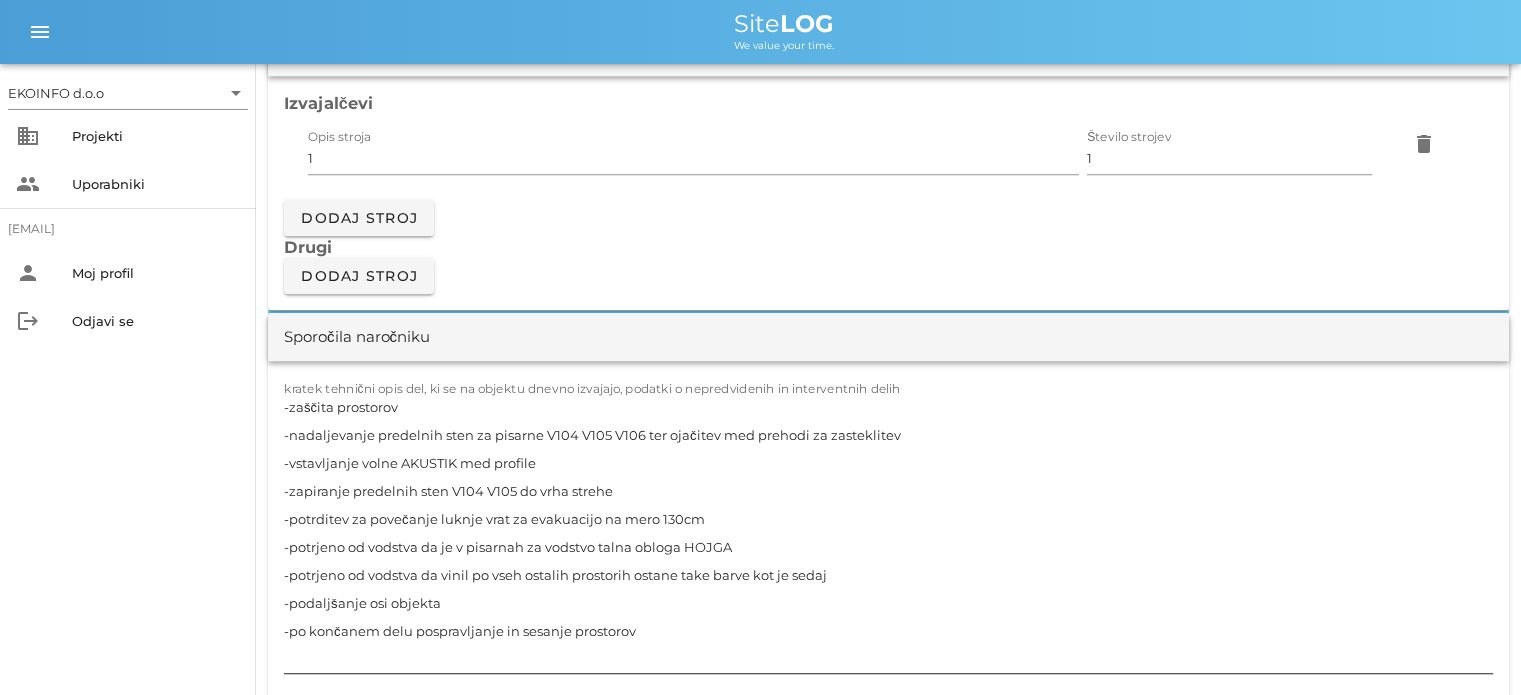 scroll, scrollTop: 1600, scrollLeft: 0, axis: vertical 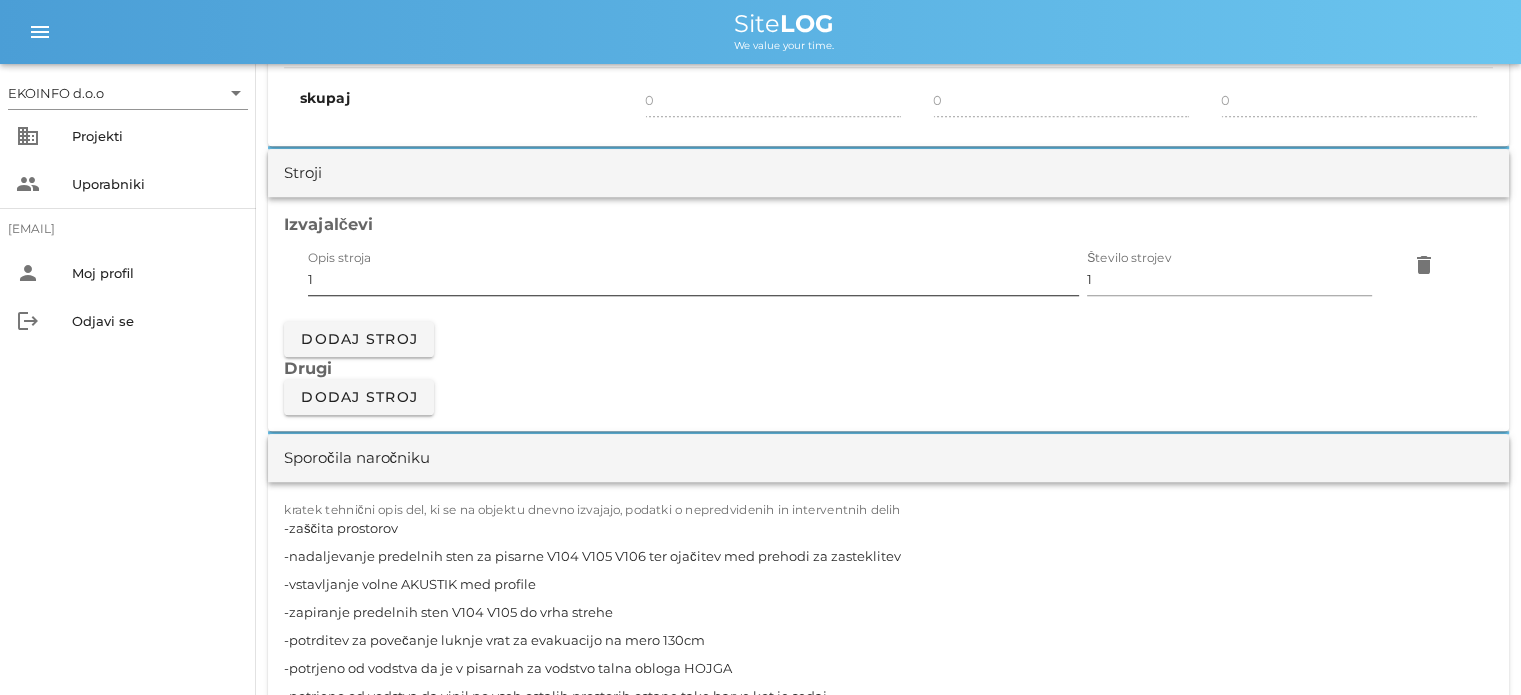 click on "1" at bounding box center [693, 279] 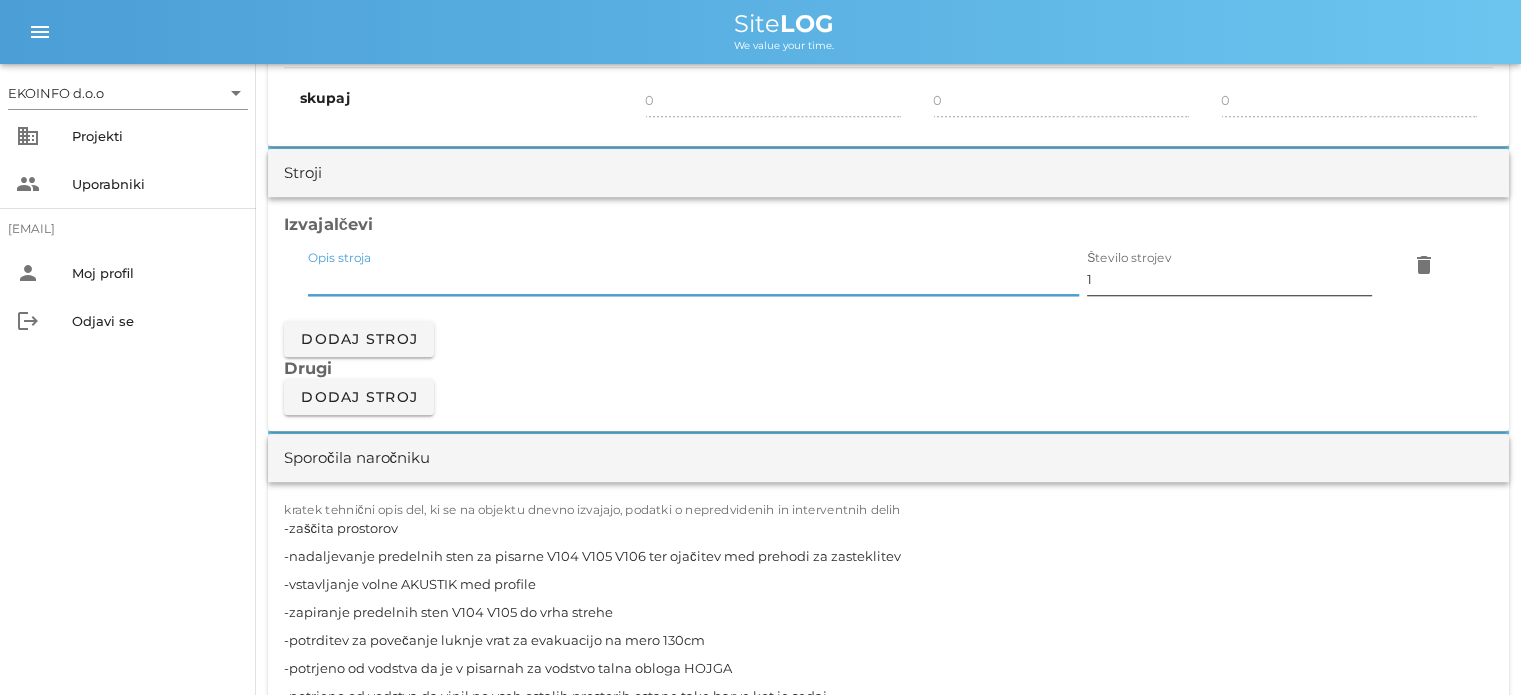 click on "1" at bounding box center (1229, 279) 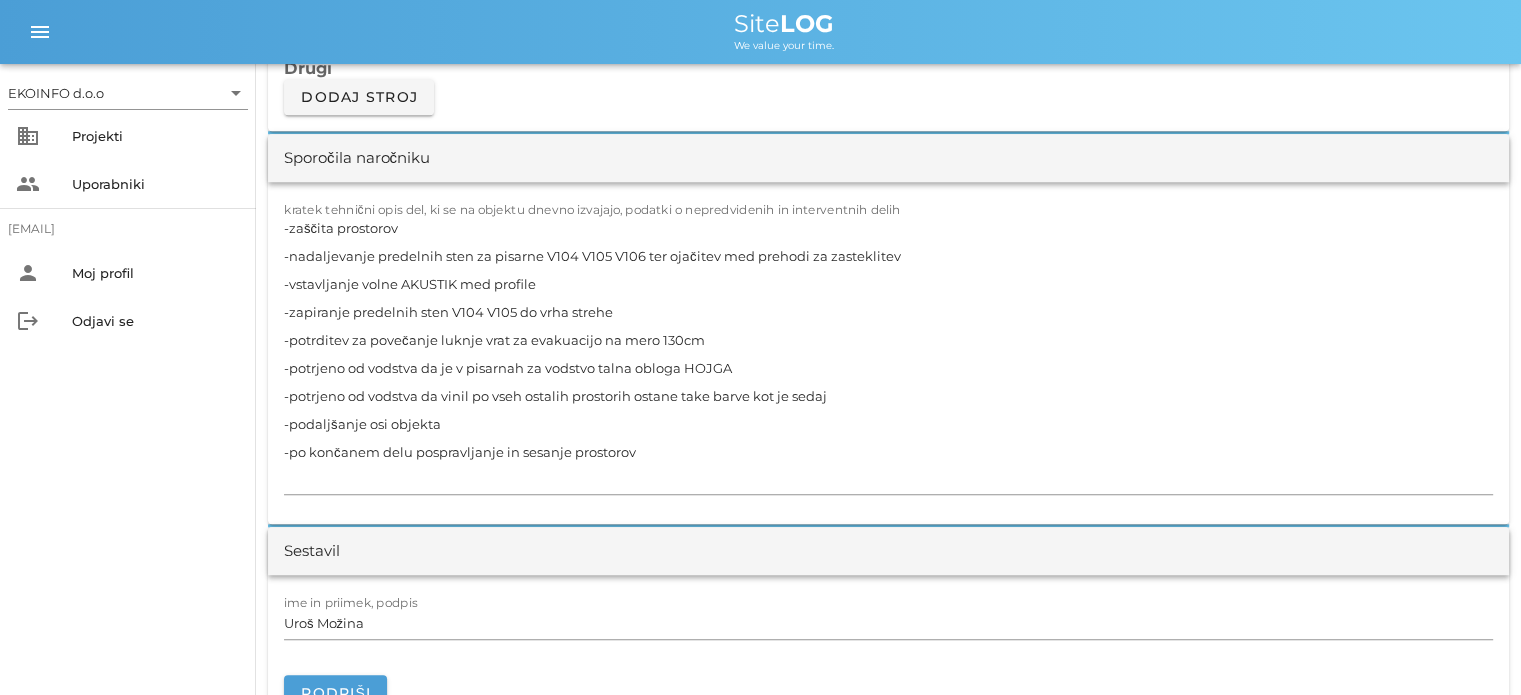 scroll, scrollTop: 2000, scrollLeft: 0, axis: vertical 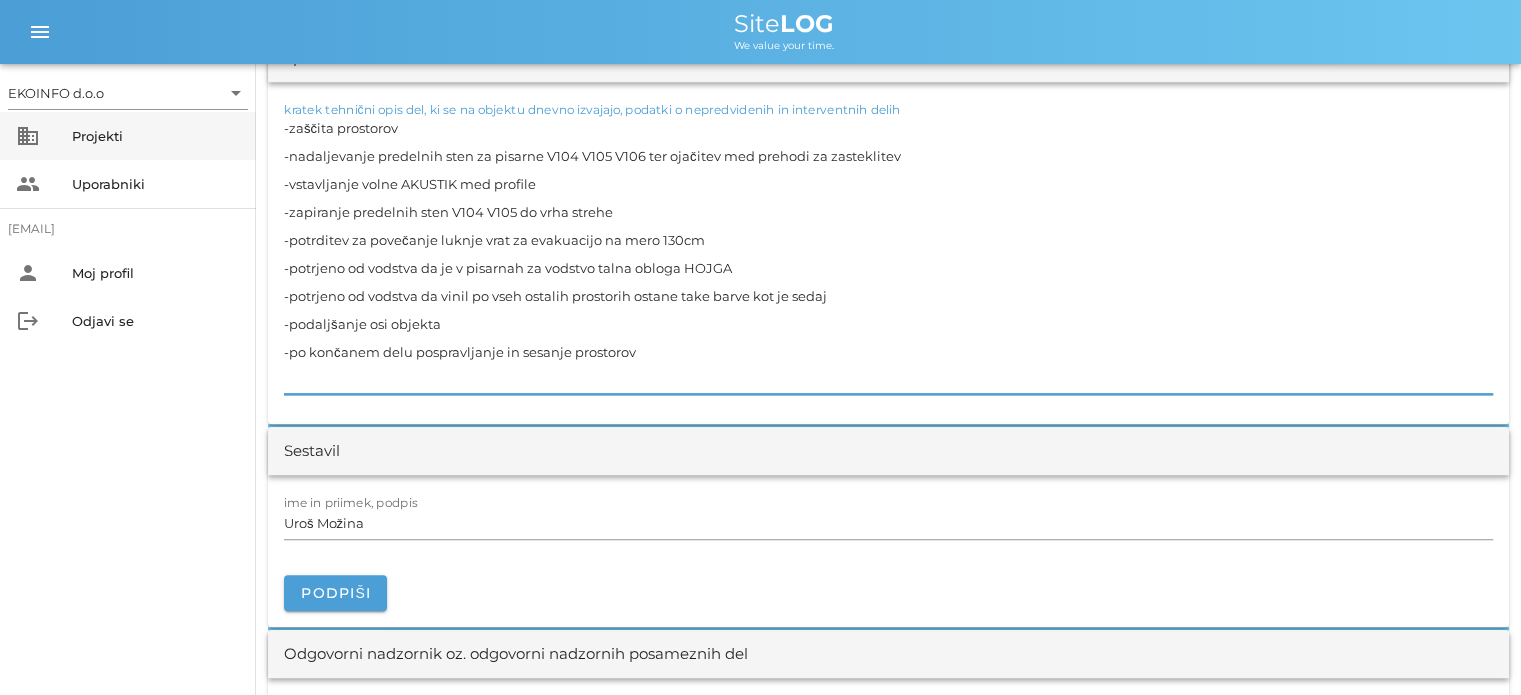 drag, startPoint x: 651, startPoint y: 354, endPoint x: 245, endPoint y: 127, distance: 465.1505 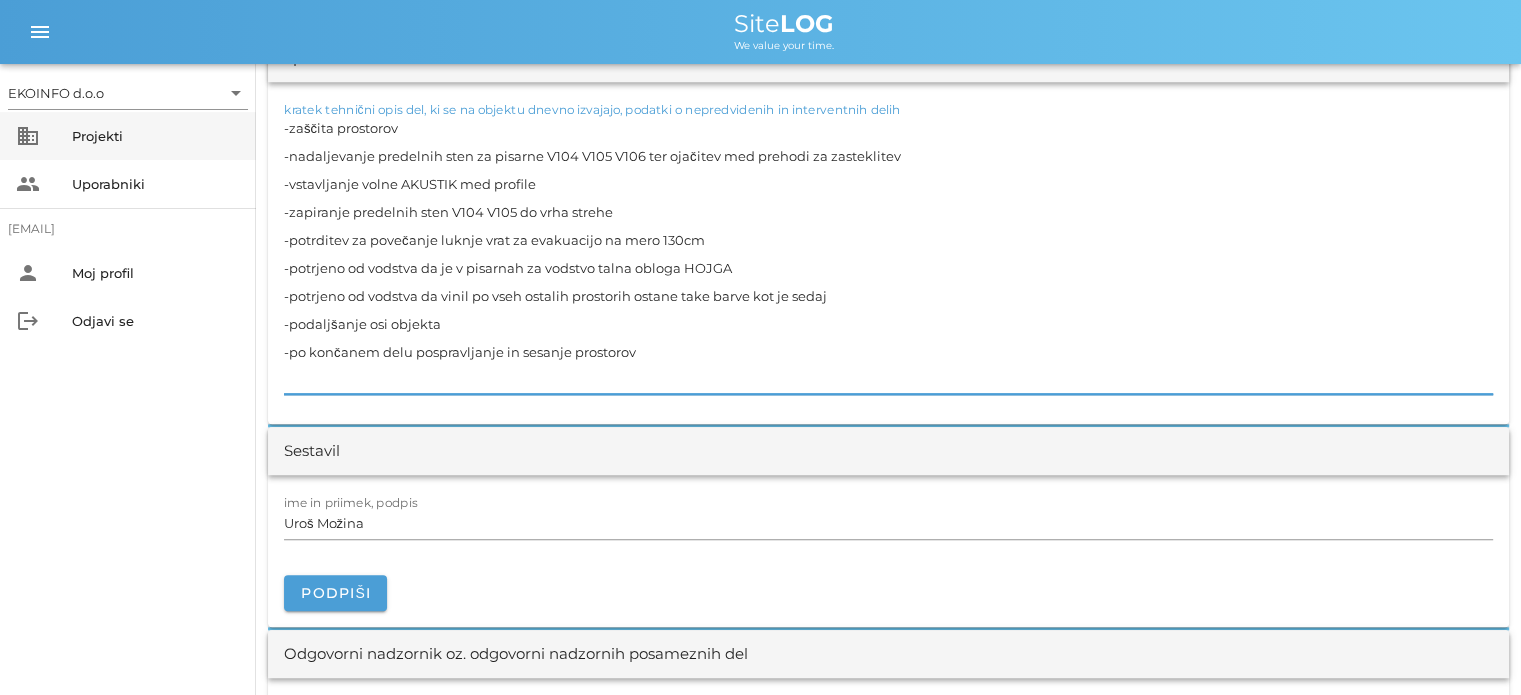 click on "EKOINFO d.o.o arrow_drop_down business  Projekti  people  Uporabniki  [EMAIL] person  Moj profil  logout  Odjavi se  menu menu  Site LOG  We value your time.   [DAY], [DATE].[YEAR]   Close     Četrta pot  Uvodni list   Dnevni listi   Slike  Dnevni list na [DAY], [DATE].[YEAR]  ✓ Podpisan   Pošlji v podpis  print Natisni s slikami Izvajalec EKOINFO d.o.o Objekt Pisarniški prostori Naročnik ČETRTA POT, avtomatska identifikacija, računalništvo in informatika, d.o.o. Planina 3, [POSTAL_CODE] [CITY] Dnevno poročilo številka 043 za dan [DAY], [DATE].[YEAR] Delovni čas od 08:00 Delovni čas do 16:00  Vremenske razmere   Vremenske razmere ob uri  Ura 08:00 refresh delete Ura 12:00 refresh delete Ura 16:00 refresh delete vreme temperatura zraka °C višina padavin (sneg, dež) vodostaj hitrost vetra (m/s) in smer drugi pogoji  Delavci na gradbišču  delovna sila izvajalca najeta dolovna sila podizvajalci, kooperanti vodstvo 0 delavci za gradbena dela 0 0 delavci za obrtna dela 0 0 0 0 delavci za druga dela 0 0" at bounding box center [760, 424] 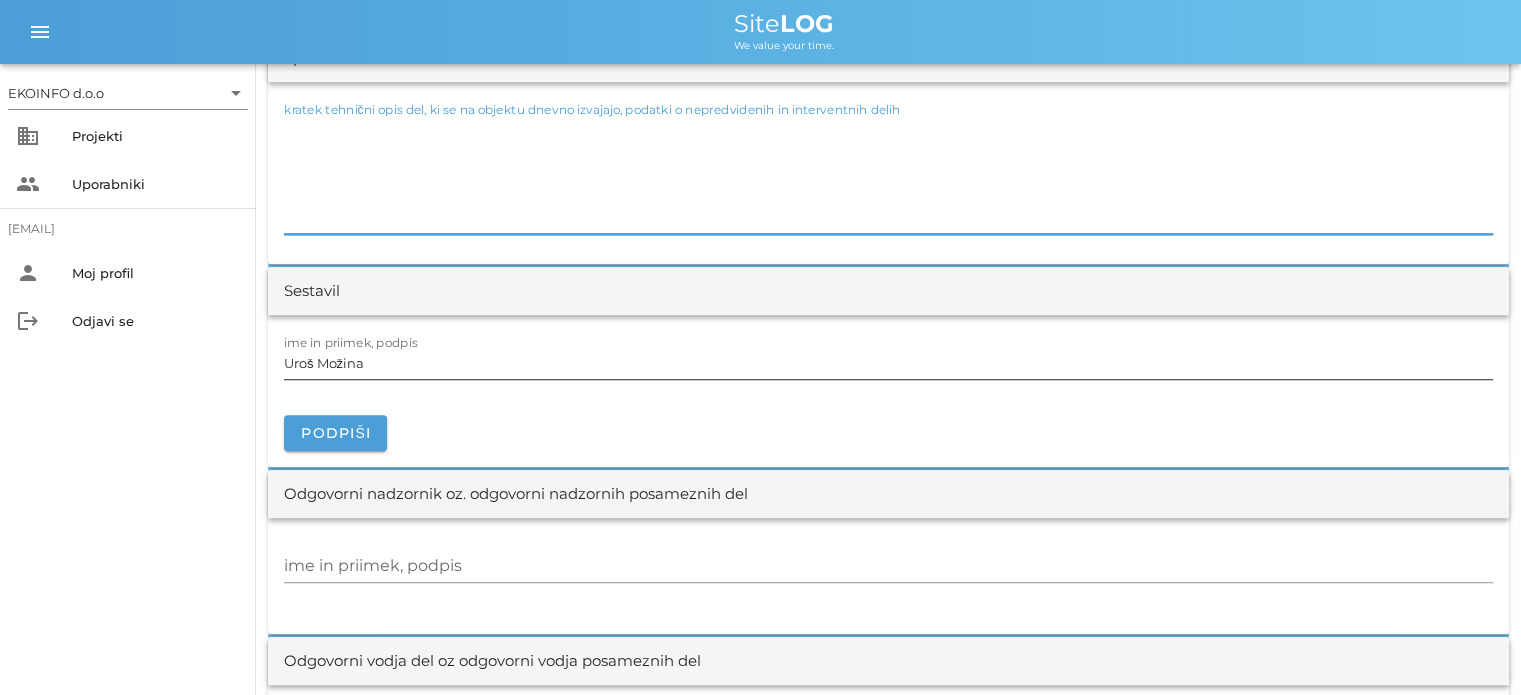 click on "Uroš Možina" at bounding box center (888, 363) 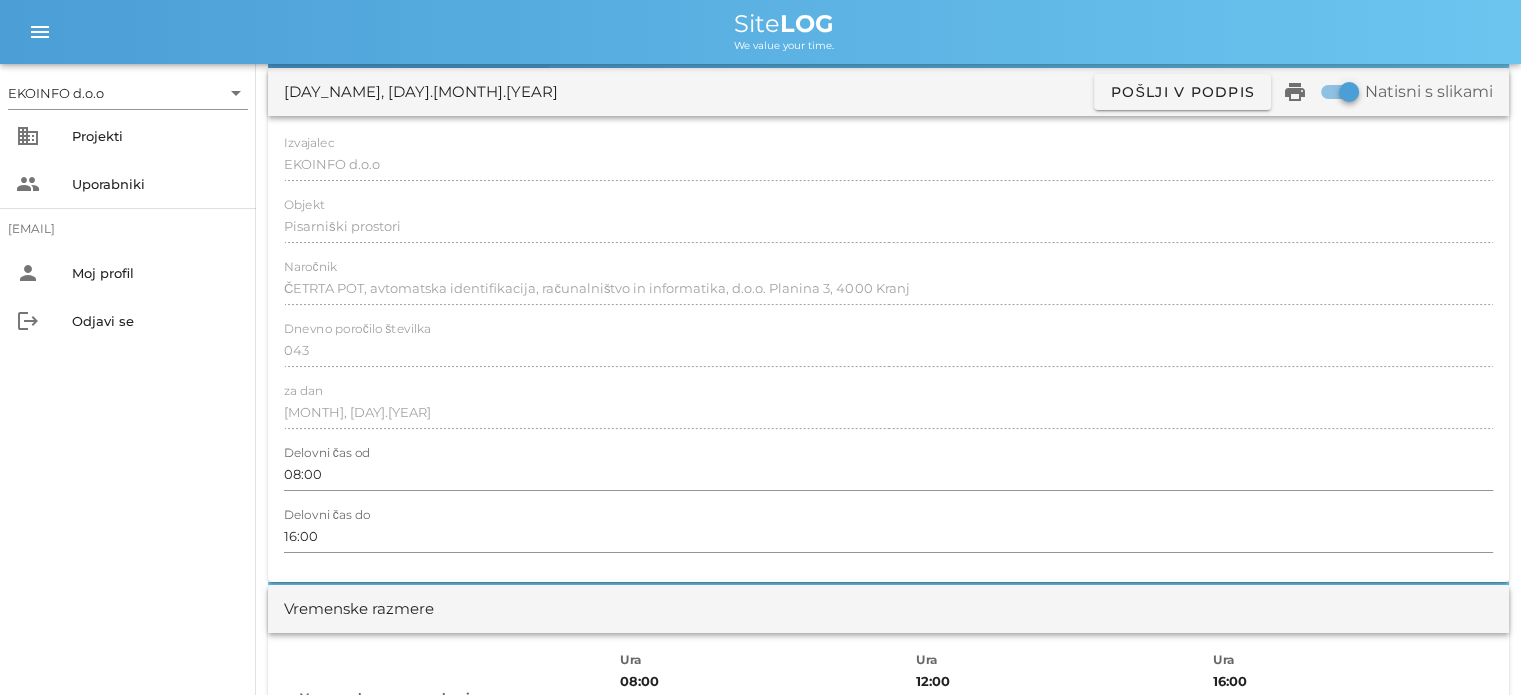 scroll, scrollTop: 0, scrollLeft: 0, axis: both 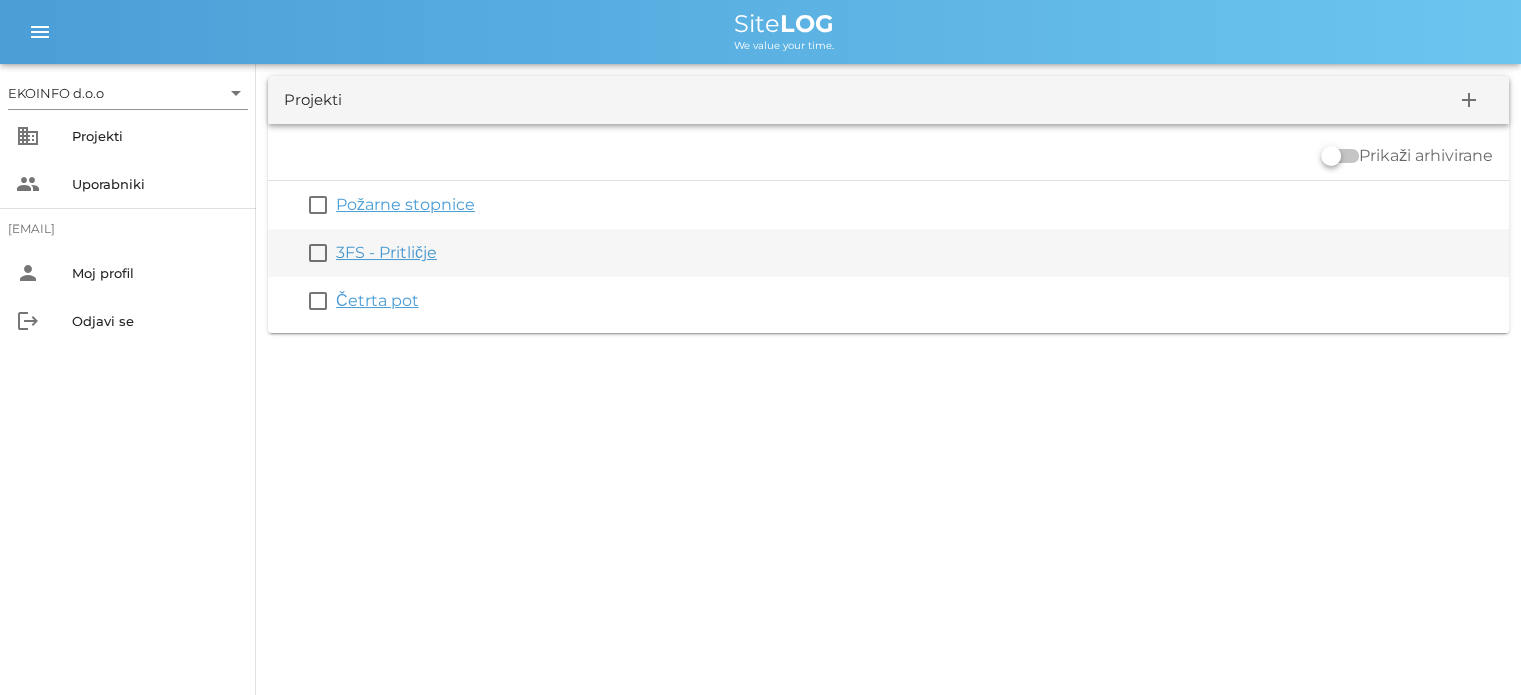 click on "3FS - Pritličje" at bounding box center (386, 252) 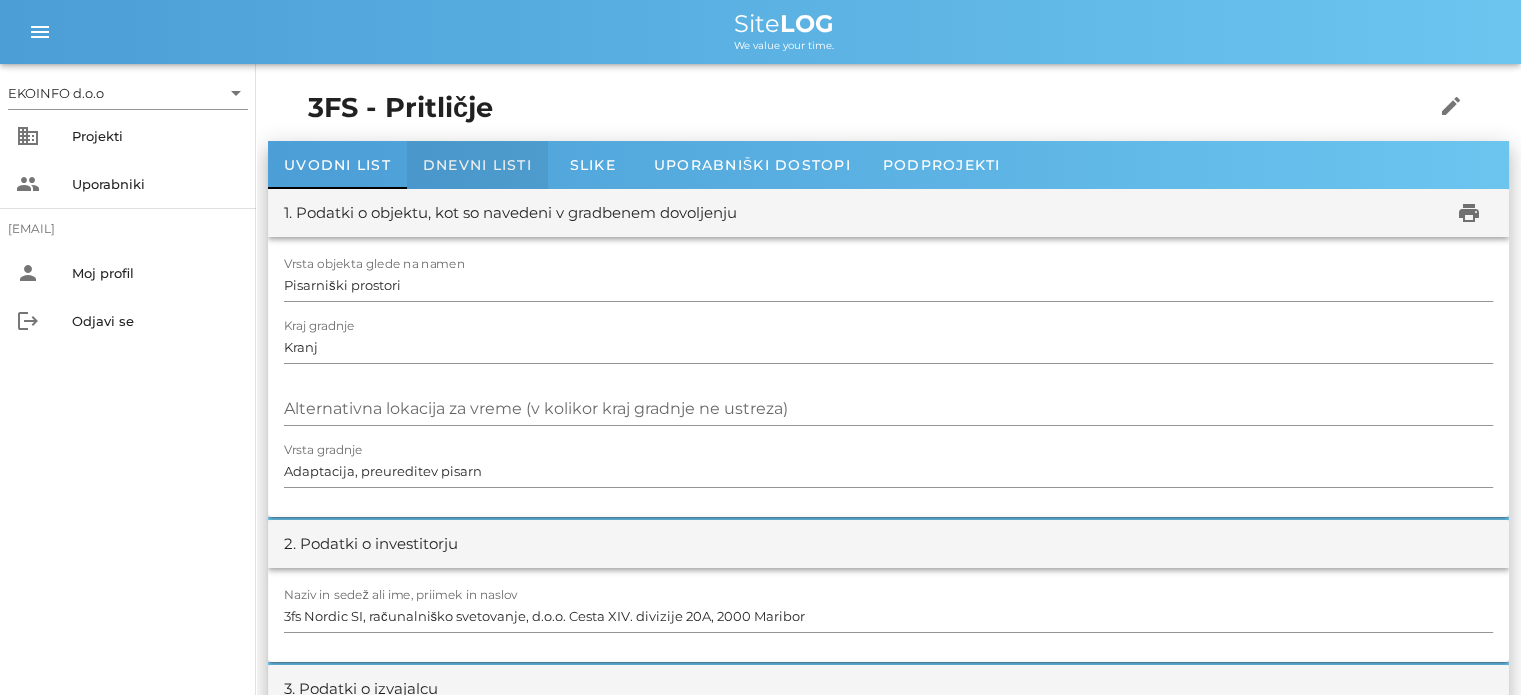 click on "Dnevni listi" at bounding box center [477, 165] 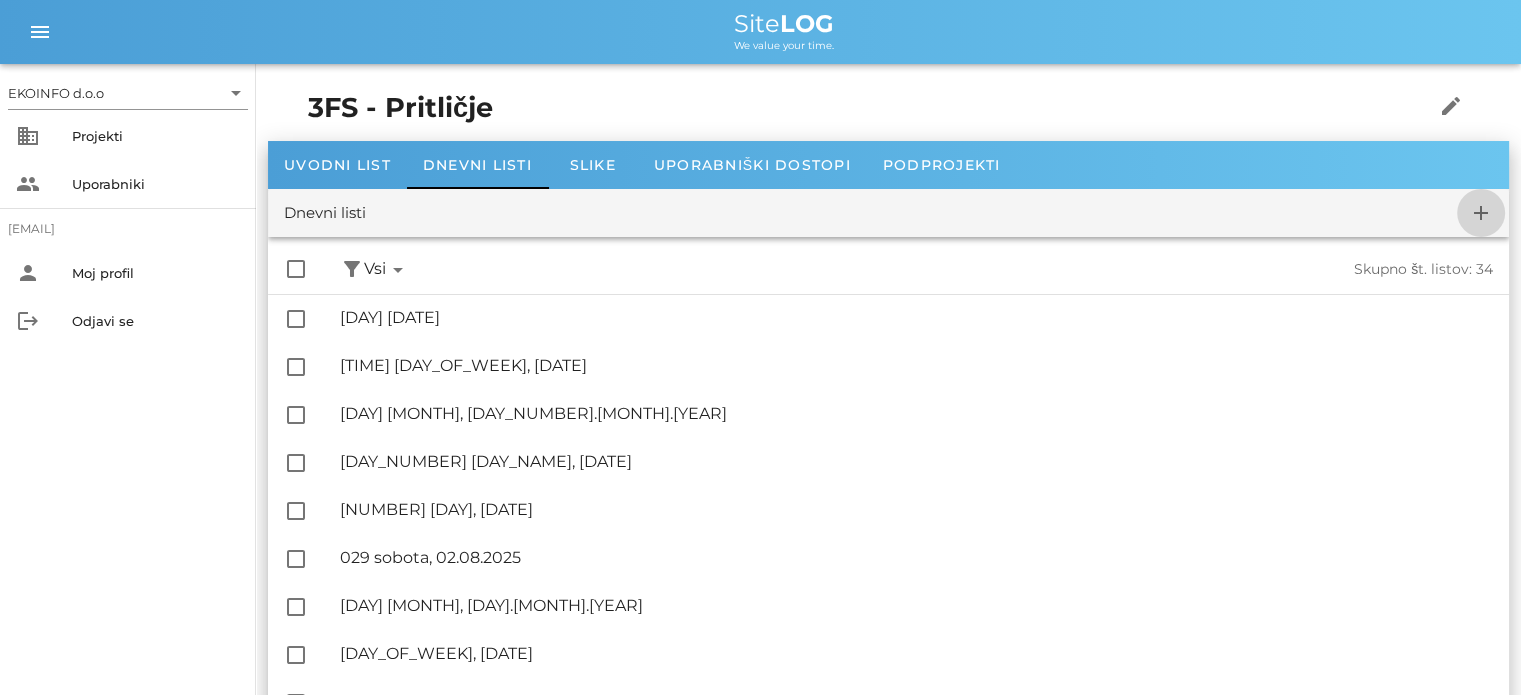click on "add" at bounding box center (1481, 213) 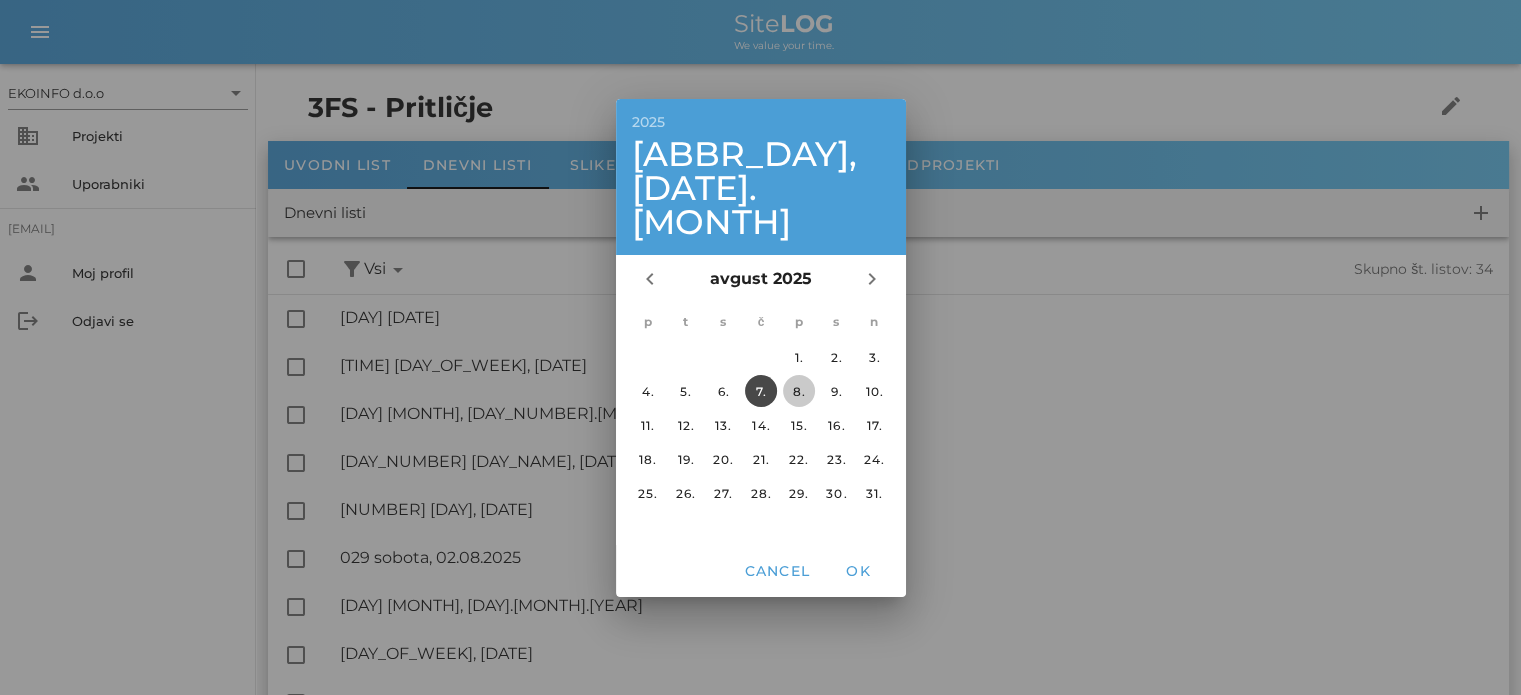 click on "8." at bounding box center (798, 390) 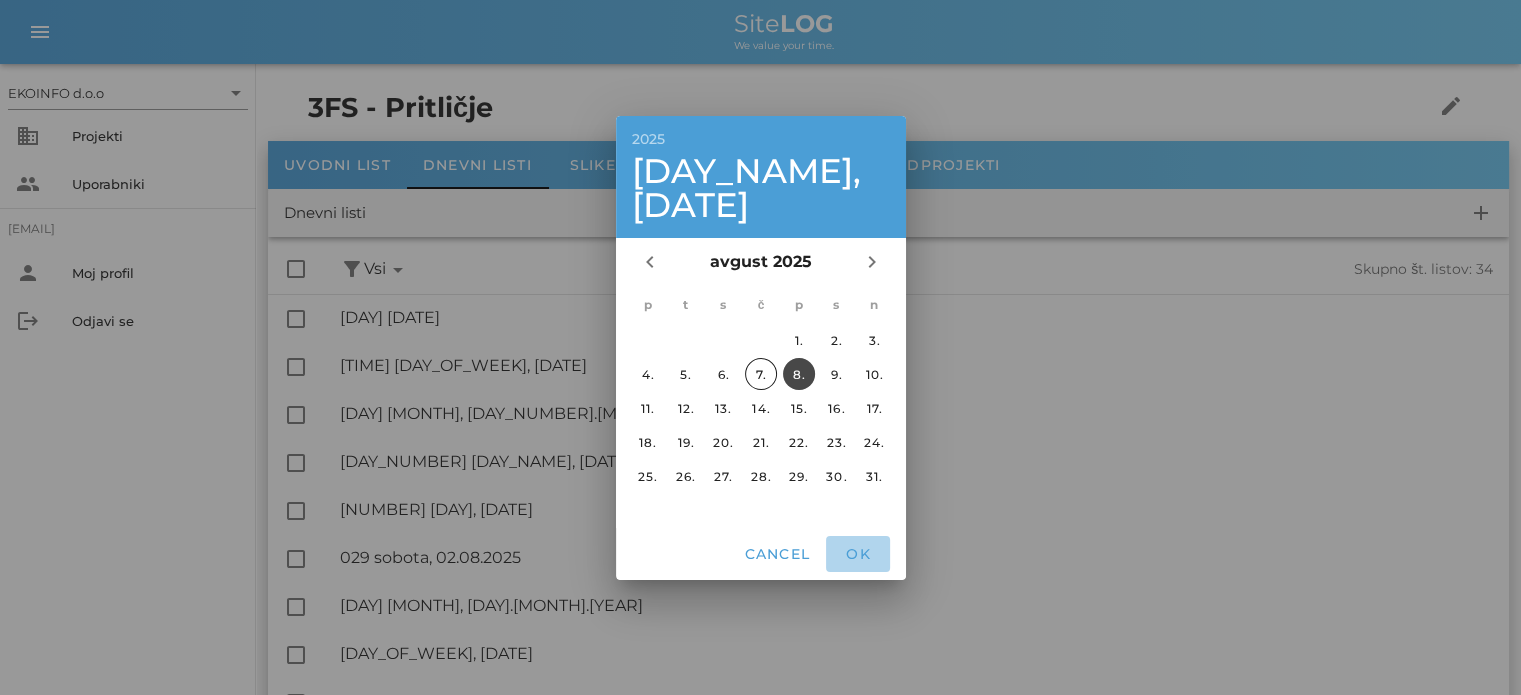 click on "OK" at bounding box center [858, 554] 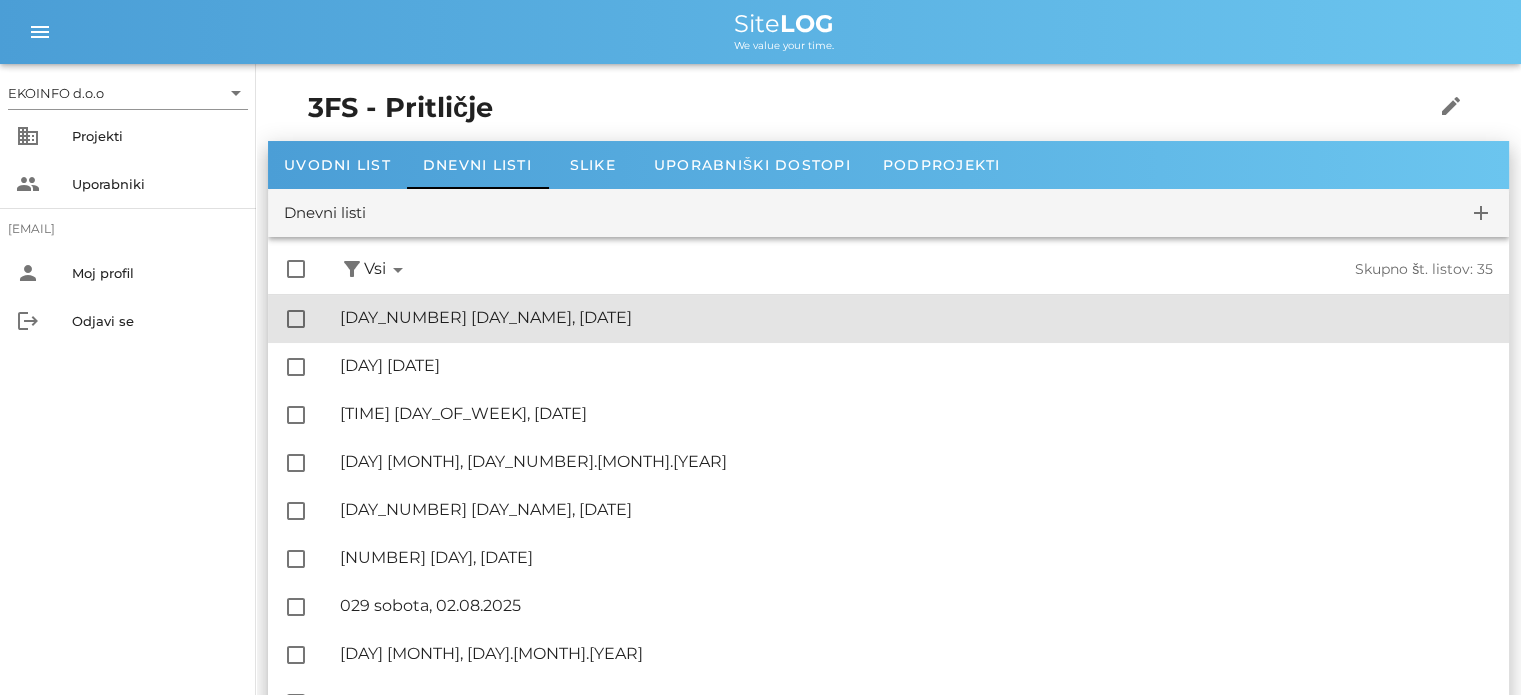 click on "🔏  [NUMBER] [DAY_OF_WEEK], [DATE]  ✓ Podpisal: Nadzornik  ✓ Podpisal: Sestavljalec  ✓ Podpisal: Odgovorni" at bounding box center [916, 318] 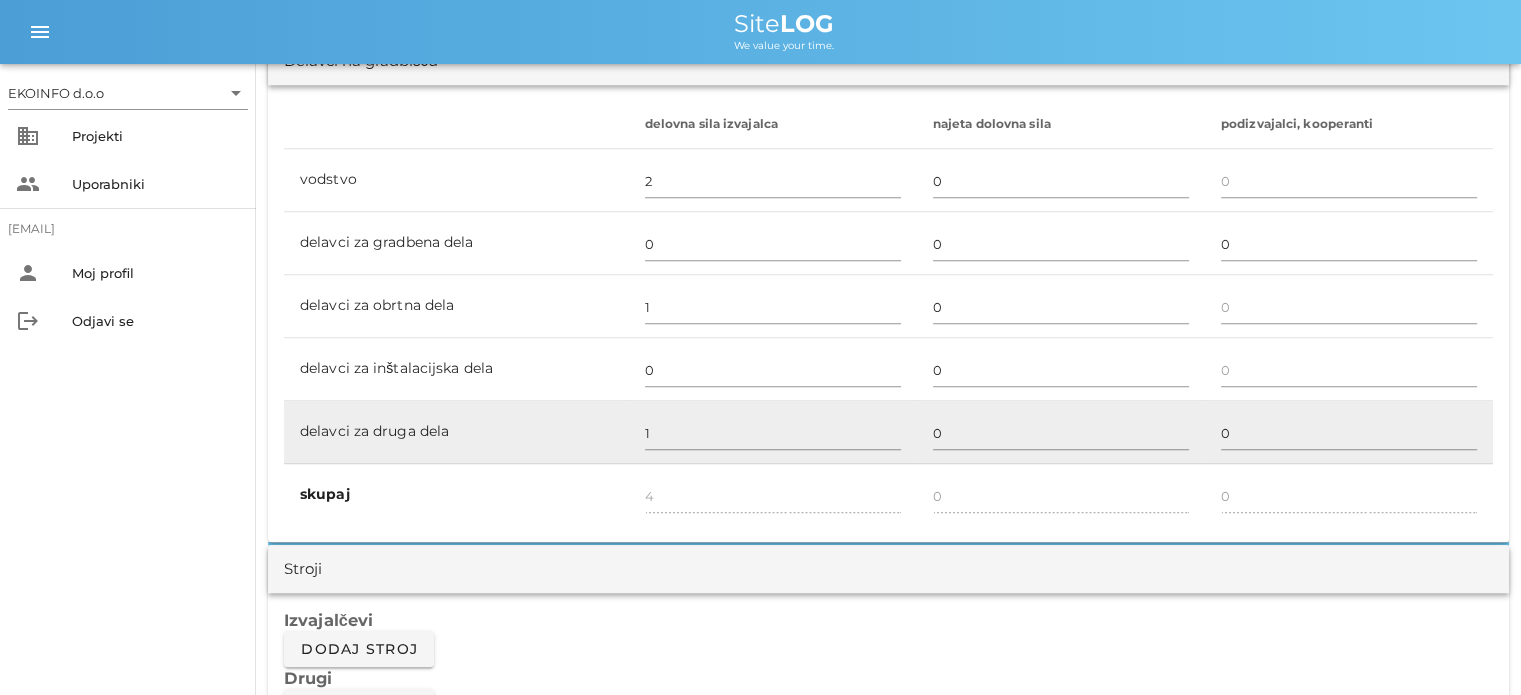 scroll, scrollTop: 1100, scrollLeft: 0, axis: vertical 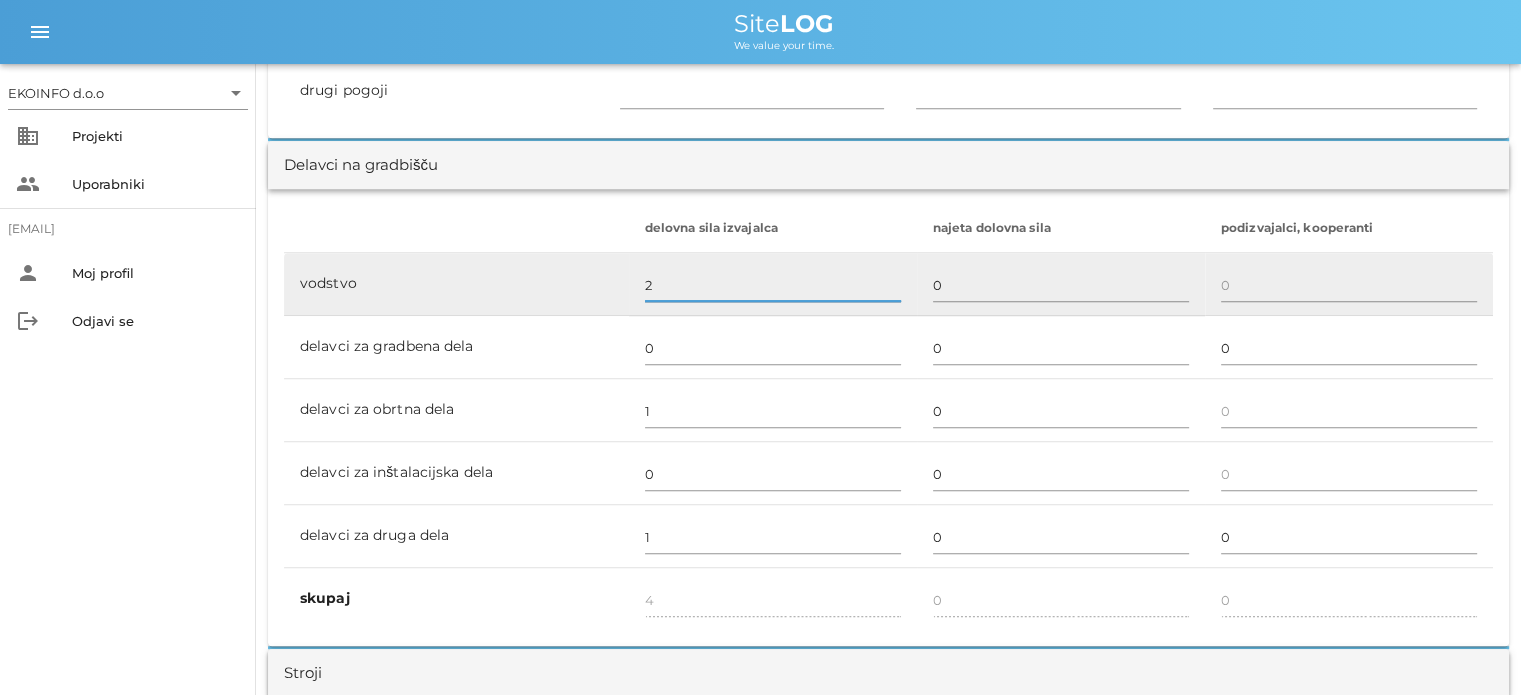 click on "2" at bounding box center (773, 285) 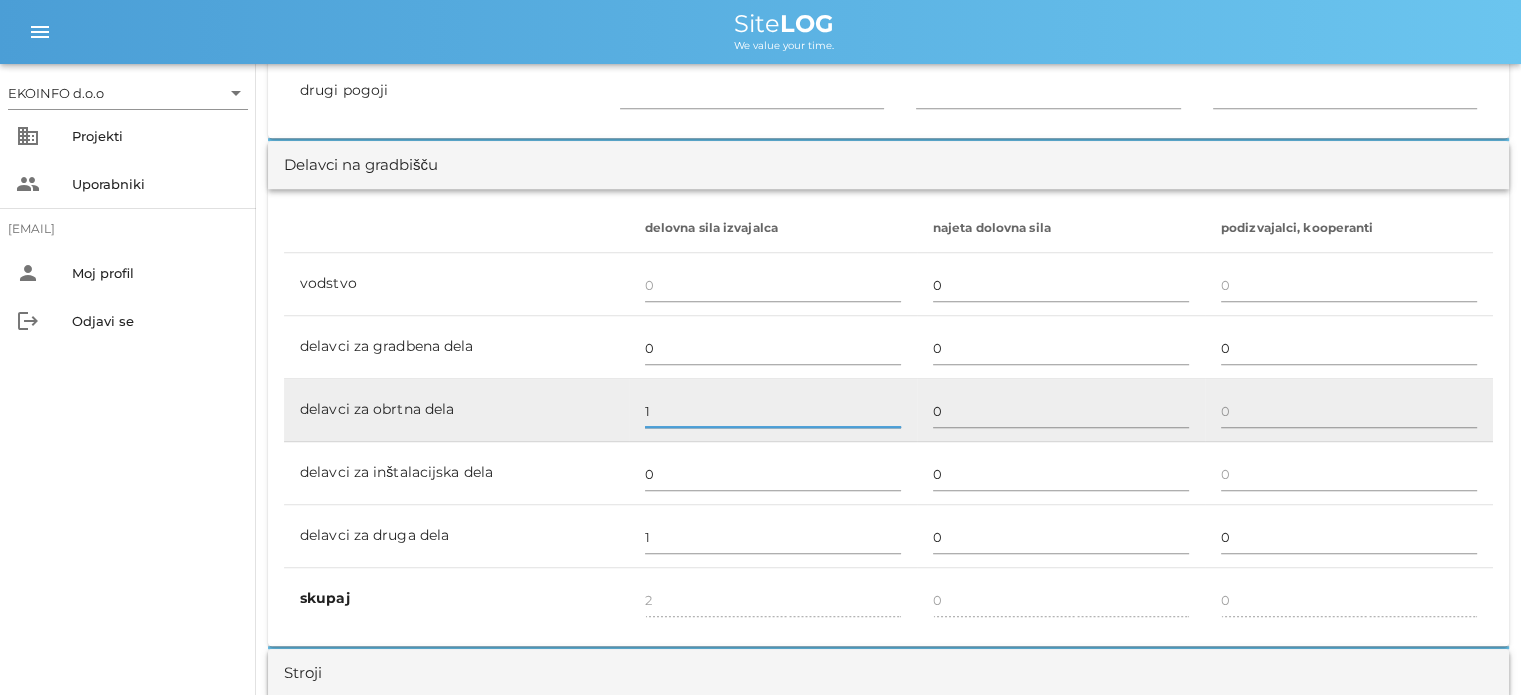 click on "1" at bounding box center [773, 411] 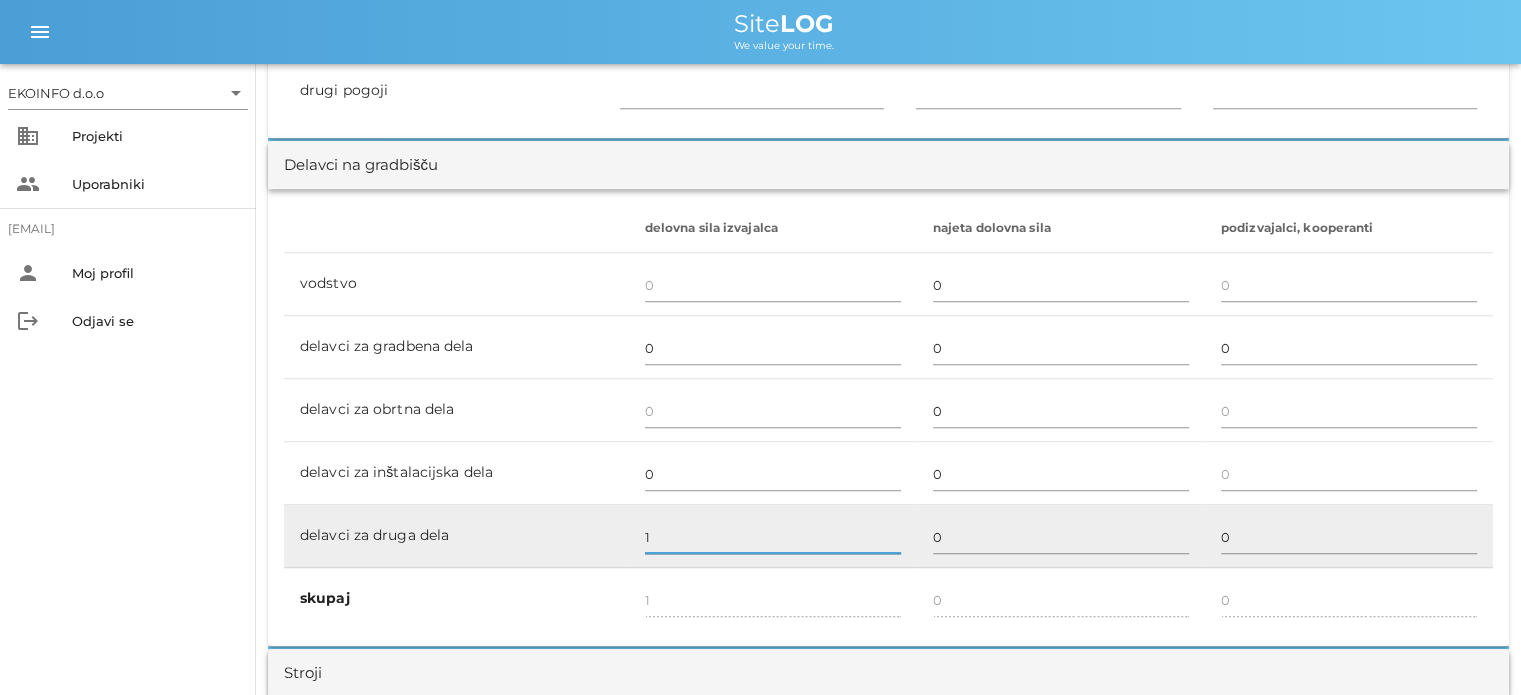click on "1" at bounding box center [773, 537] 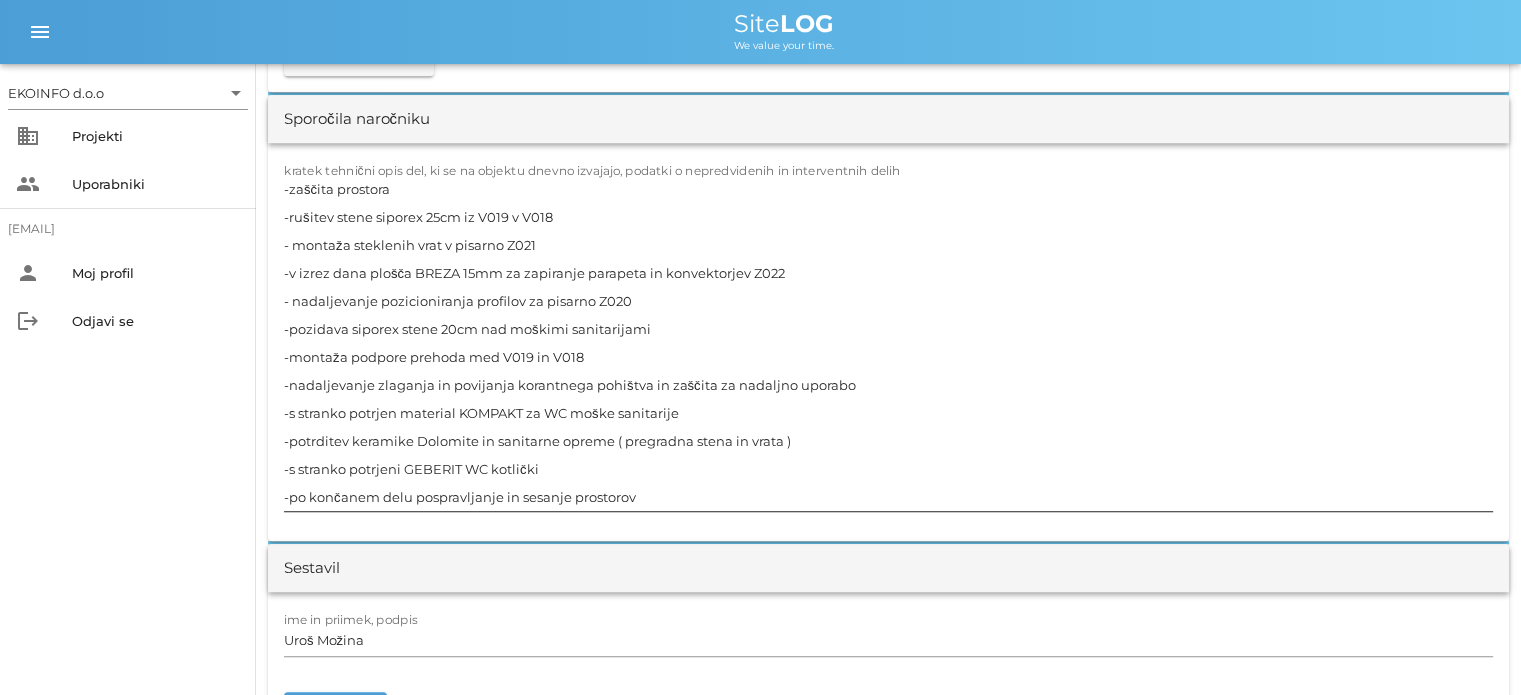 scroll, scrollTop: 1900, scrollLeft: 0, axis: vertical 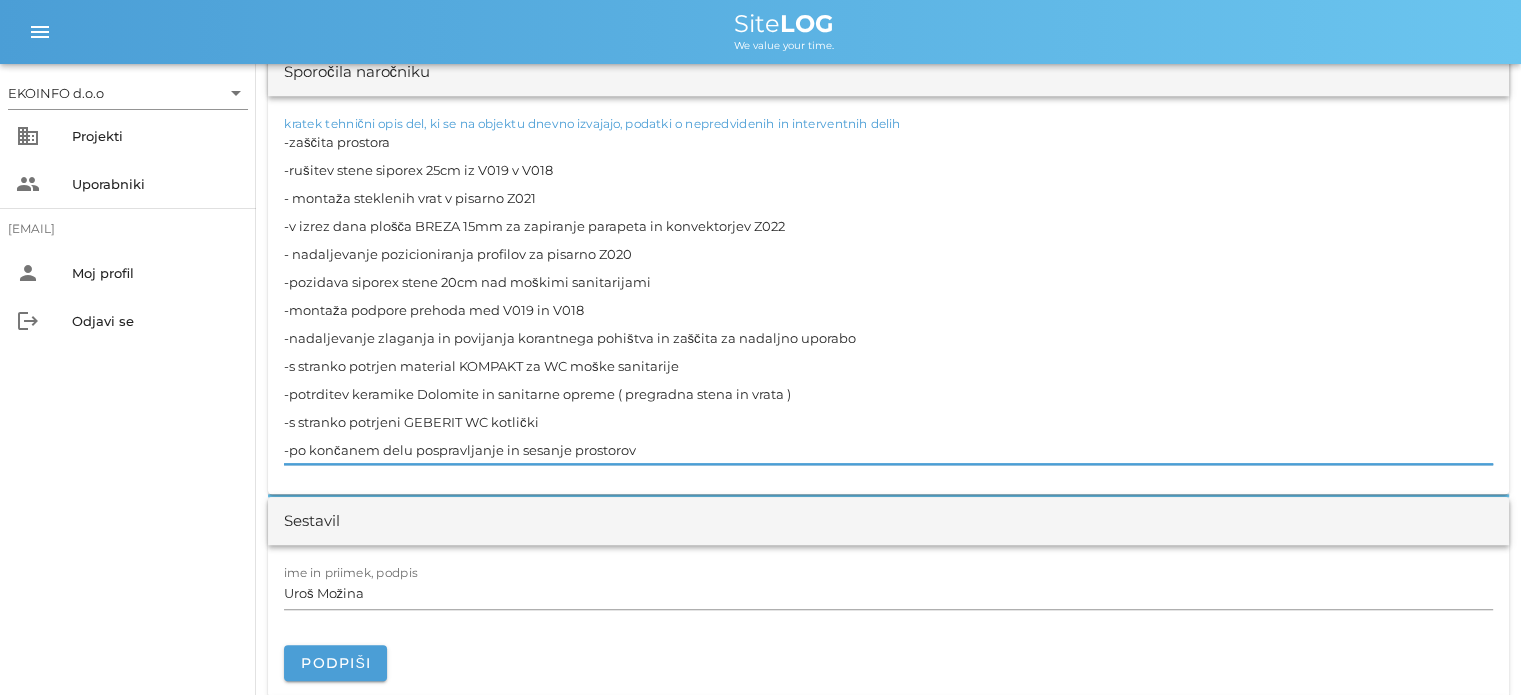 drag, startPoint x: 649, startPoint y: 442, endPoint x: 260, endPoint y: 139, distance: 493.08215 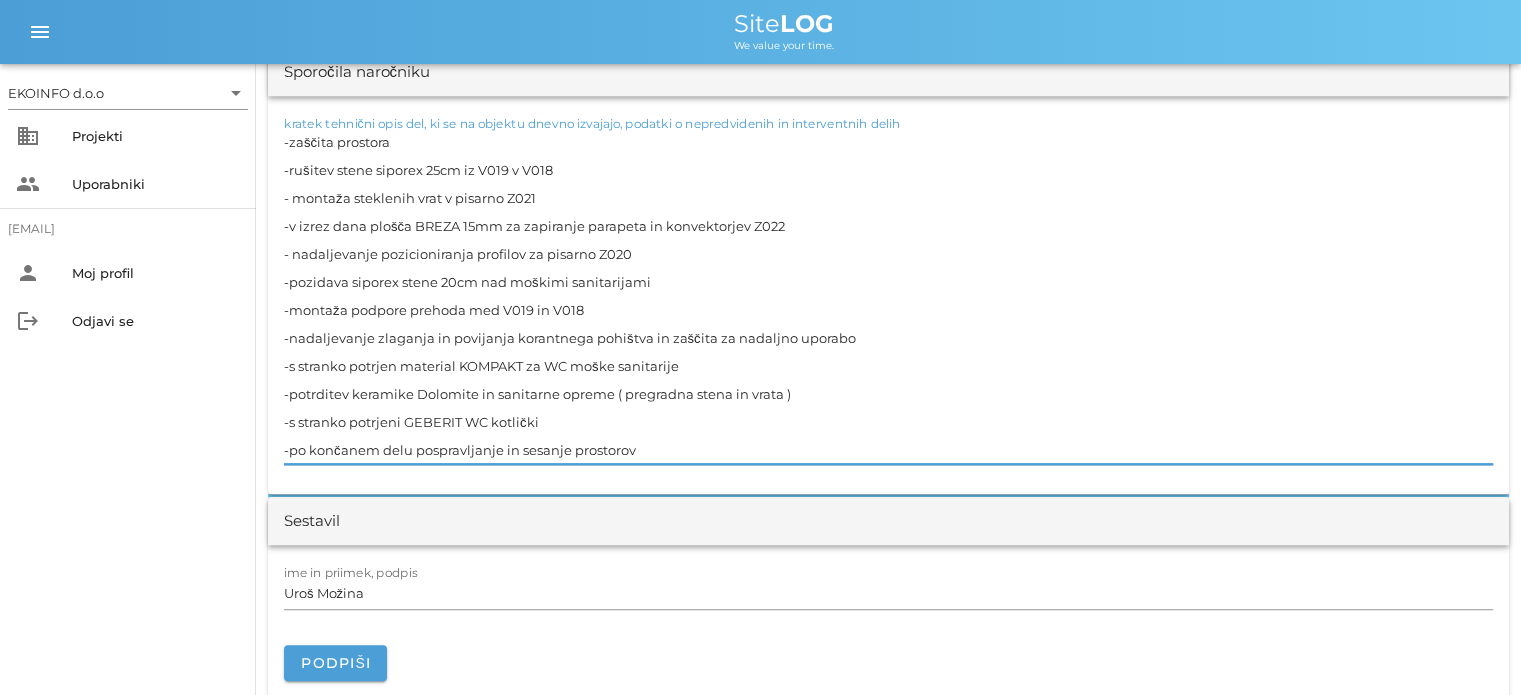 click on "petek, [DATE]  Close     3FS - Pritličje  Uvodni list   Dnevni listi   Slike  Dnevni list na petek, [DATE]  ✓ Podpisan   Pošlji v podpis  print Natisni s slikami Izvajalec EKOINFO d.o.o Objekt Pisarniški prostori Naročnik 3fs Nordic SI,računalniško svetovanje, d.o.o. Cesta XIV. divizije 20A, 2000 Maribor Dnevno poročilo številka 035 za dan petek, [DATE] Delovni čas od 07:00 Delovni čas do 18:00  Vremenske razmere   Vremenske razmere ob uri  Ura 08:00 refresh delete Ura 12:00 refresh delete Ura 16:00 refresh delete vreme temperatura zraka °C višina padavin (sneg, dež) vodostaj hitrost vetra (m/s) in smer drugi pogoji  Delavci na gradbišču  delovna sila izvajalca najeta dolovna sila podizvajalci, kooperanti vodstvo 0 delavci za gradbena dela 0 0 0 delavci za obrtna dela 0 delavci za inštalacijska dela 0 0 delavci za druga dela 0 0 skupaj 0 0 0  Stroji  Izvajalčevi  Dodaj stroj  Drugi  Dodaj stroj   Sporočila naročniku   Sestavil  ime in priimek, podpis Uroš Možina  Slike" at bounding box center [888, 541] 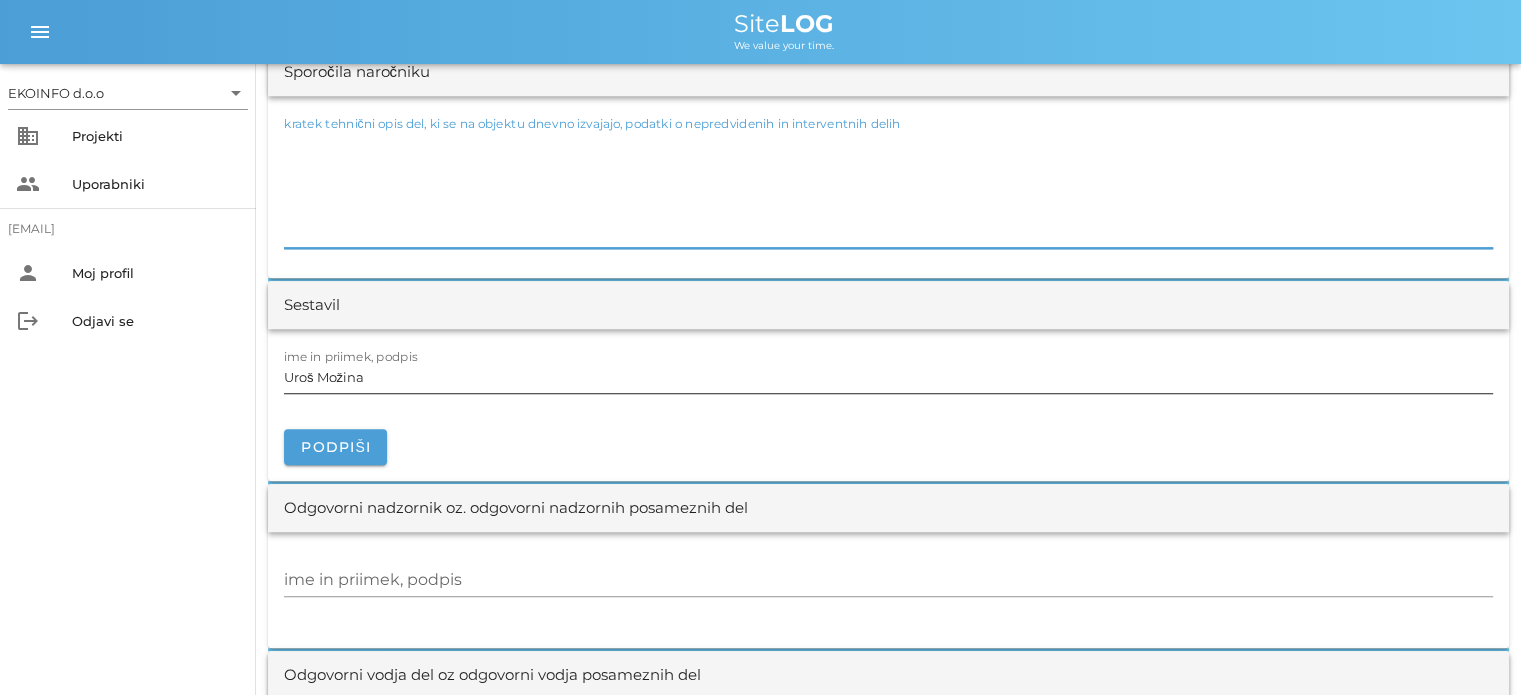 click on "Uroš Možina" at bounding box center (888, 377) 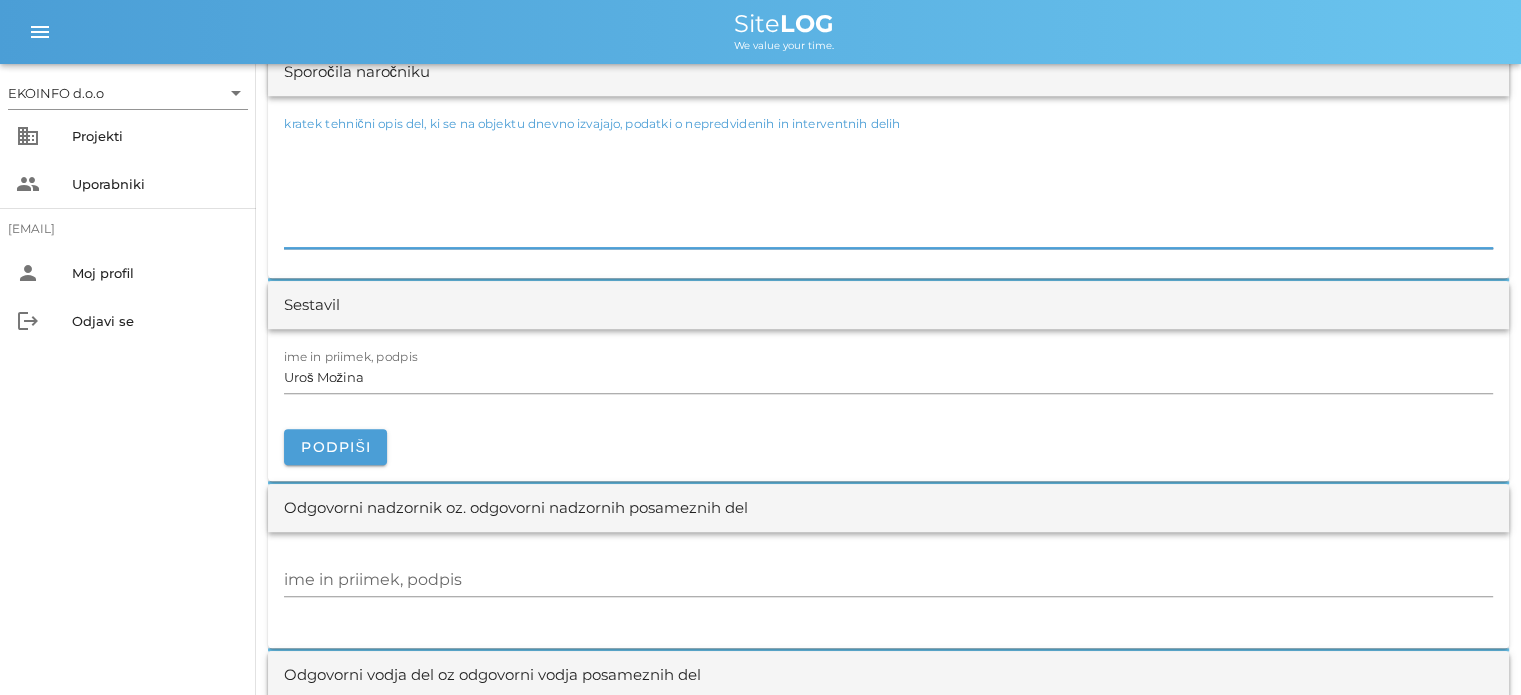 click on "kratek tehnični opis del, ki se na objektu dnevno izvajajo, podatki o nepredvidenih in interventnih delih" at bounding box center [888, 188] 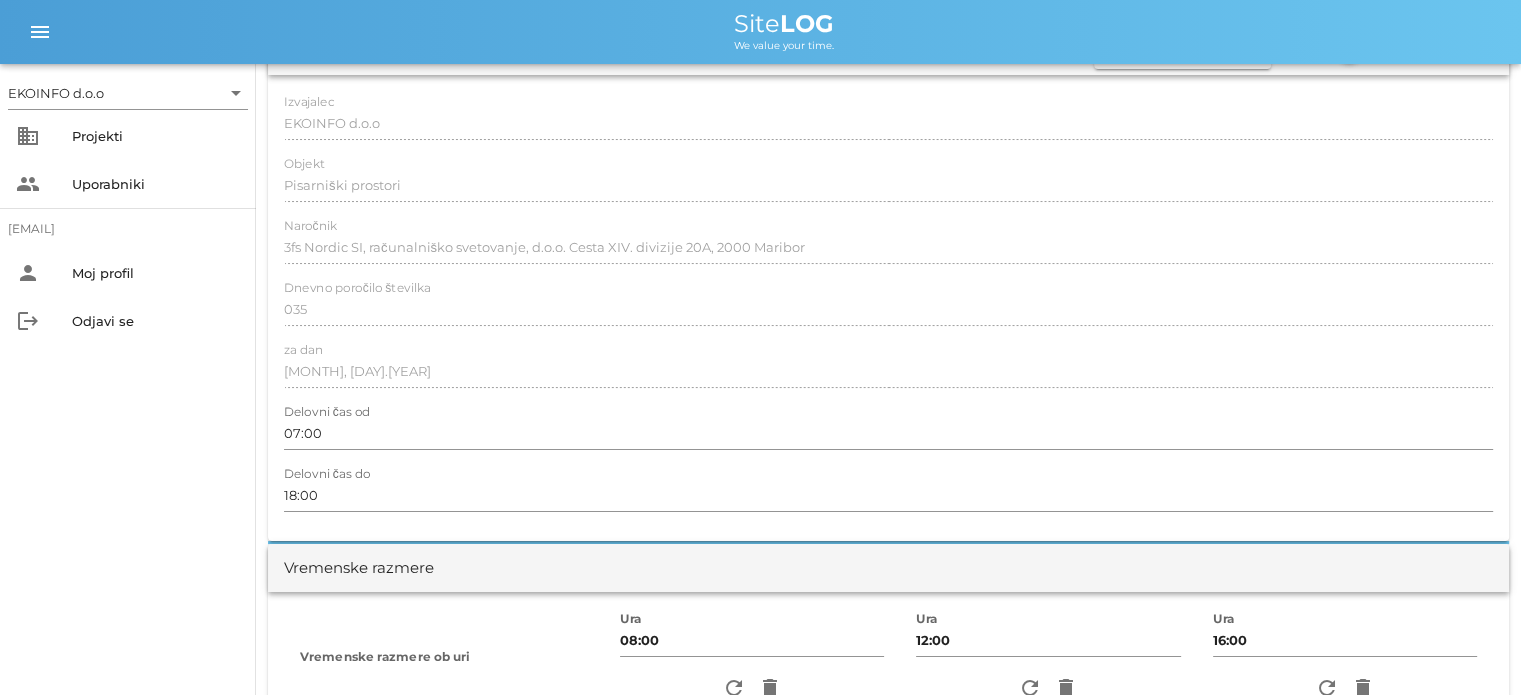 scroll, scrollTop: 0, scrollLeft: 0, axis: both 